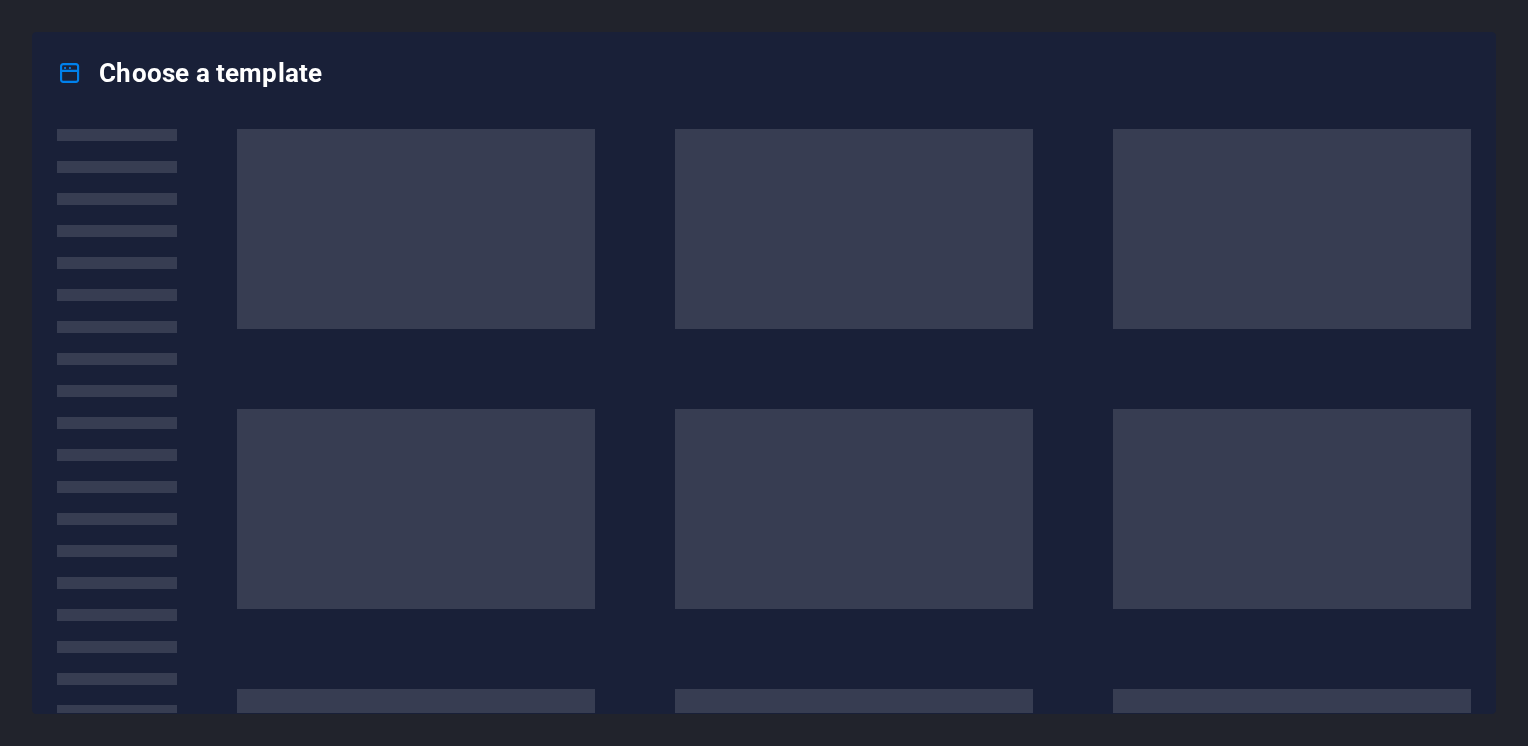 scroll, scrollTop: 0, scrollLeft: 0, axis: both 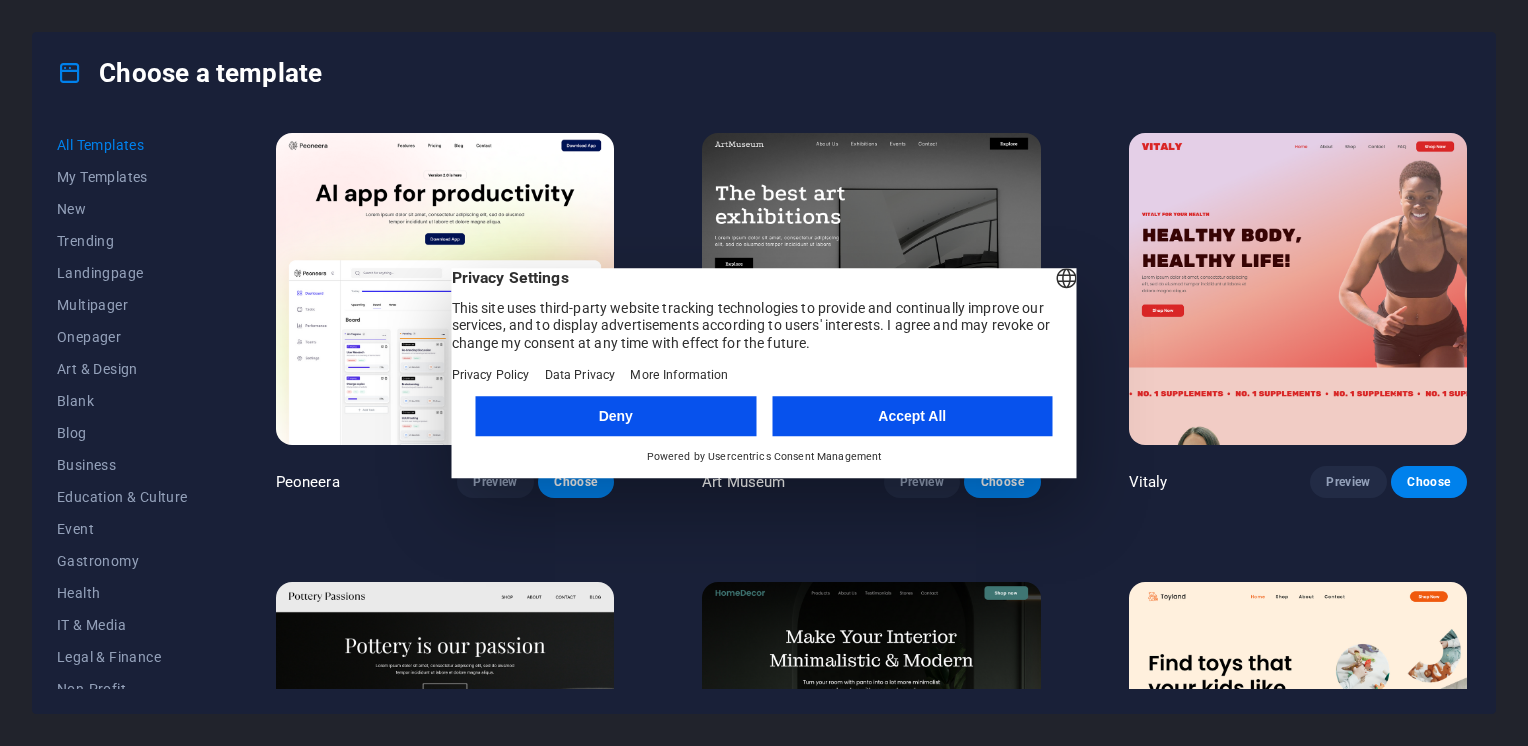 click on "Accept All" at bounding box center (912, 416) 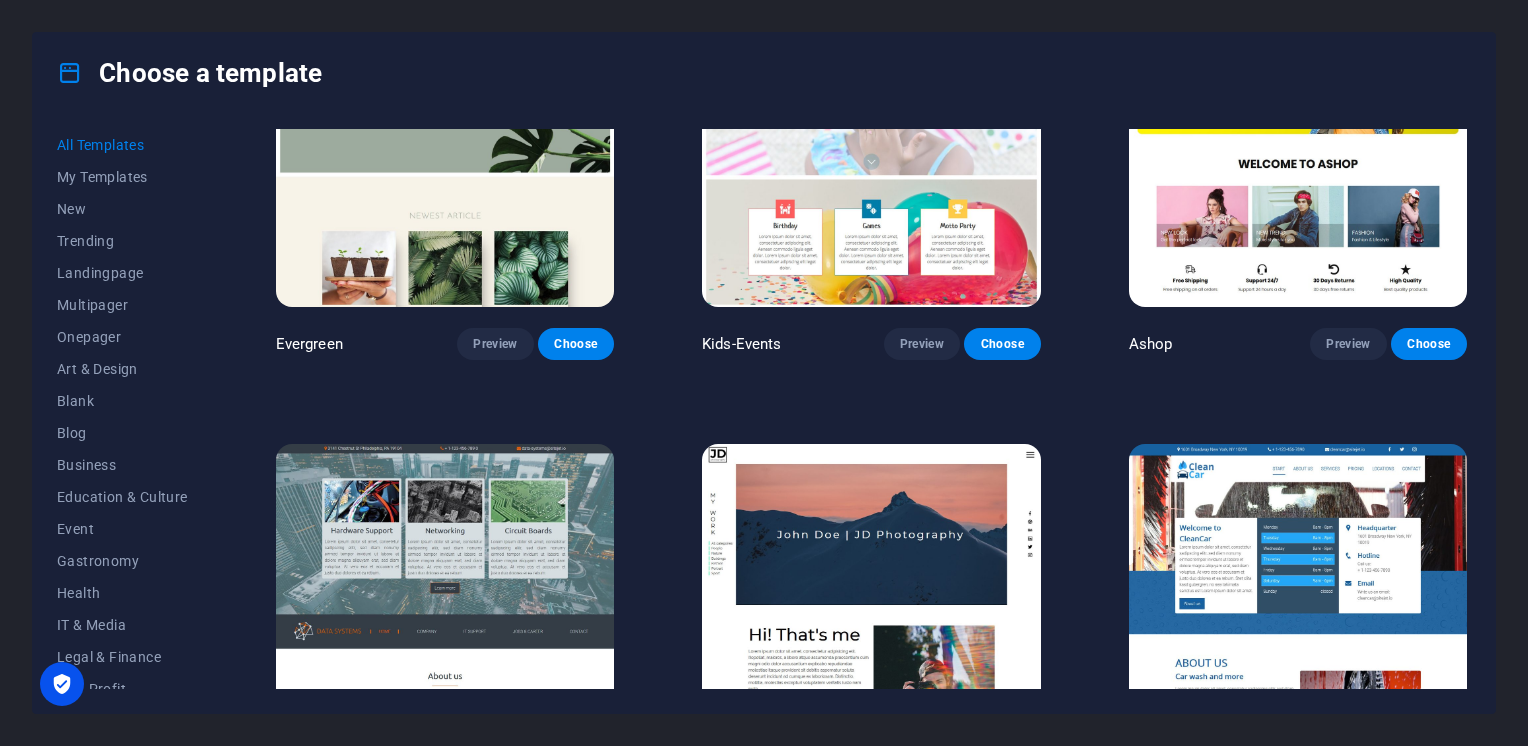 scroll, scrollTop: 13866, scrollLeft: 0, axis: vertical 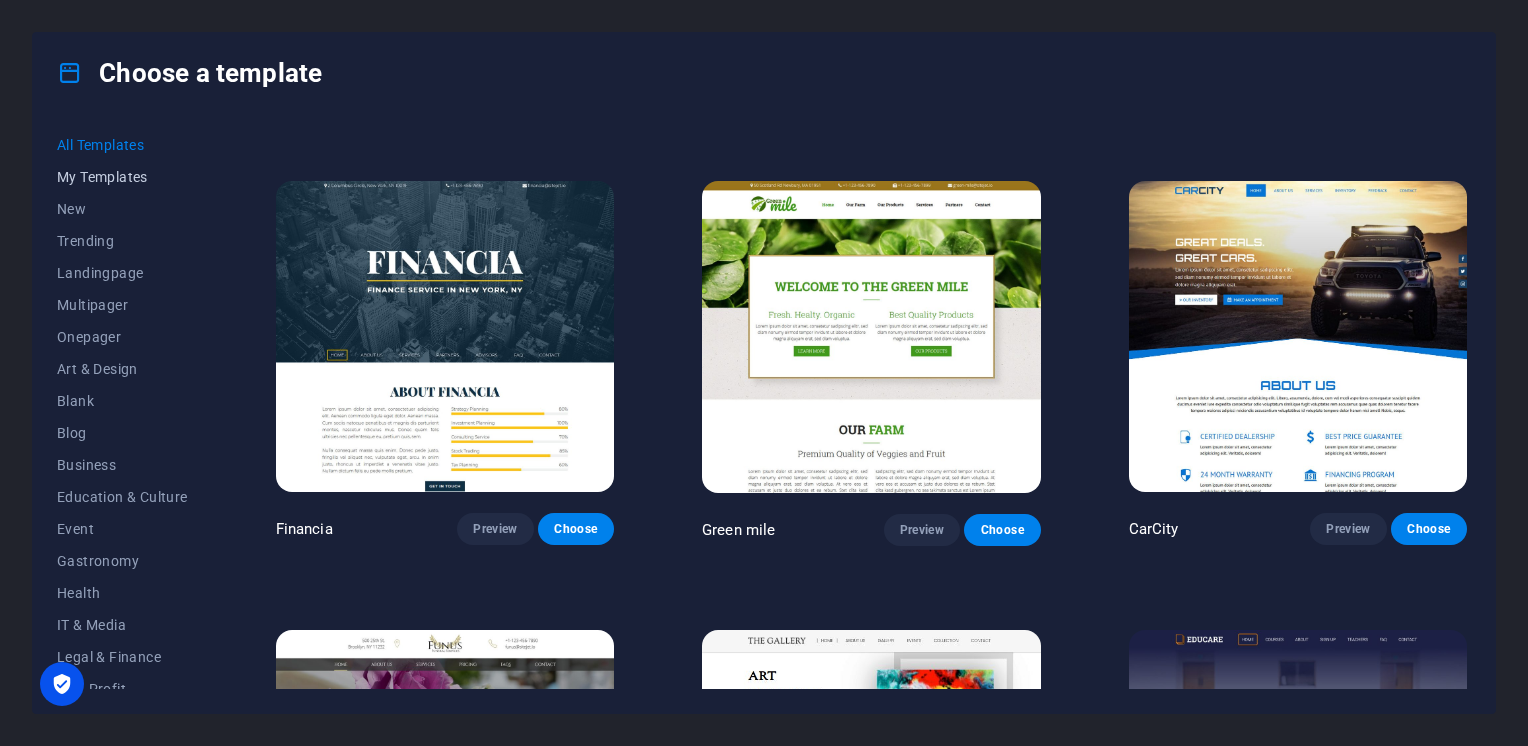 click on "My Templates" at bounding box center (122, 177) 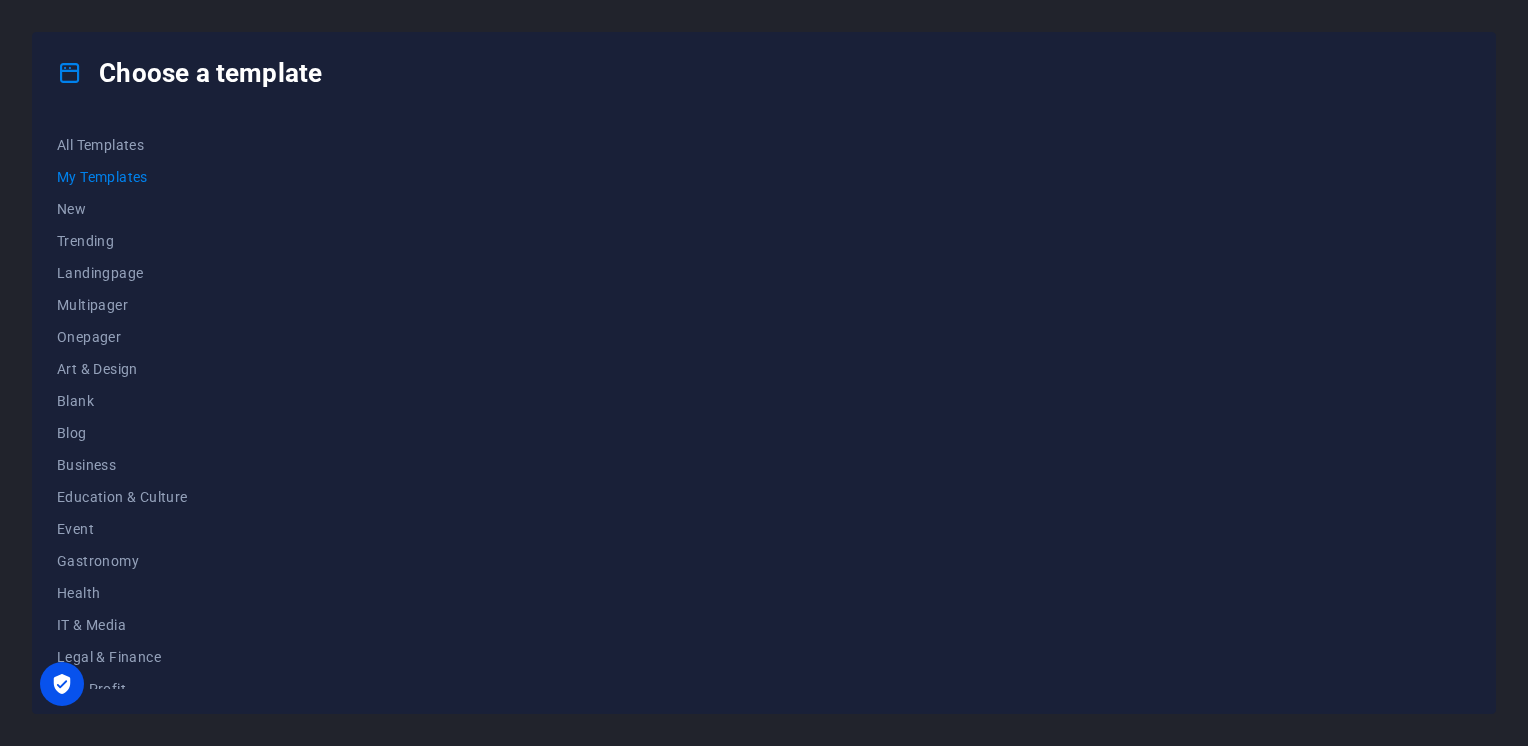 scroll, scrollTop: 0, scrollLeft: 0, axis: both 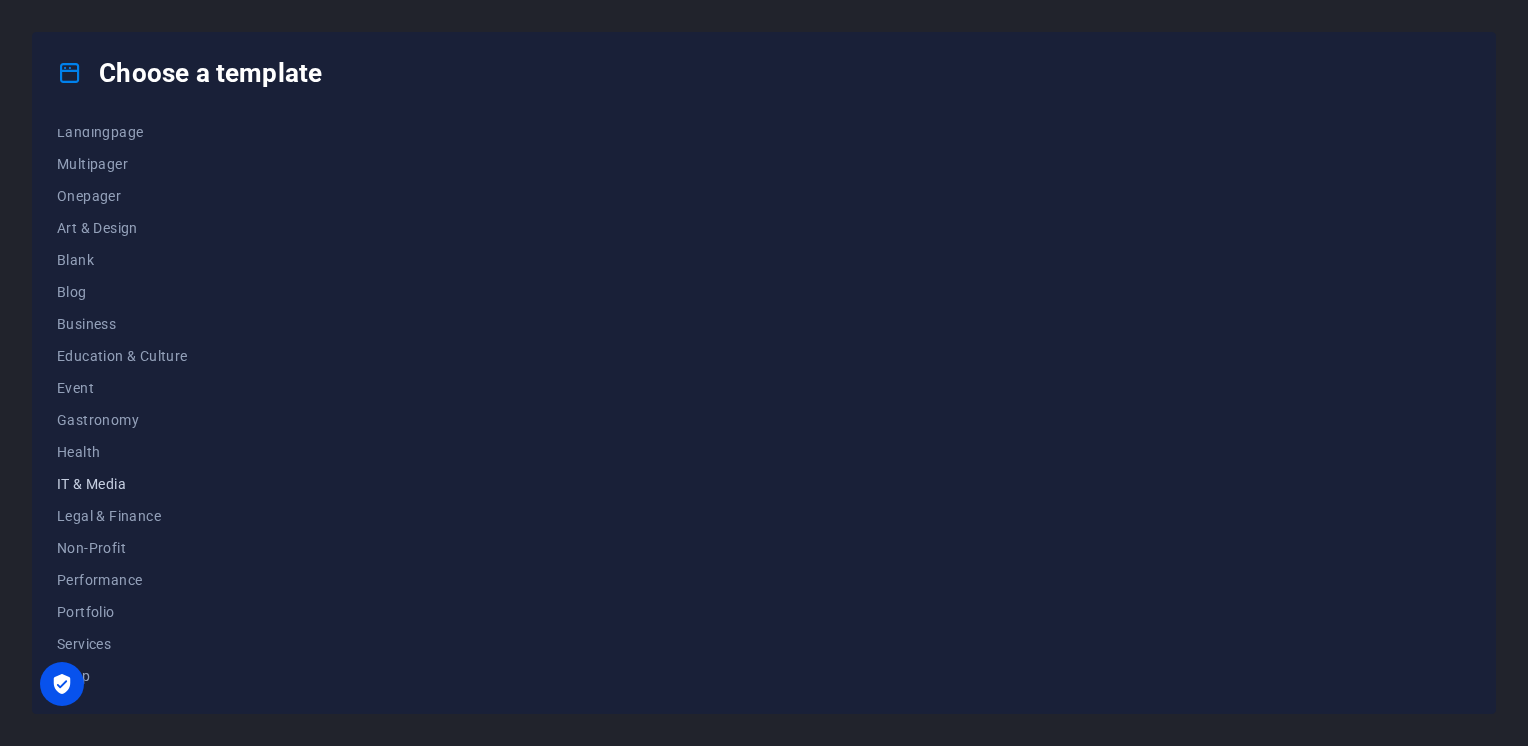 click on "IT & Media" at bounding box center [122, 484] 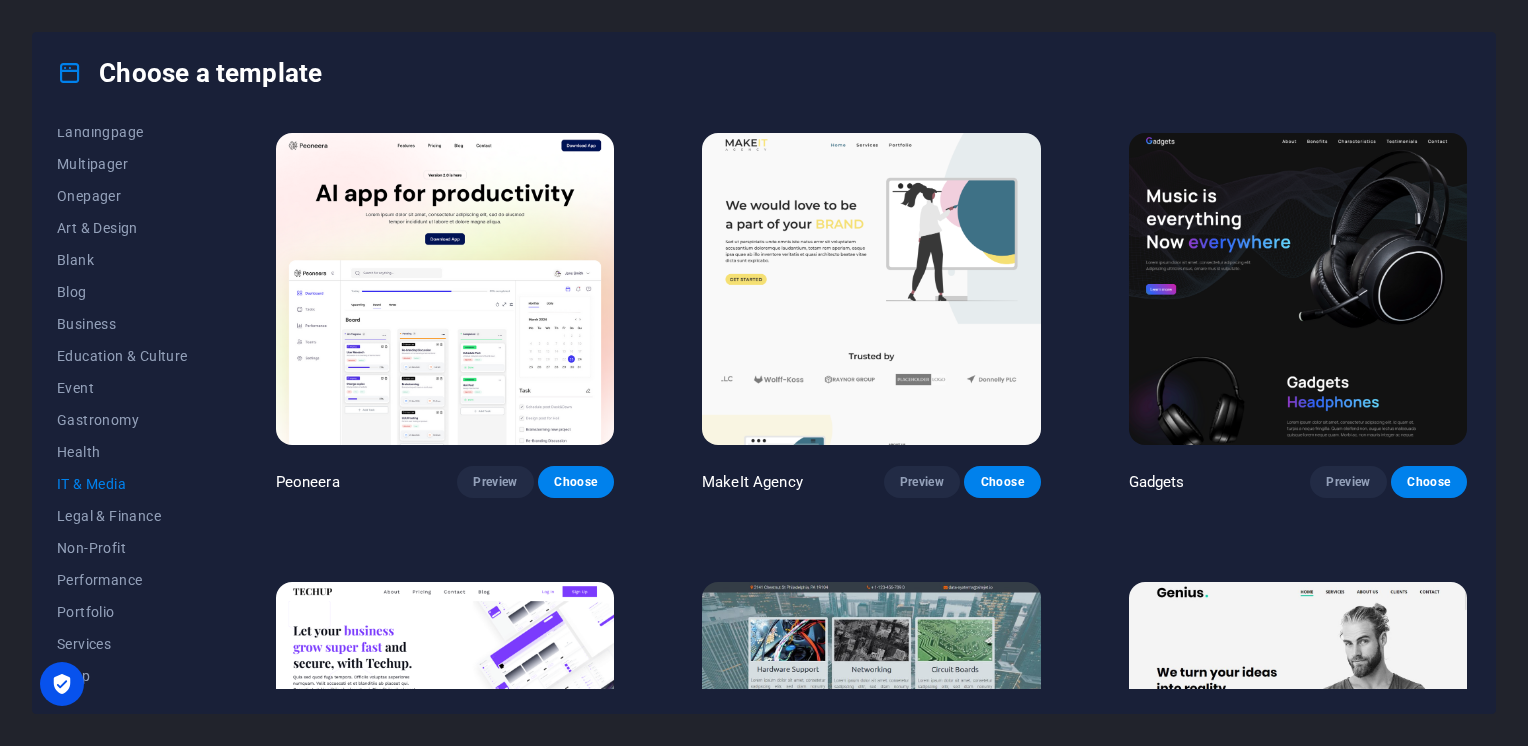 scroll, scrollTop: 1147, scrollLeft: 0, axis: vertical 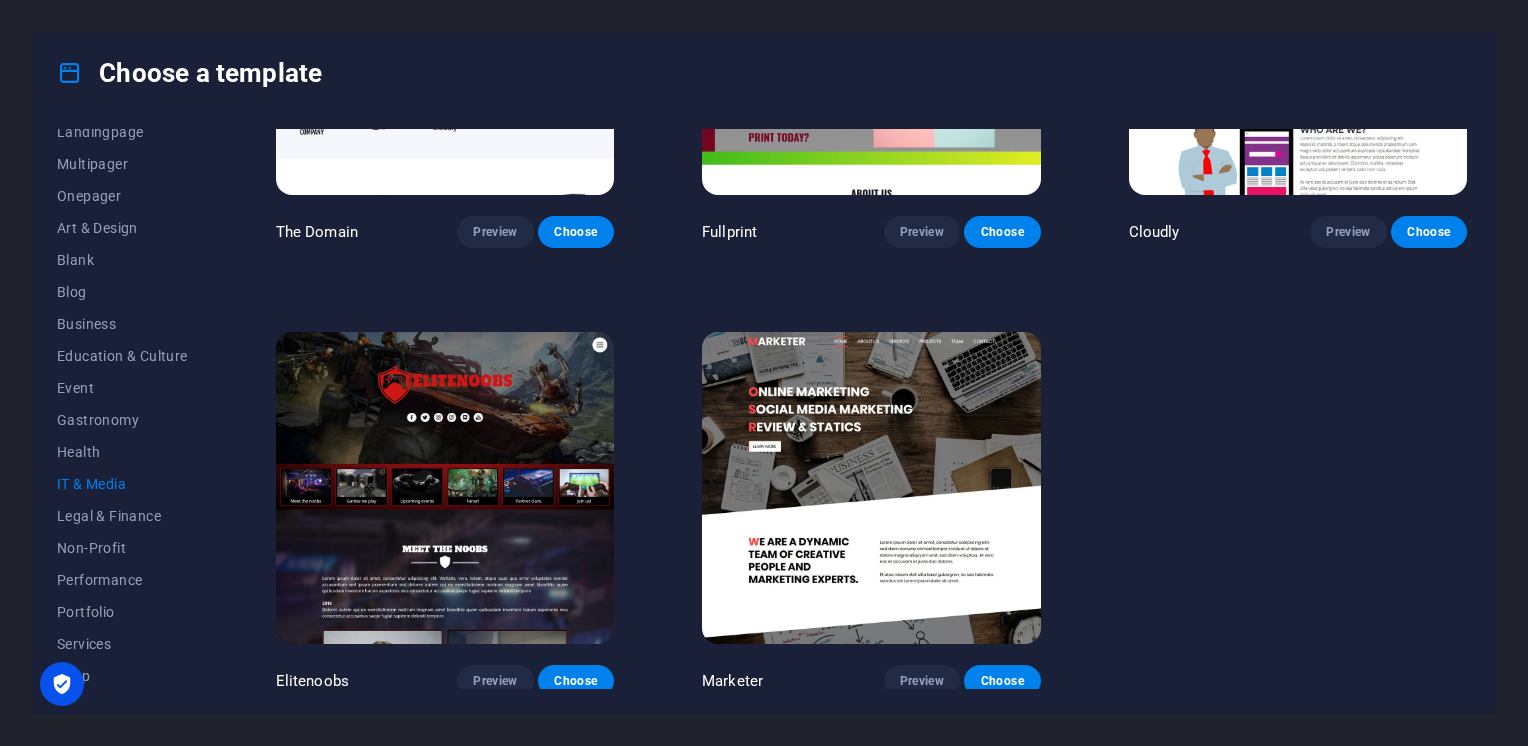 click at bounding box center [871, 488] 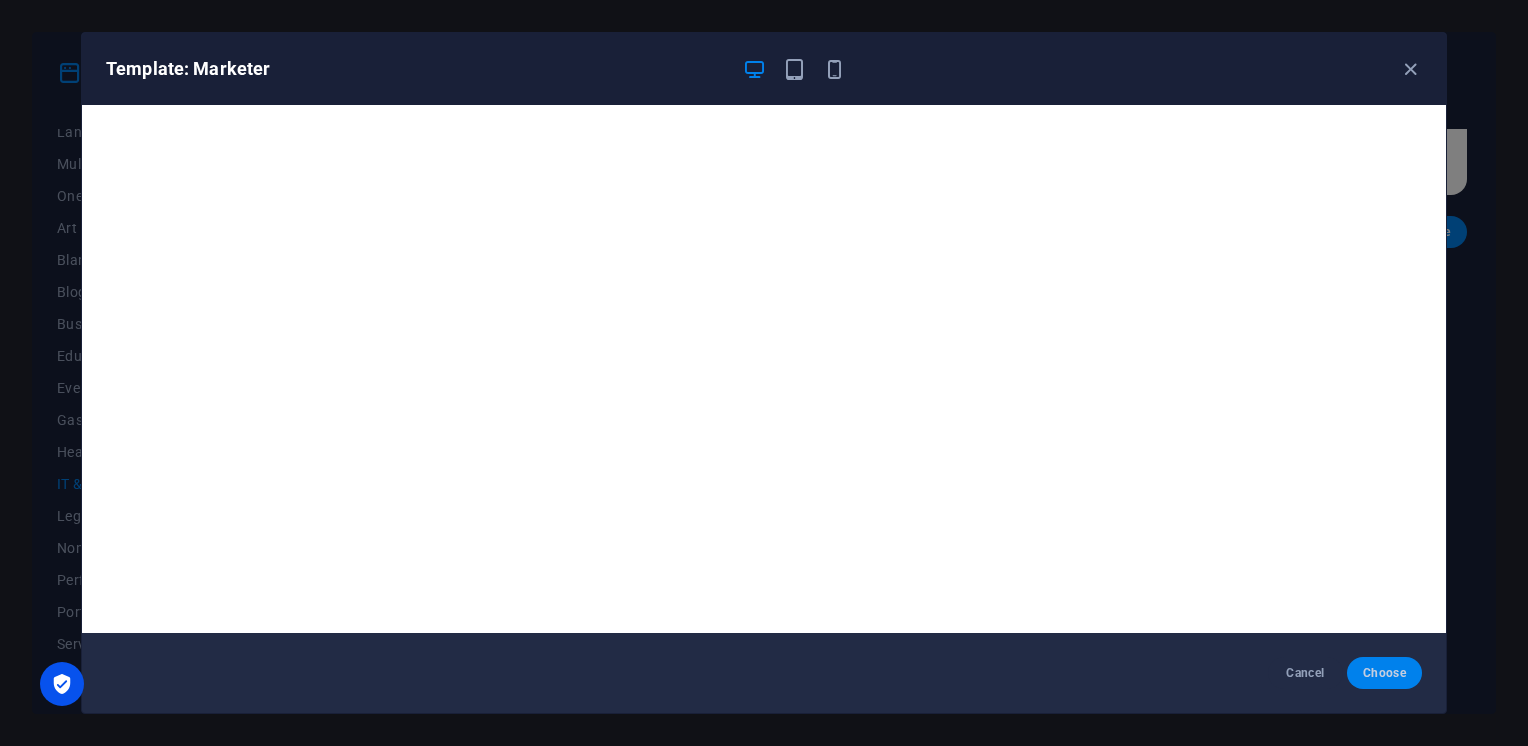 click on "Choose" at bounding box center [1384, 673] 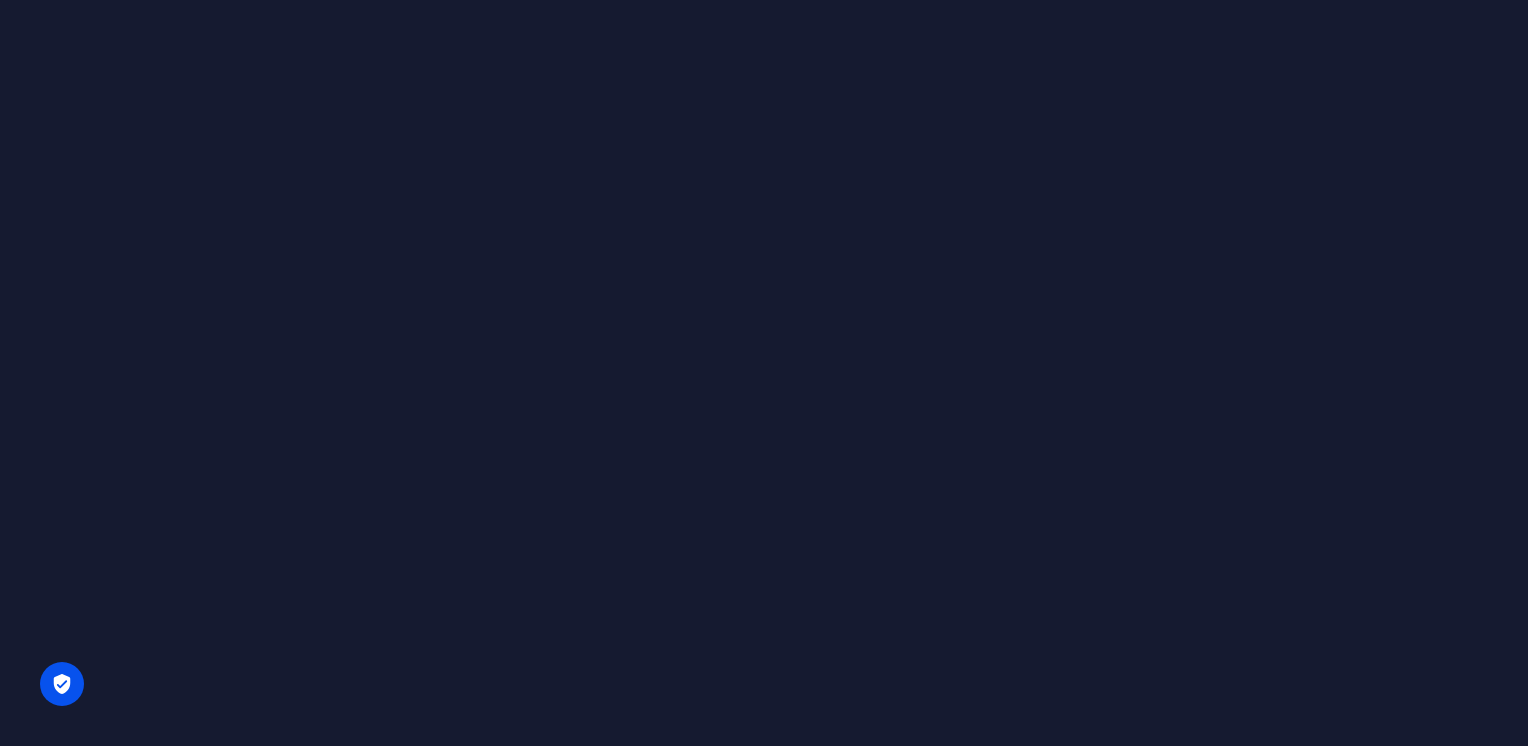 scroll, scrollTop: 0, scrollLeft: 0, axis: both 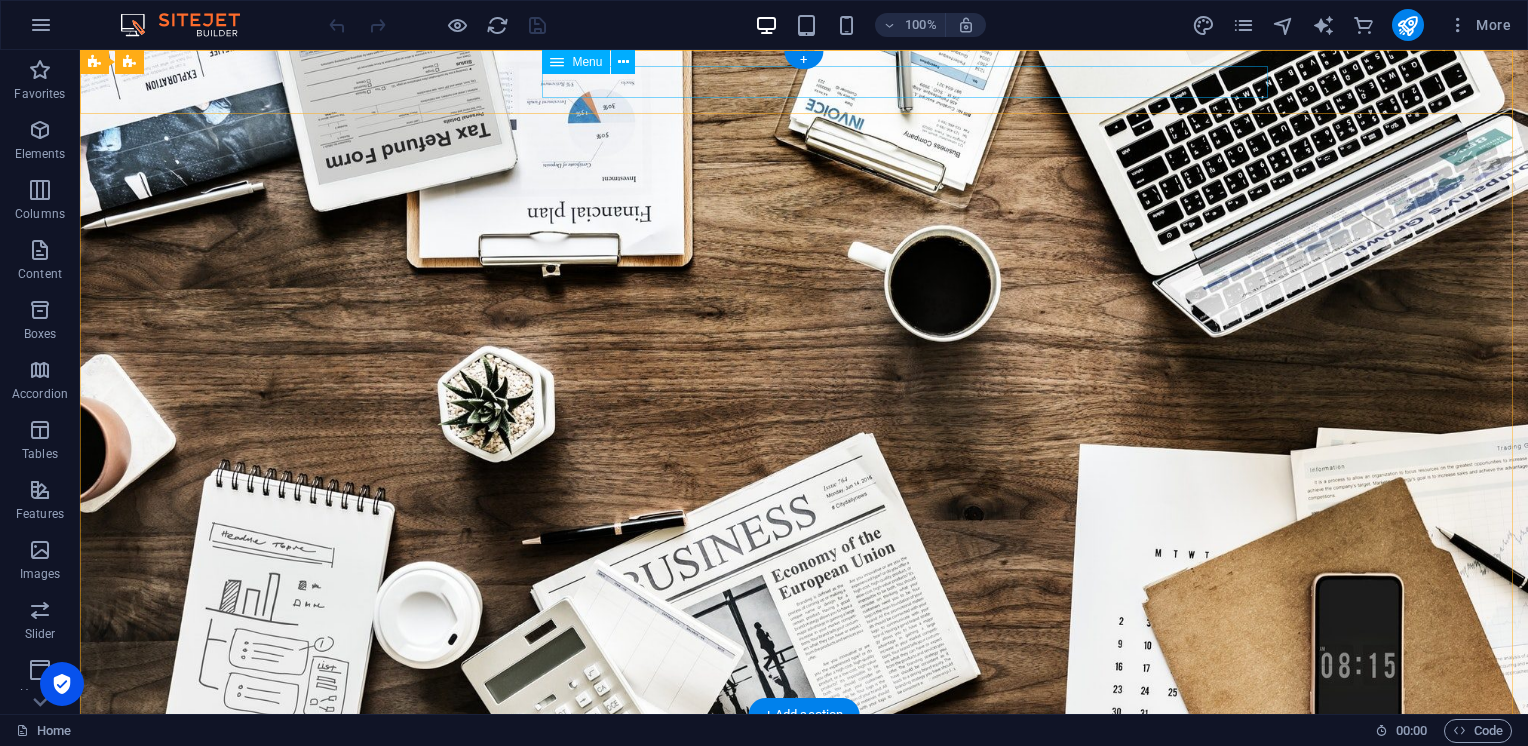 click on "Home About us Services Projects Team Contact" at bounding box center [804, 777] 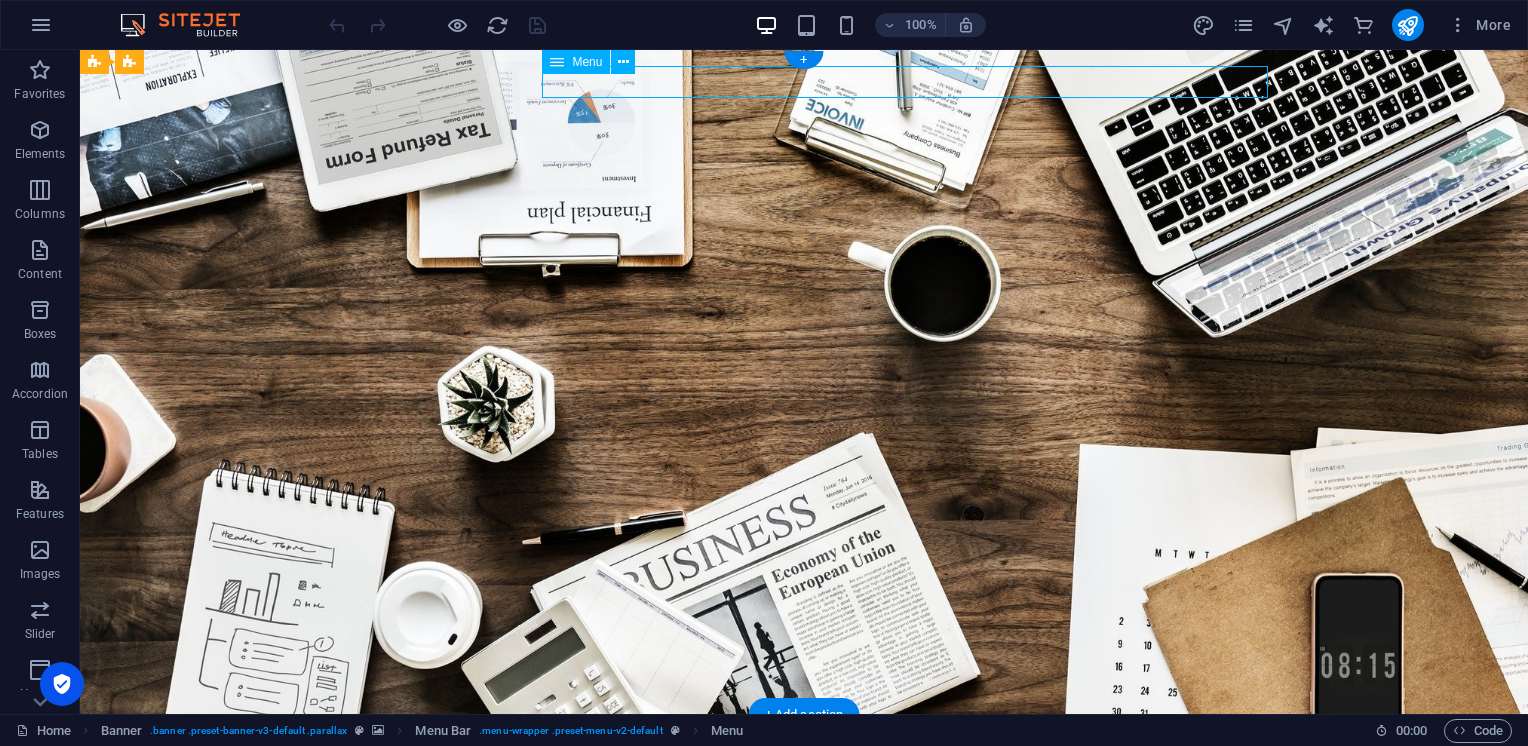click on "Home About us Services Projects Team Contact" at bounding box center [804, 777] 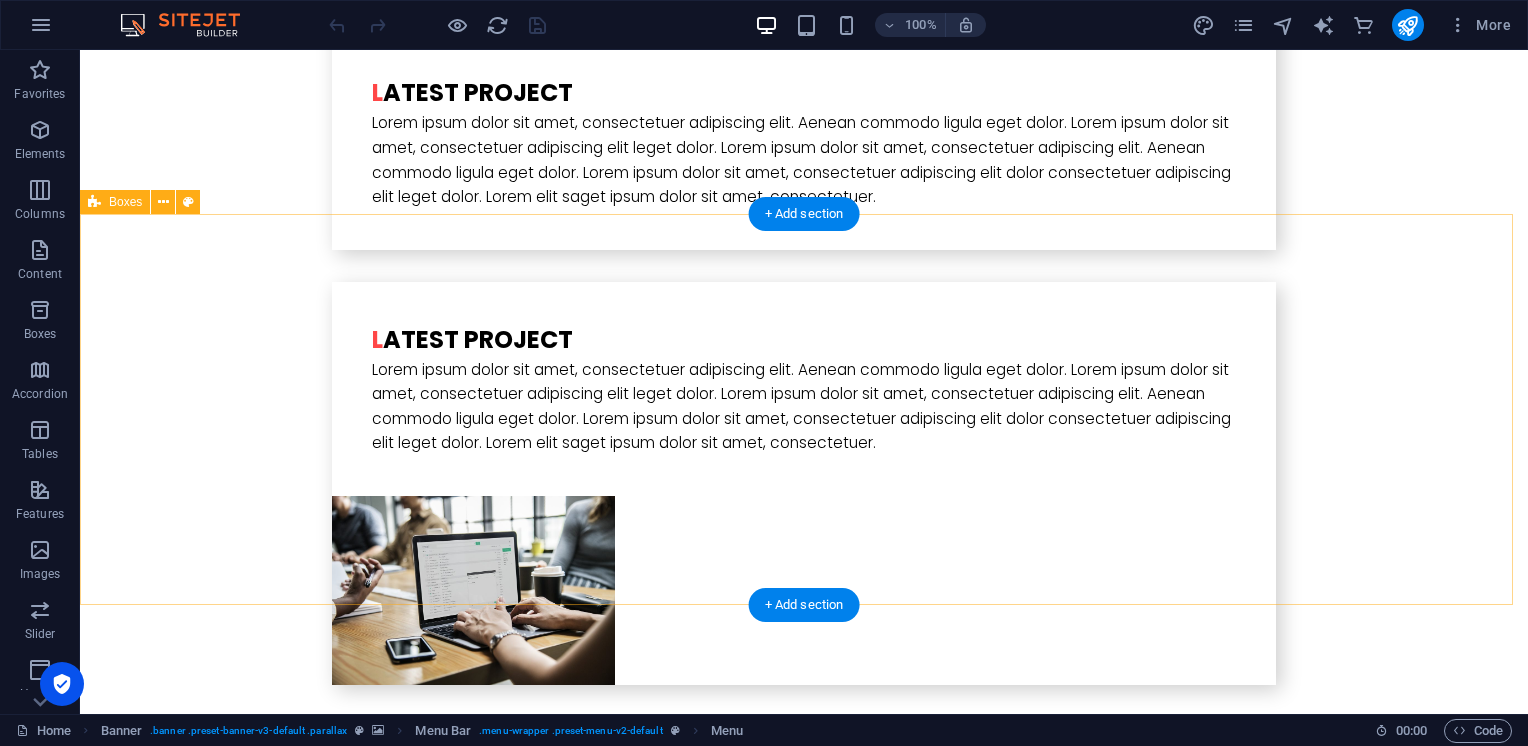 scroll, scrollTop: 5229, scrollLeft: 0, axis: vertical 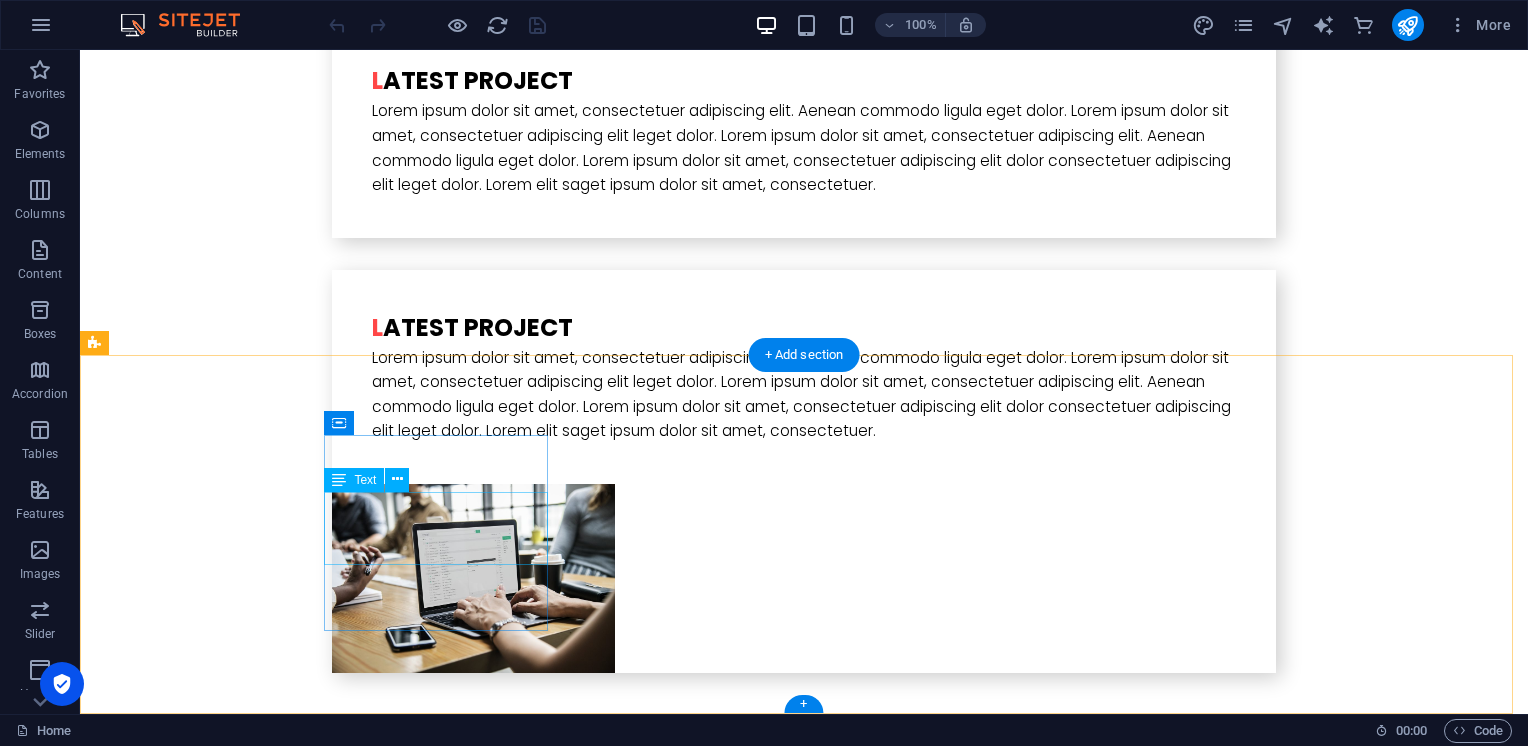 click on "[STREET_ADDRESS][PERSON_NAME]" at bounding box center [164, 5316] 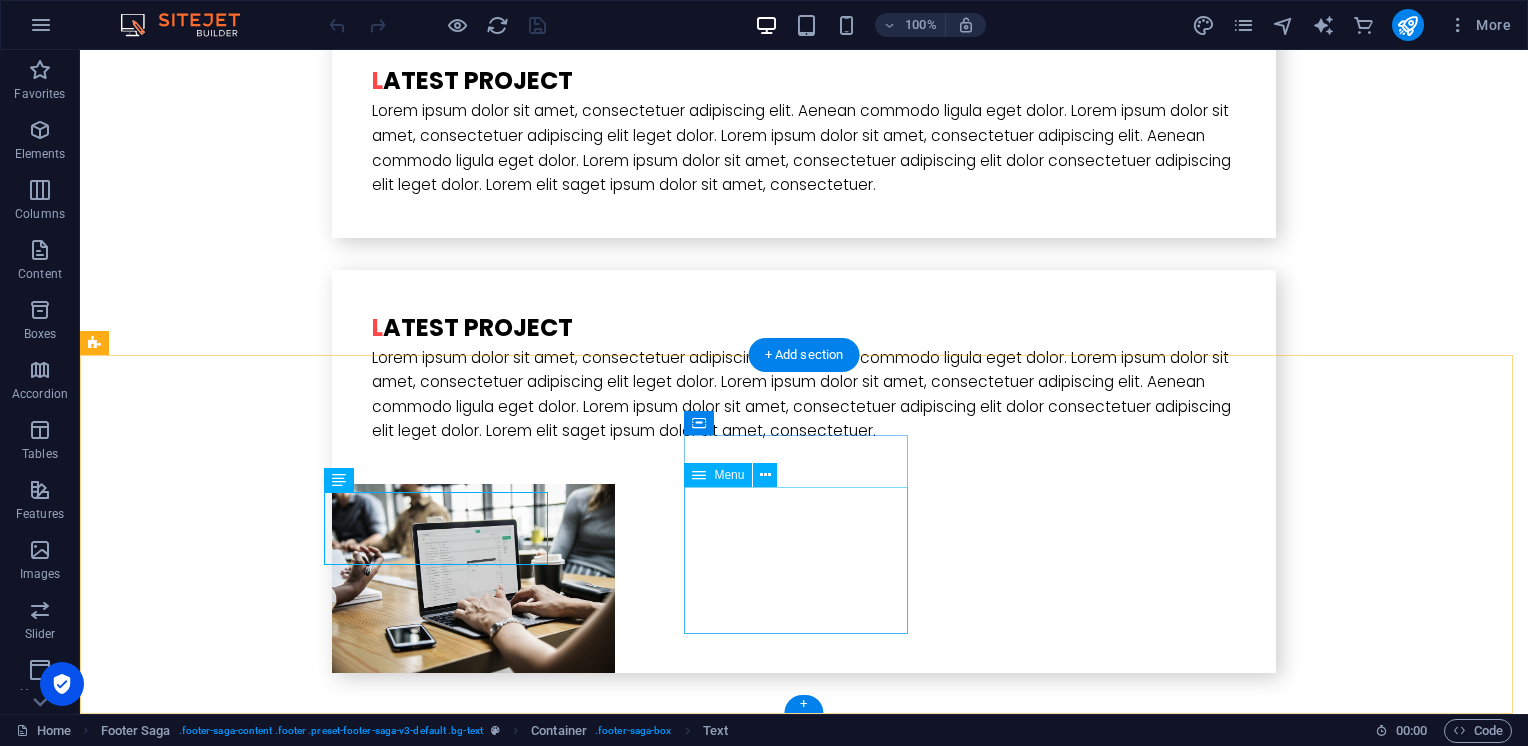 click on "Home About us Services Projects Team Contact" at bounding box center (208, 5588) 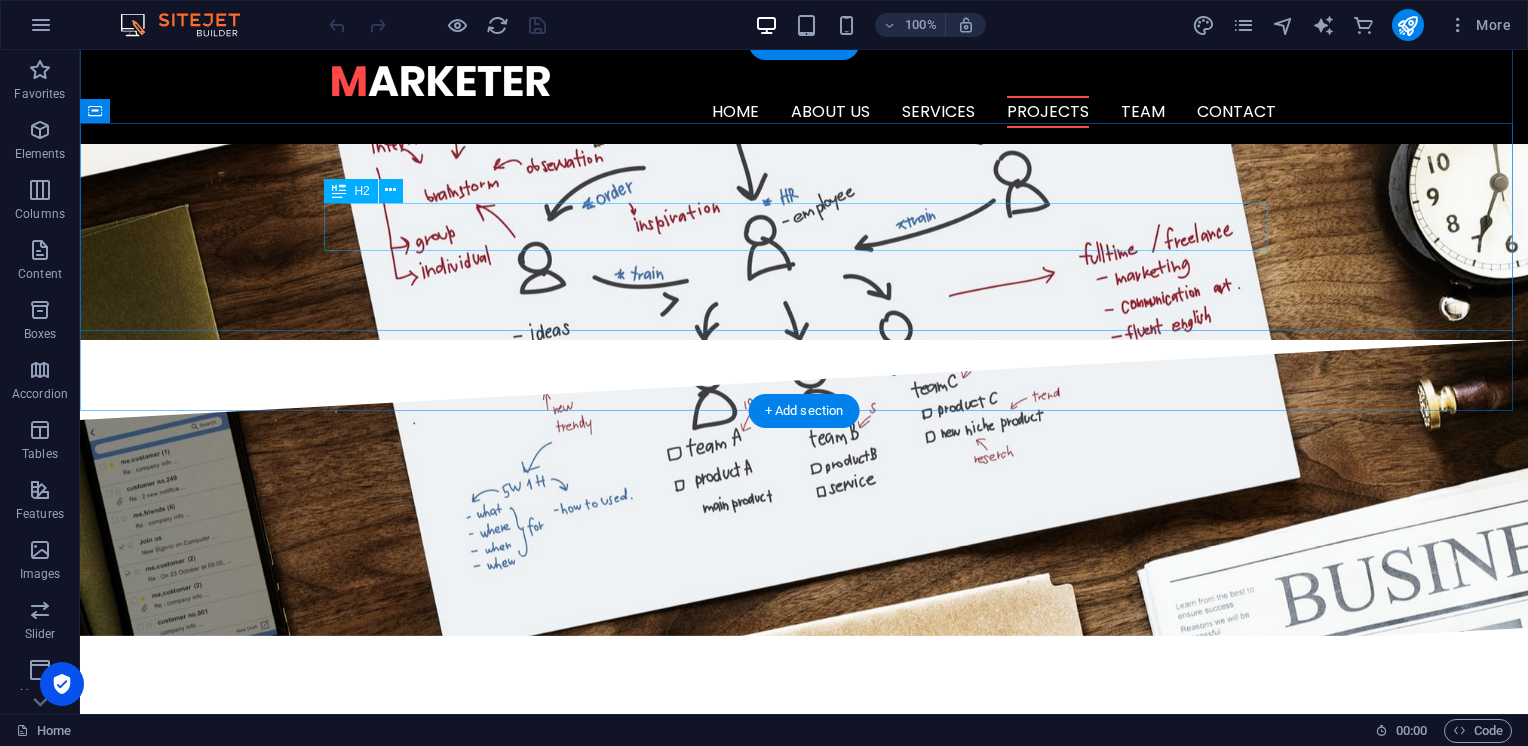 scroll, scrollTop: 0, scrollLeft: 0, axis: both 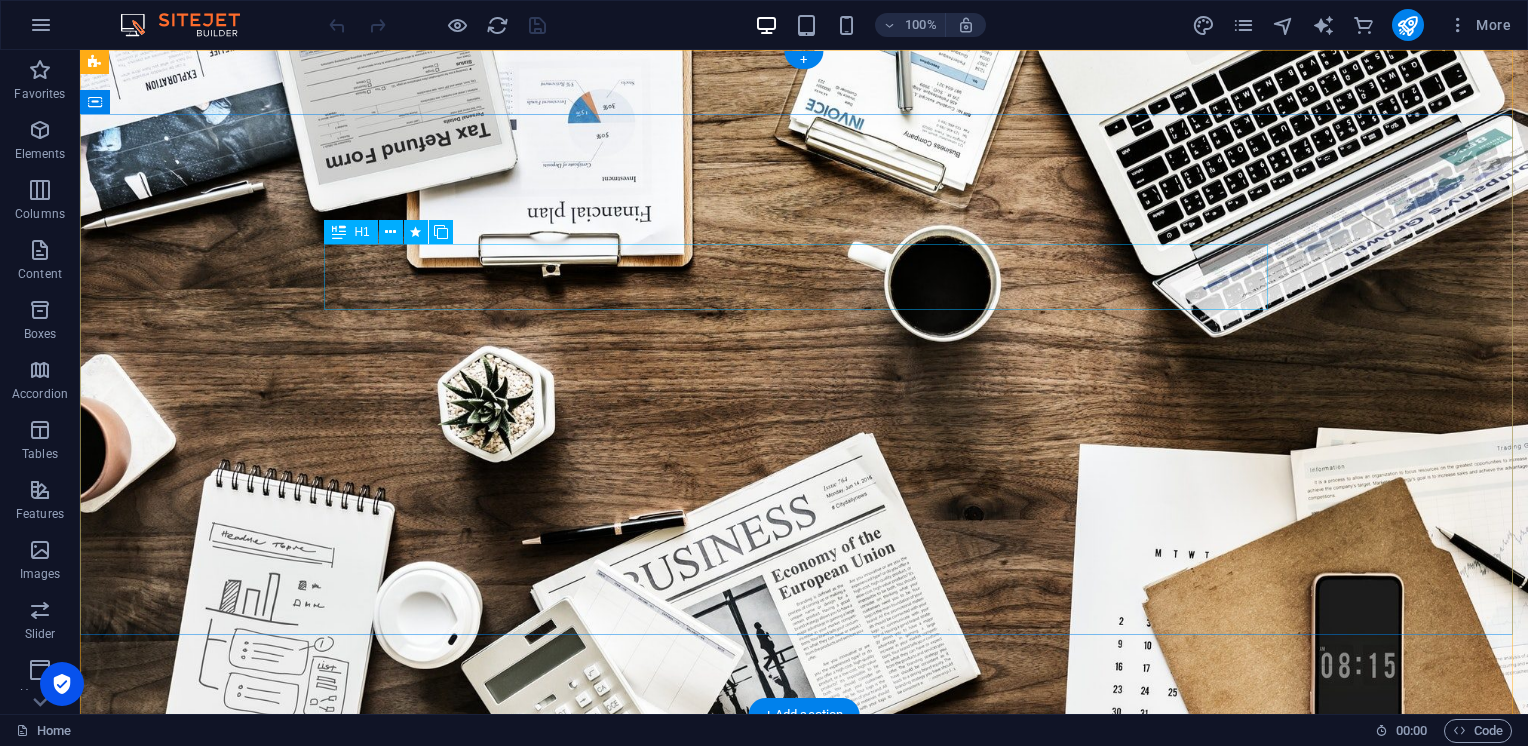 click on "O nline Marketing" at bounding box center (804, 921) 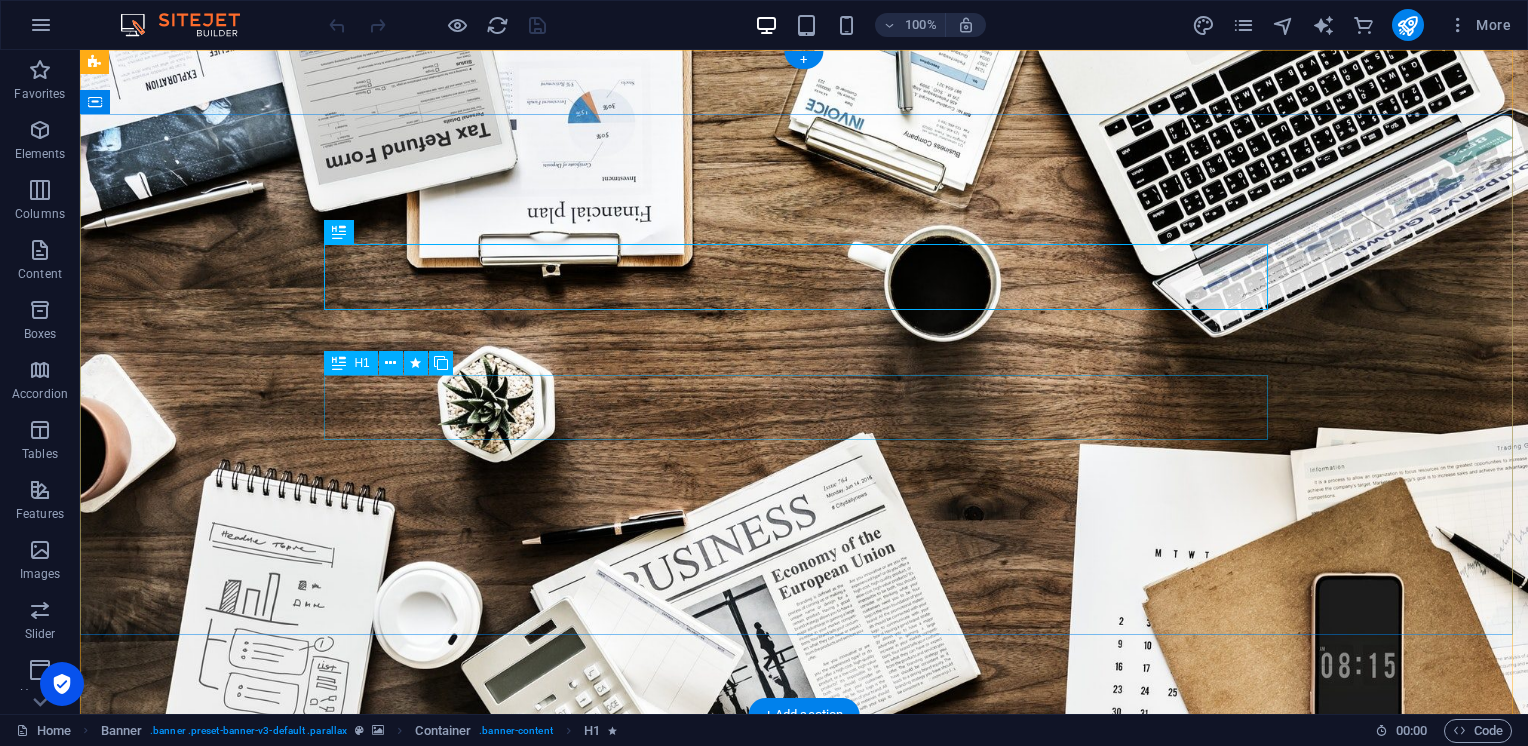 click on "R EVIEW & STATISTICS" at bounding box center [804, 1052] 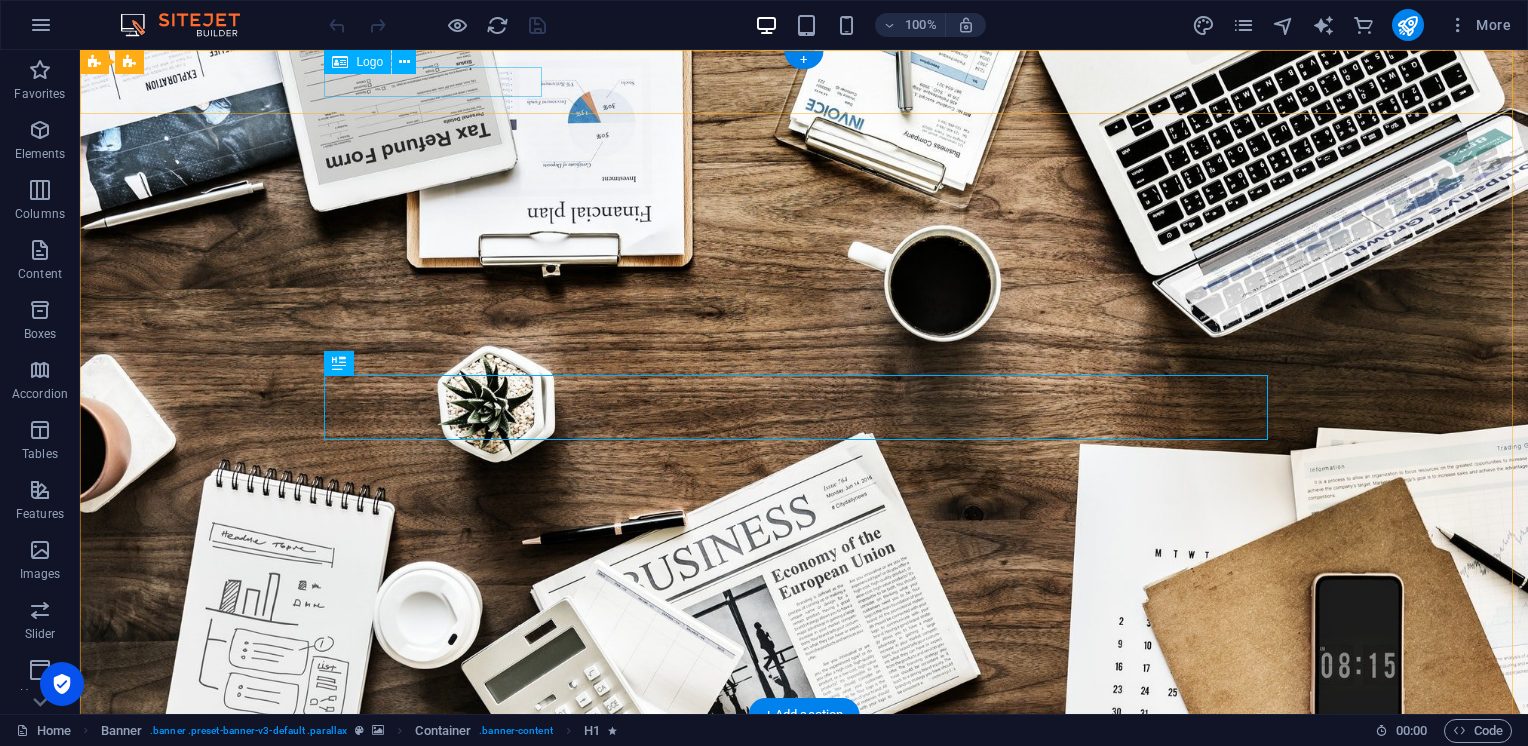 click at bounding box center [804, 746] 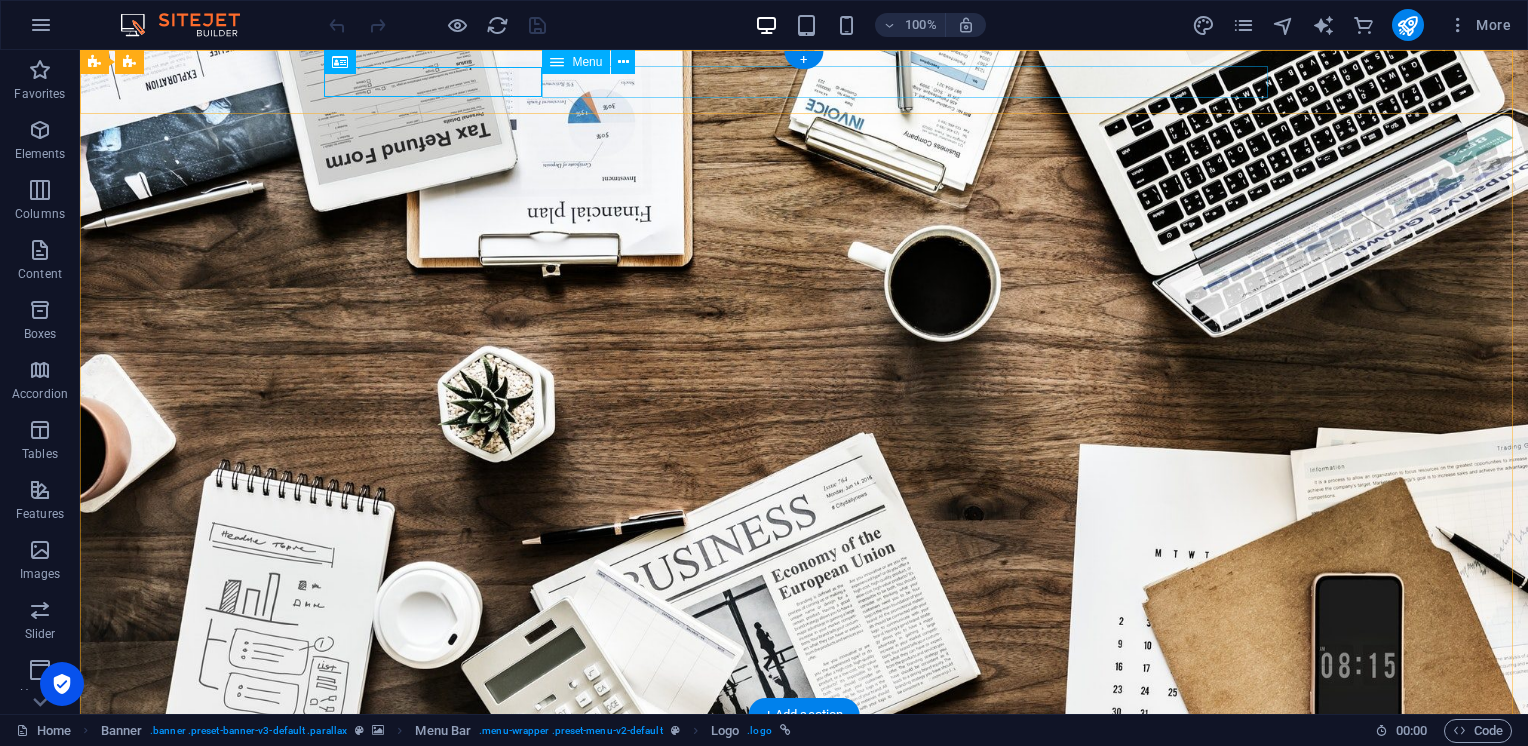 click on "Home About us Services Projects Team Contact" at bounding box center (804, 777) 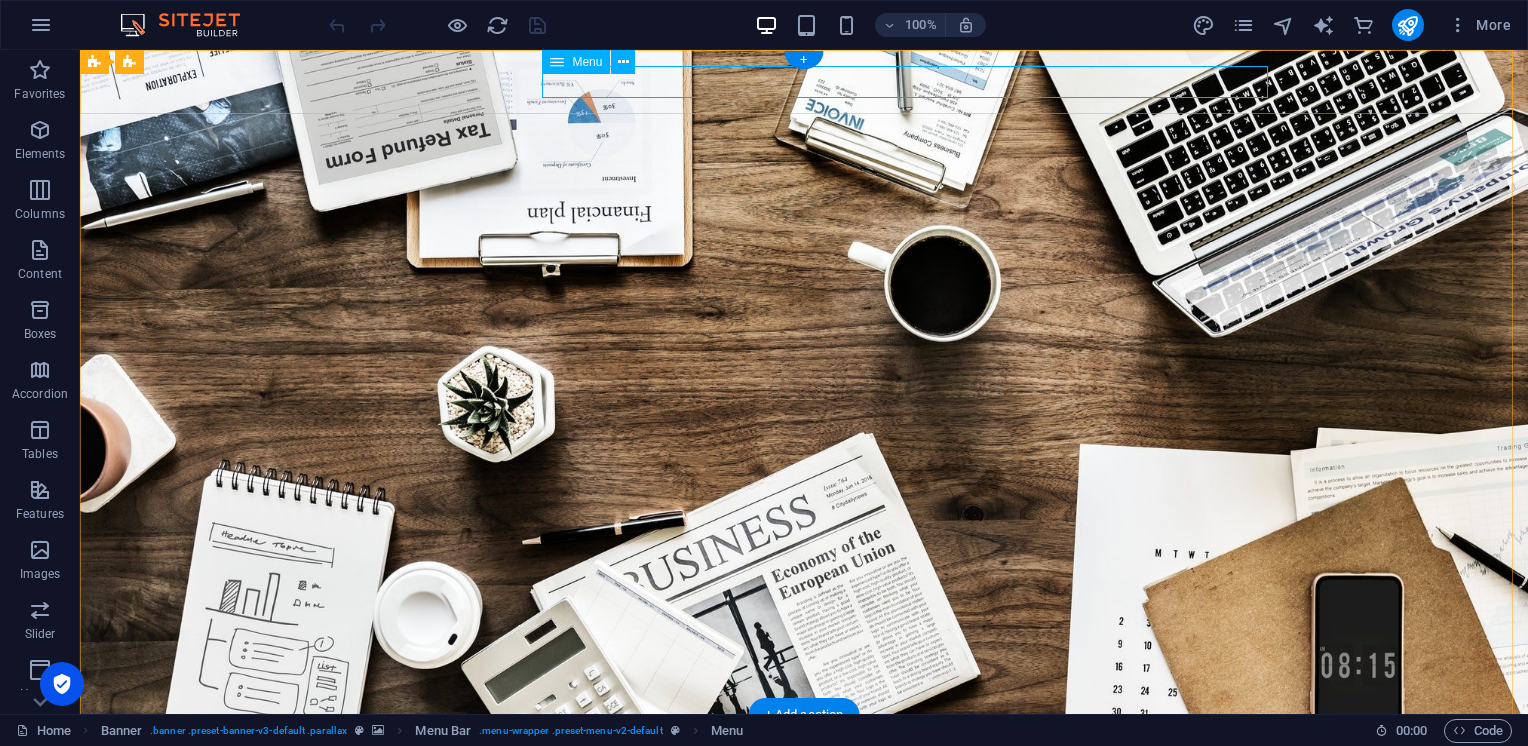 click on "Home About us Services Projects Team Contact" at bounding box center [804, 777] 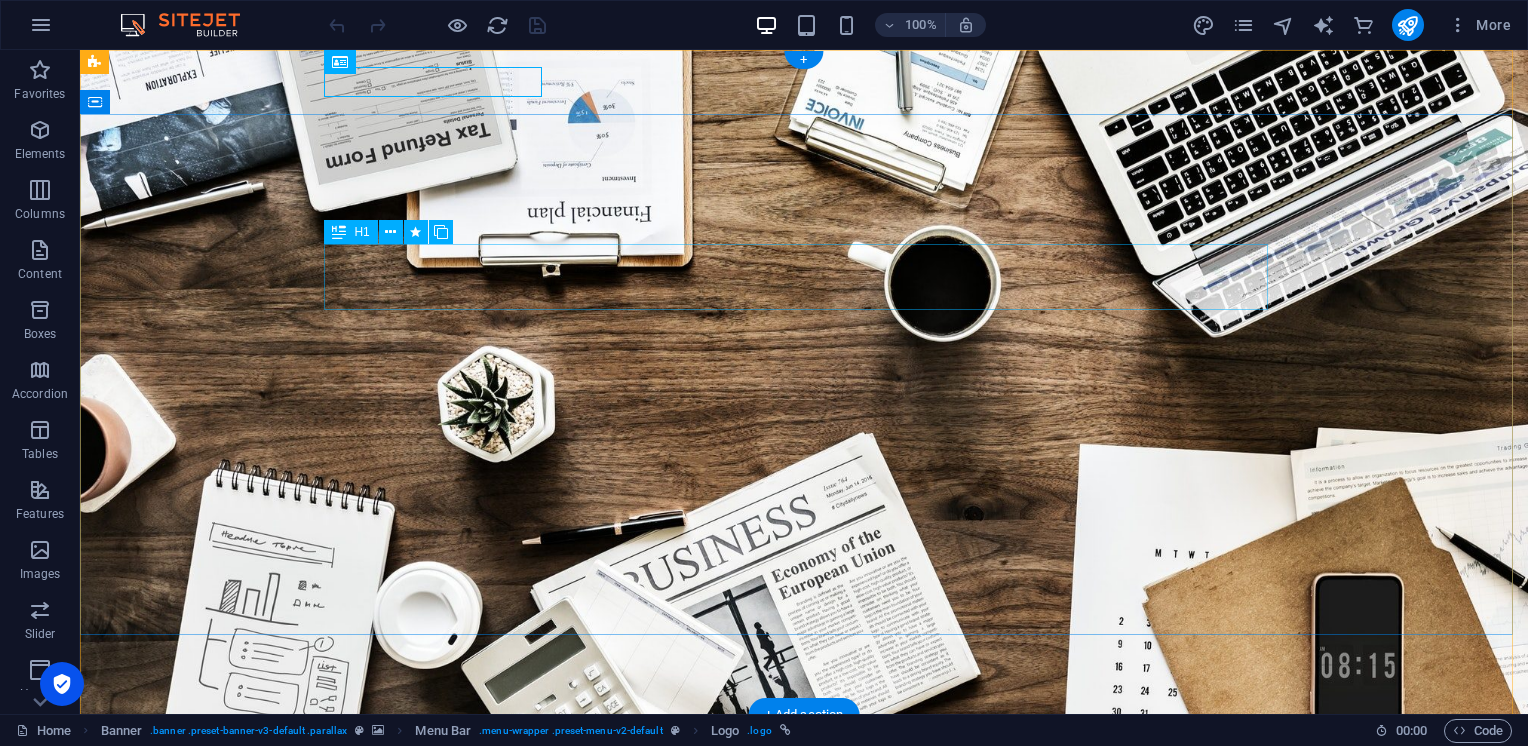 click on "O nline Marketing" at bounding box center [804, 921] 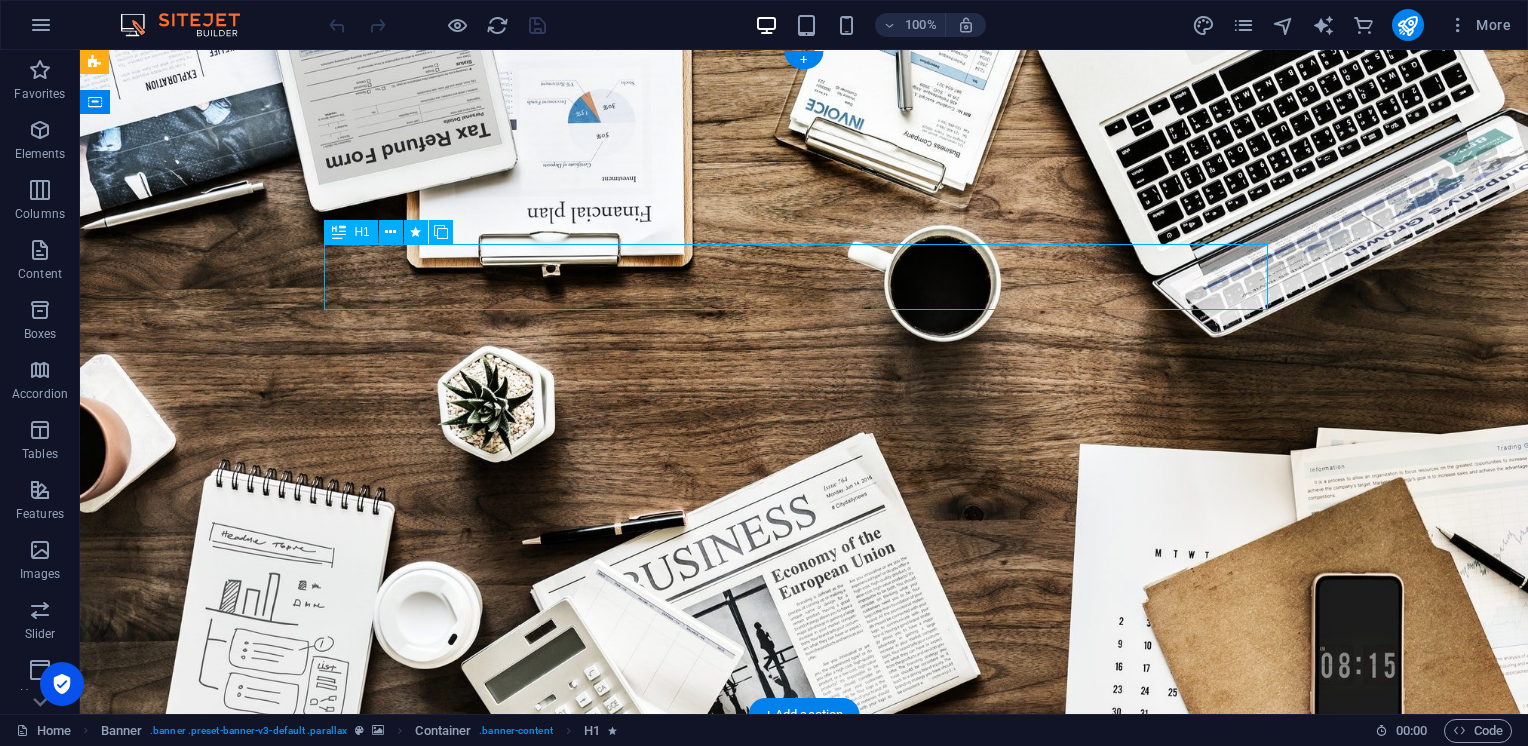 click on "O nline Marketing" at bounding box center [804, 921] 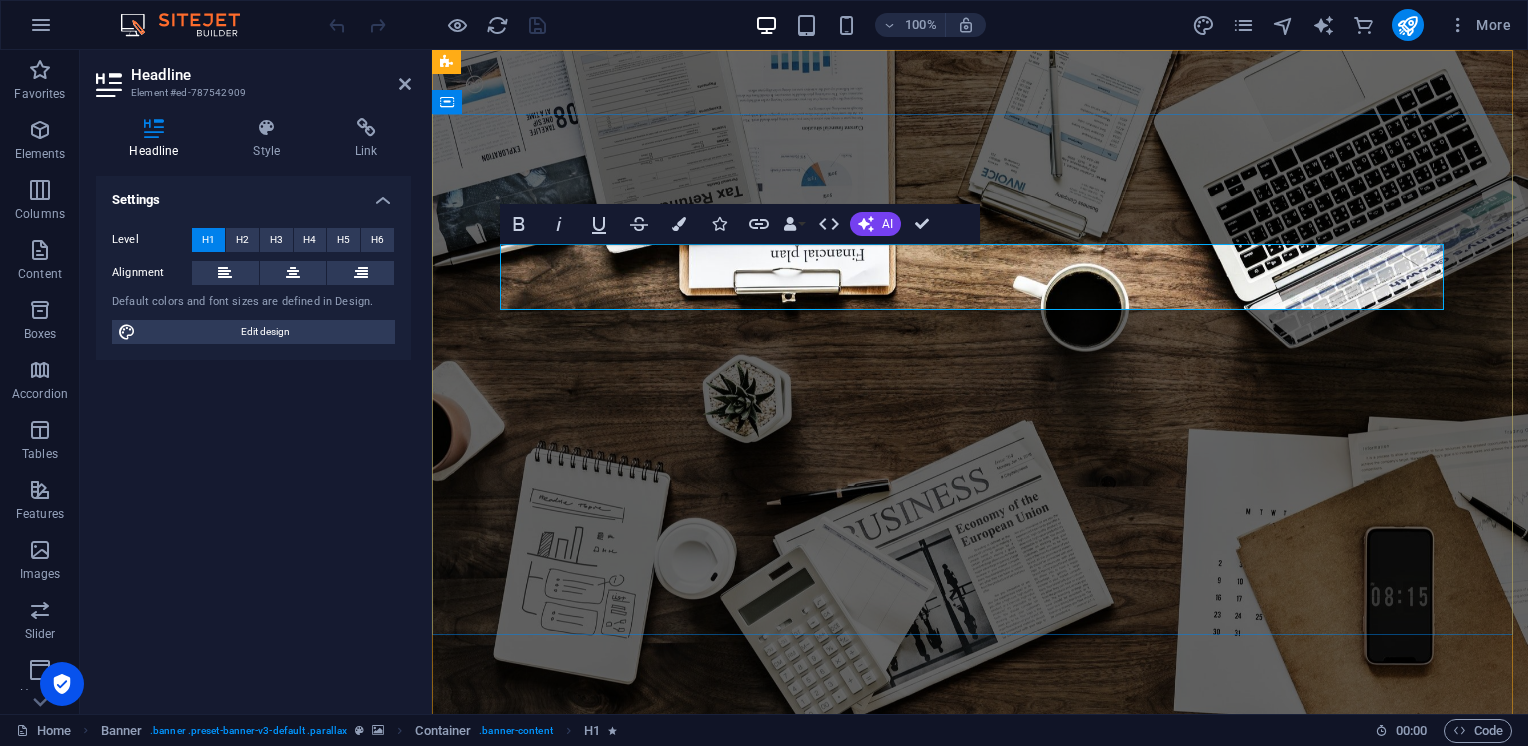 click on "O nline Marketing" at bounding box center [980, 921] 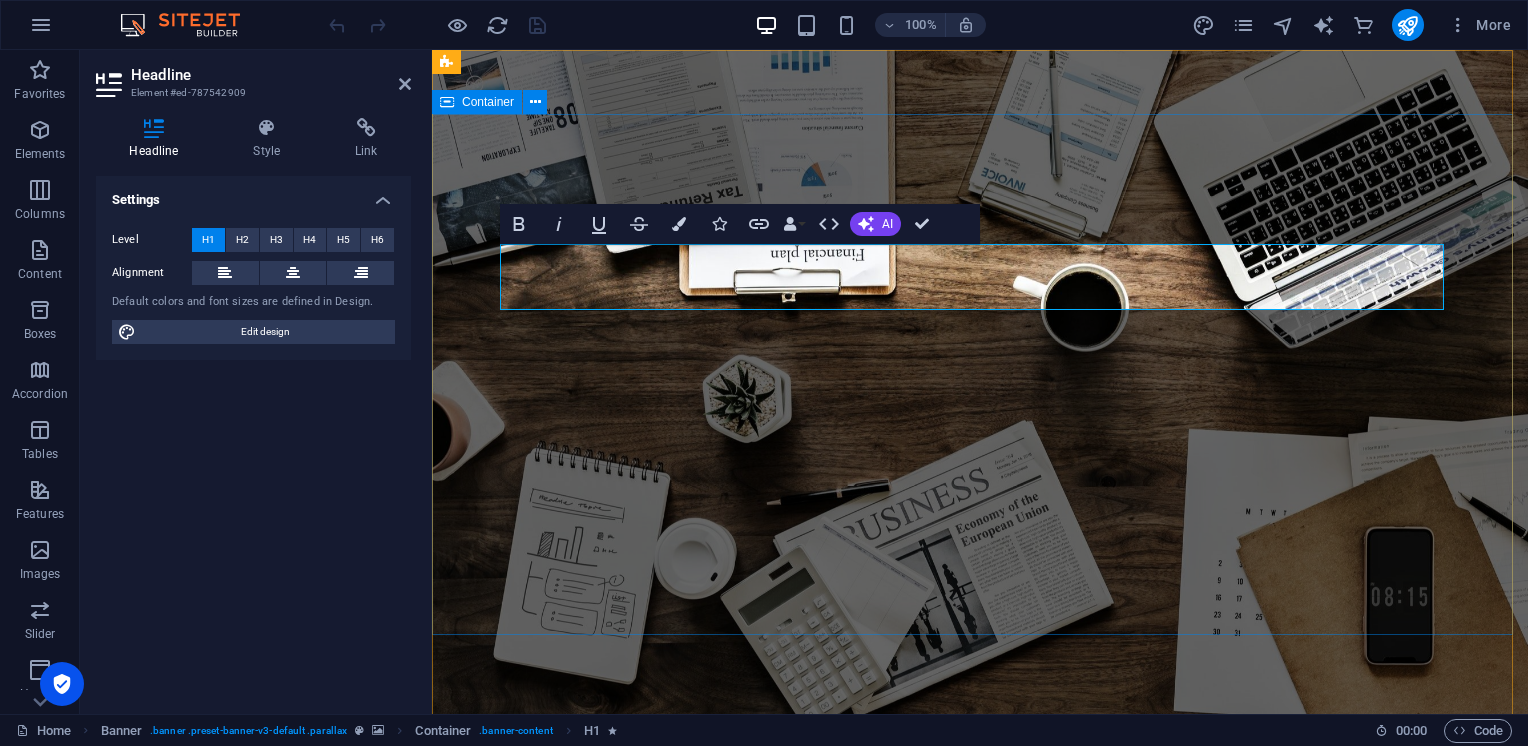 click on "O nline And OFFLINE Advertisng S OCIAL MEDIA MARKETING R EVIEW & STATISTICS Learn more" at bounding box center [980, 1019] 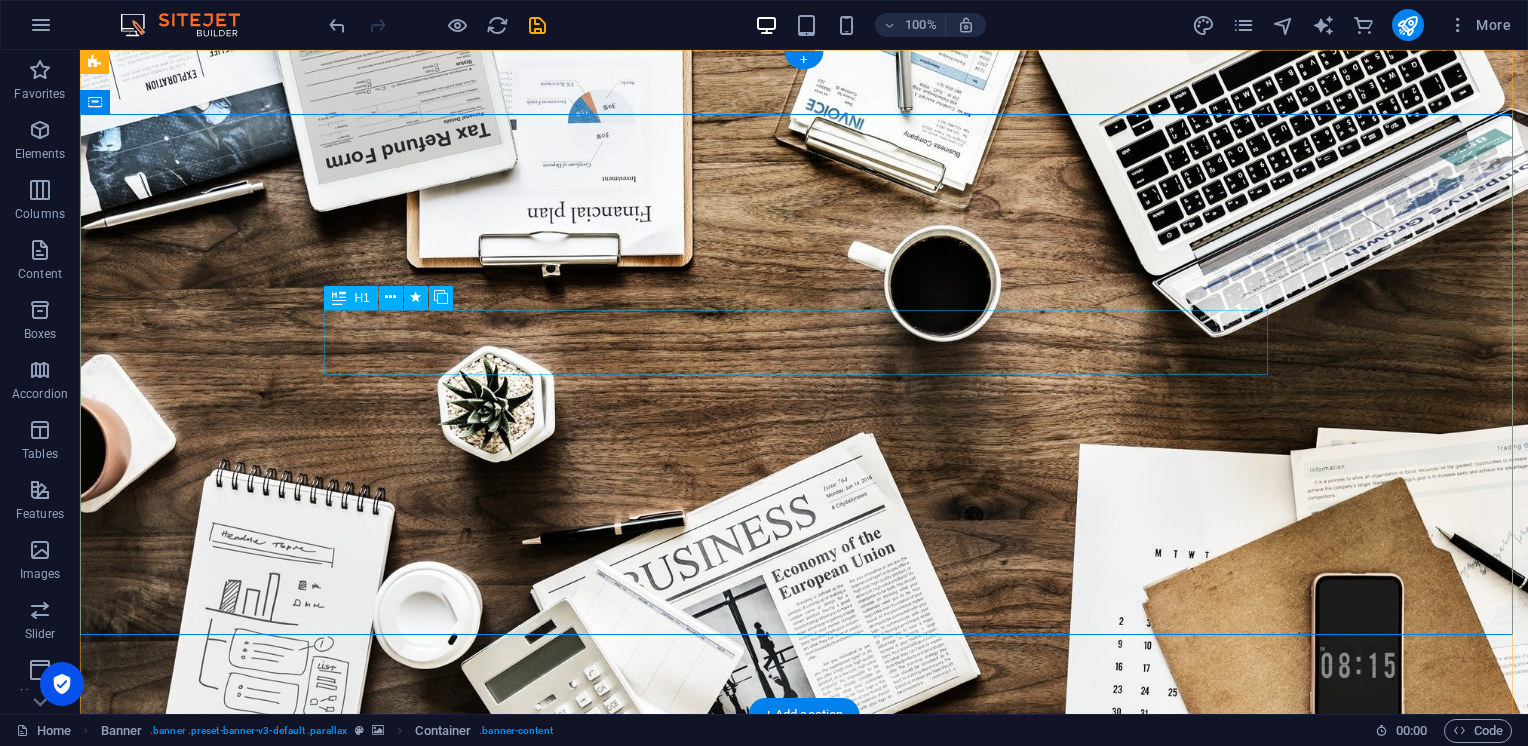 click on "S OCIAL MEDIA MARKETING" at bounding box center (804, 986) 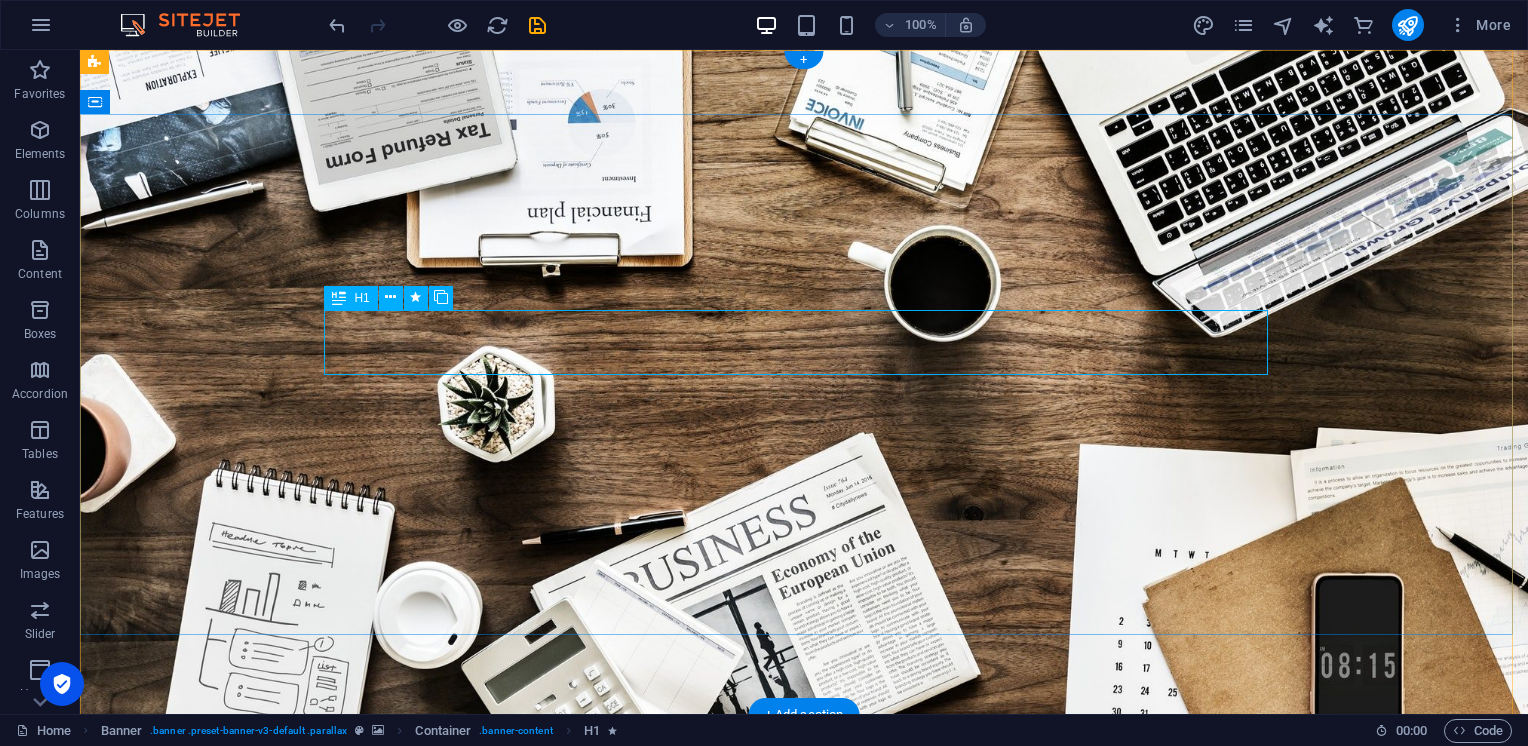 click on "S OCIAL MEDIA MARKETING" at bounding box center [804, 986] 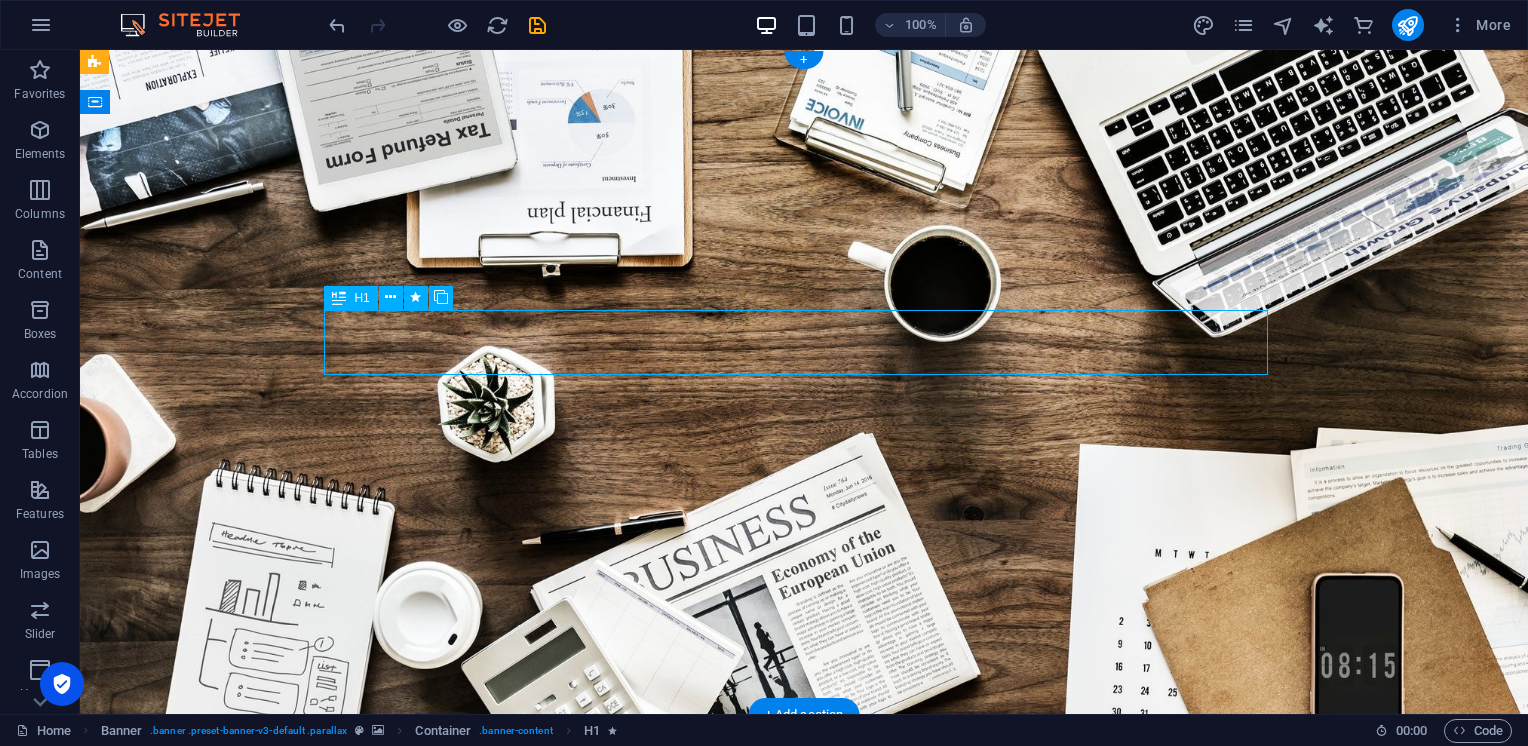 click on "S OCIAL MEDIA MARKETING" at bounding box center [804, 986] 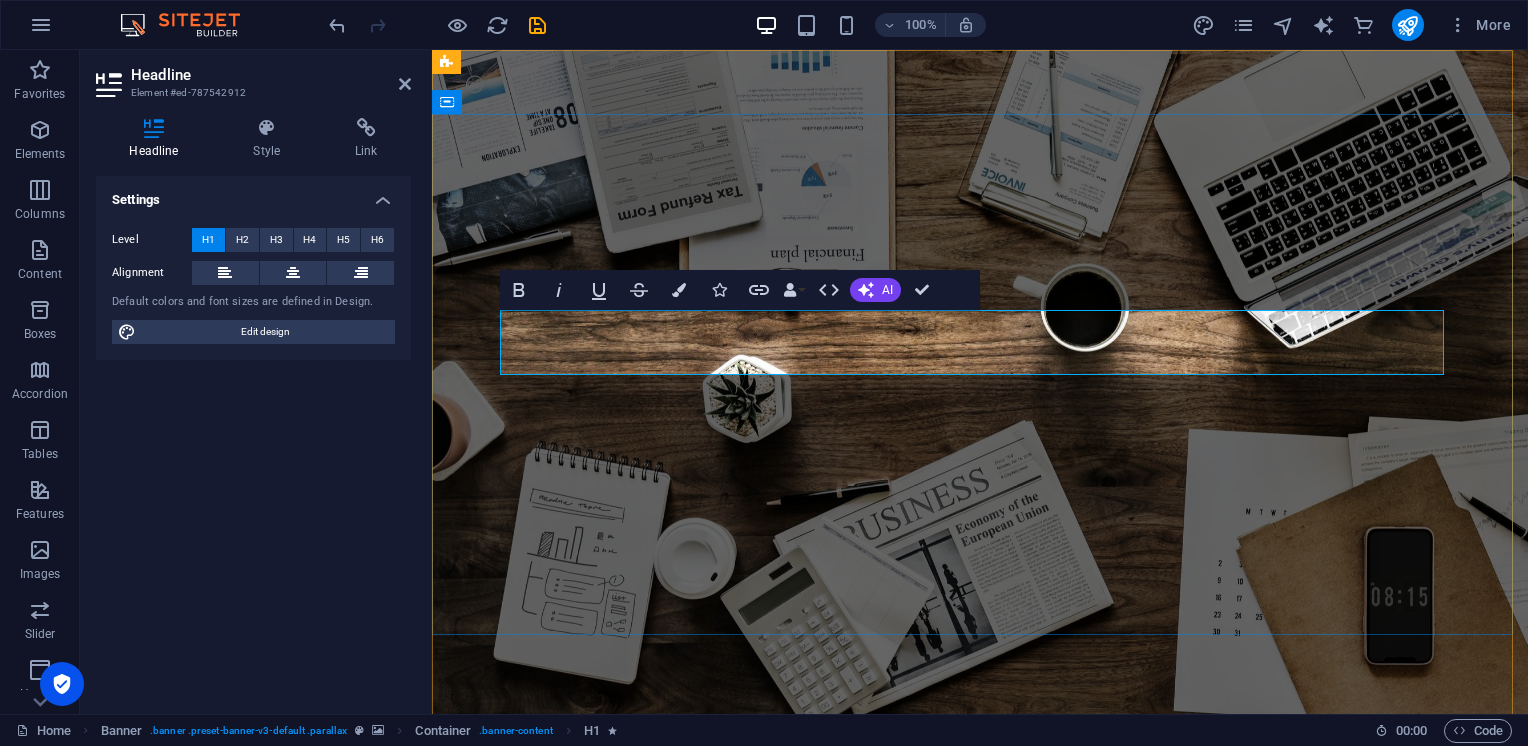 click on "OCIAL MEDIA MARKETING" at bounding box center [884, 986] 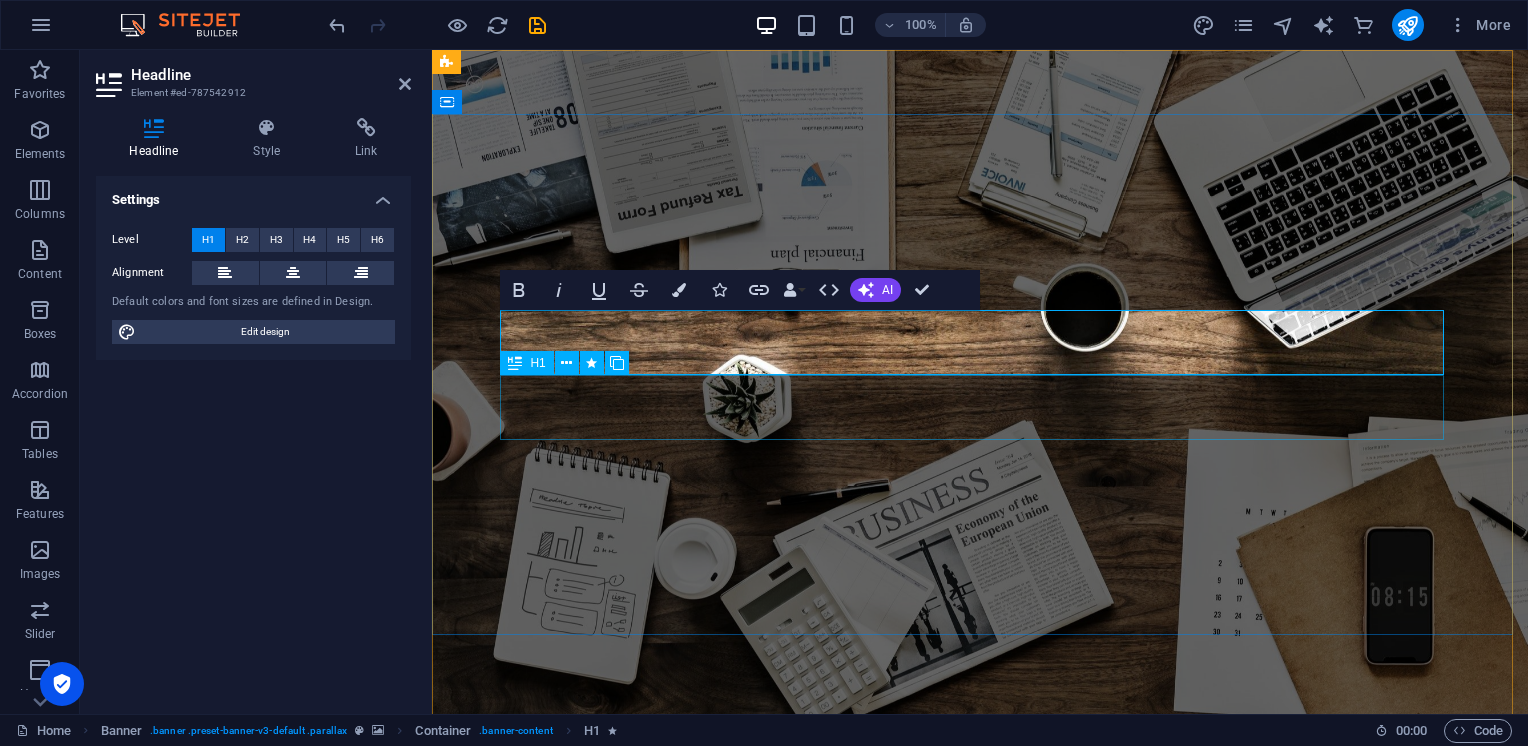 drag, startPoint x: 1212, startPoint y: 406, endPoint x: 1564, endPoint y: 404, distance: 352.00568 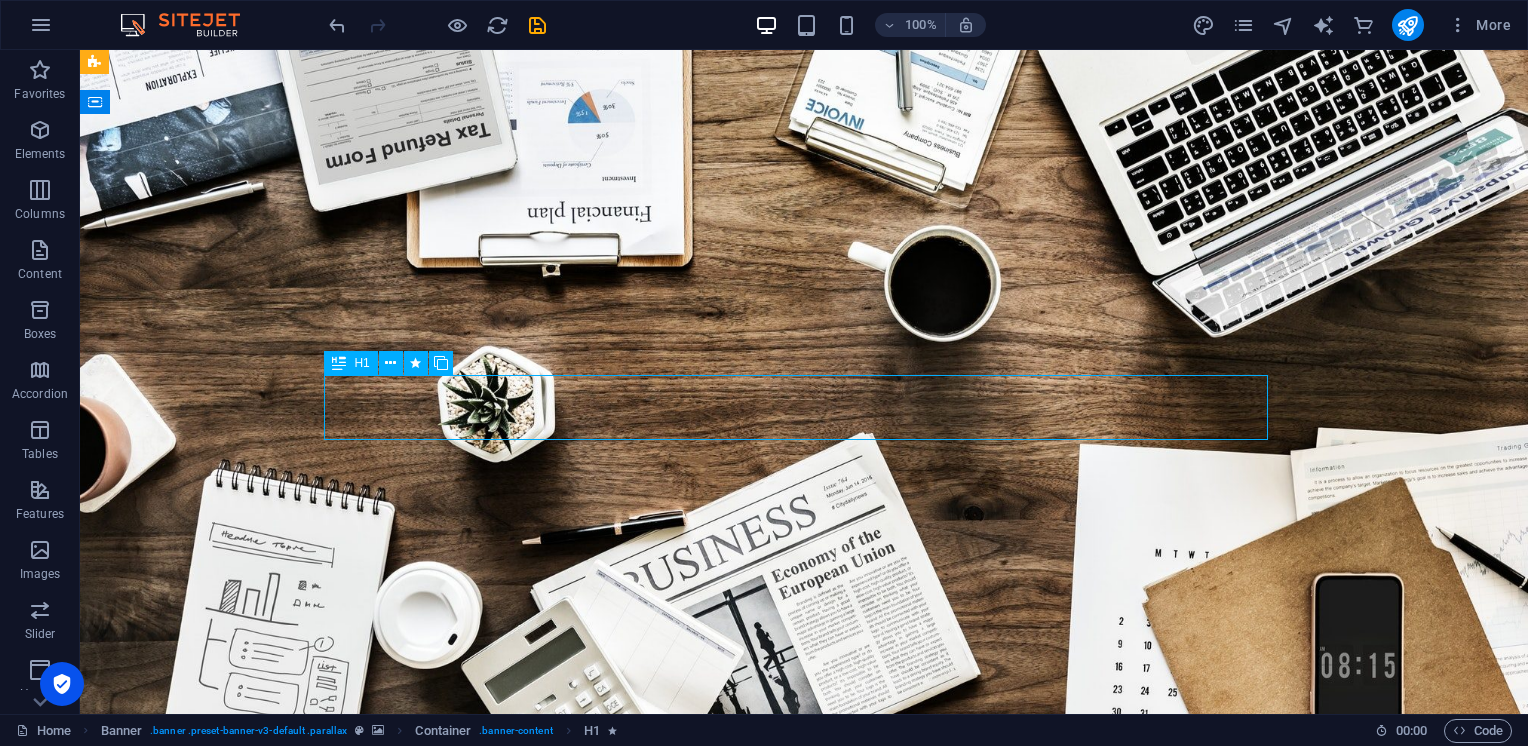 click on "R EVIEW & STATISTICS" at bounding box center [804, 1052] 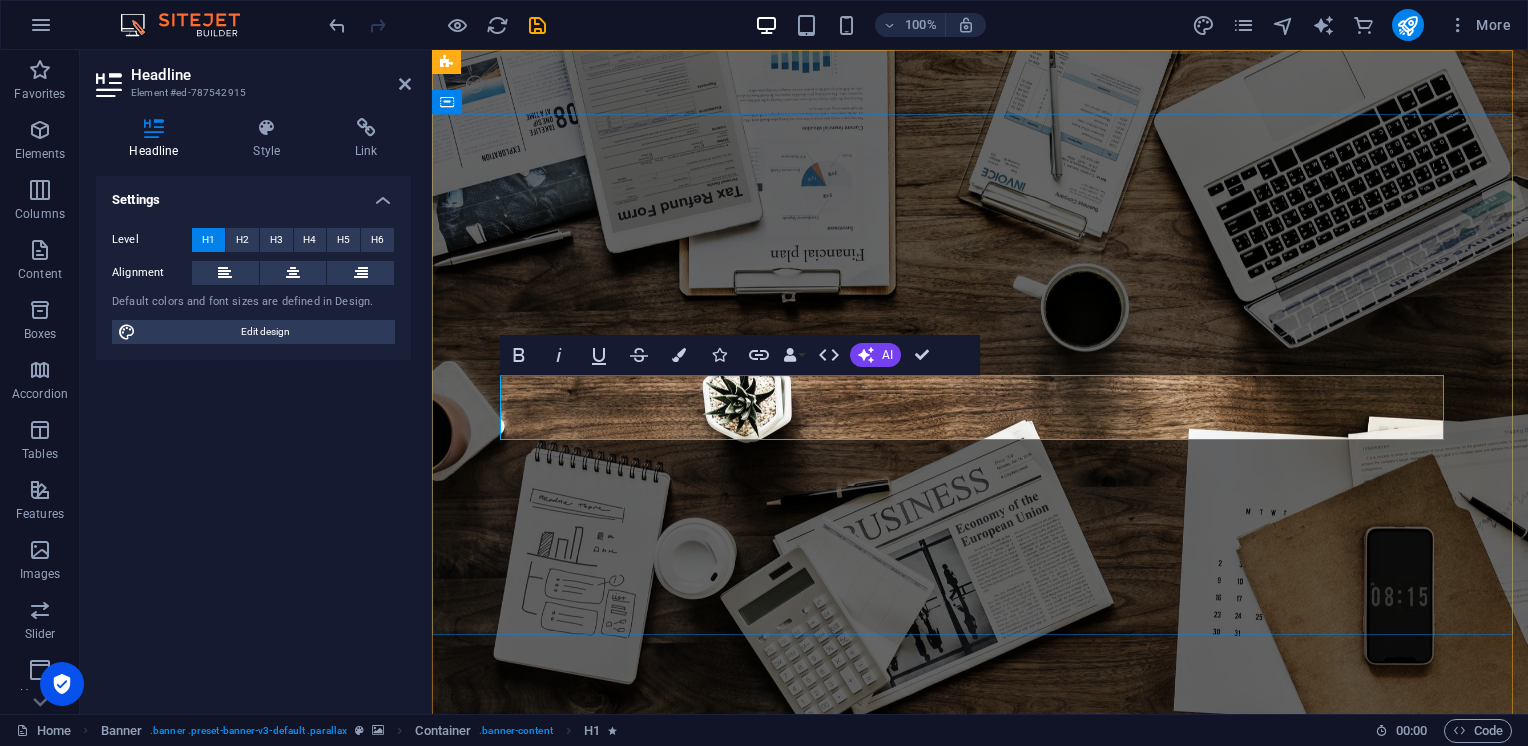 click on "EVIEW & STATISTICS" at bounding box center [817, 1052] 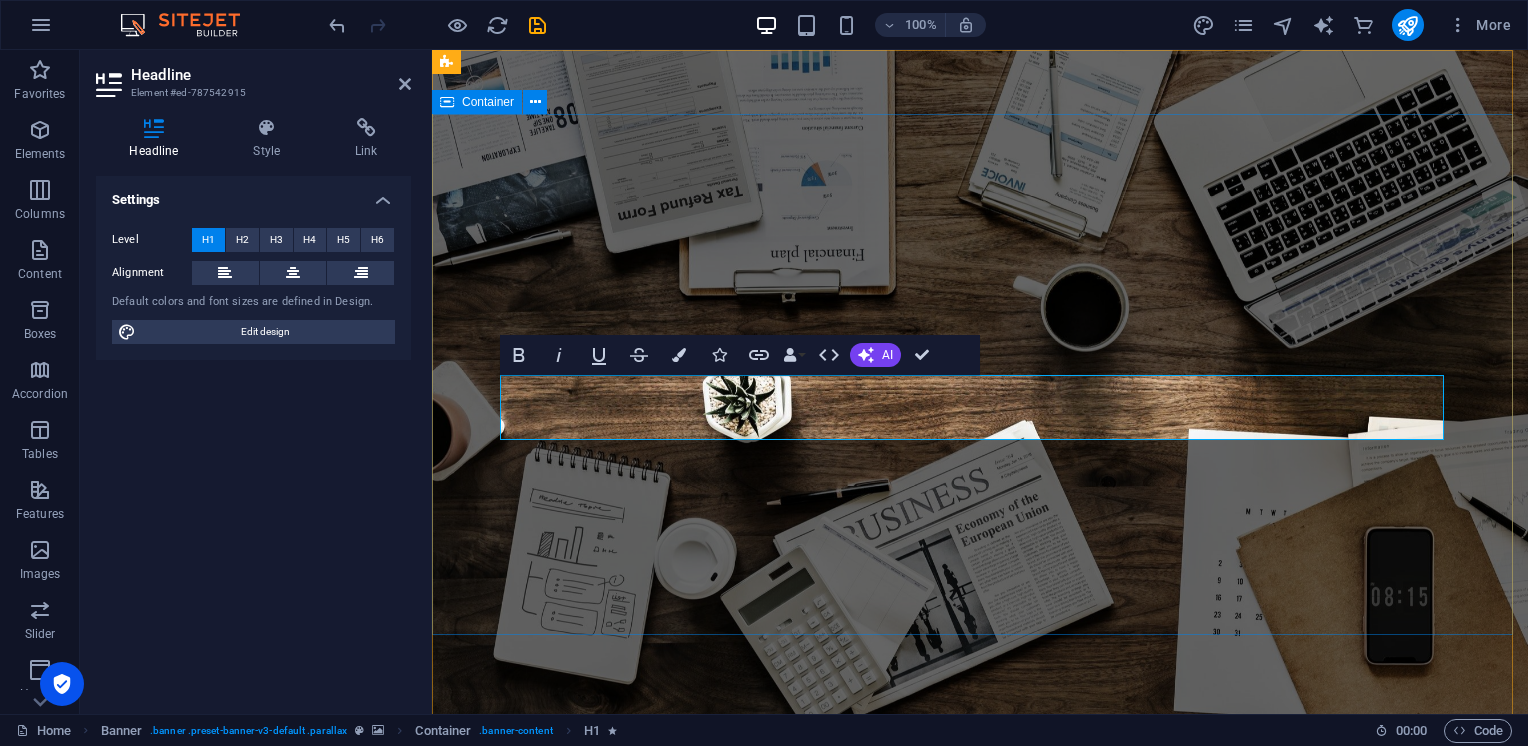 drag, startPoint x: 904, startPoint y: 206, endPoint x: 1257, endPoint y: 210, distance: 353.02267 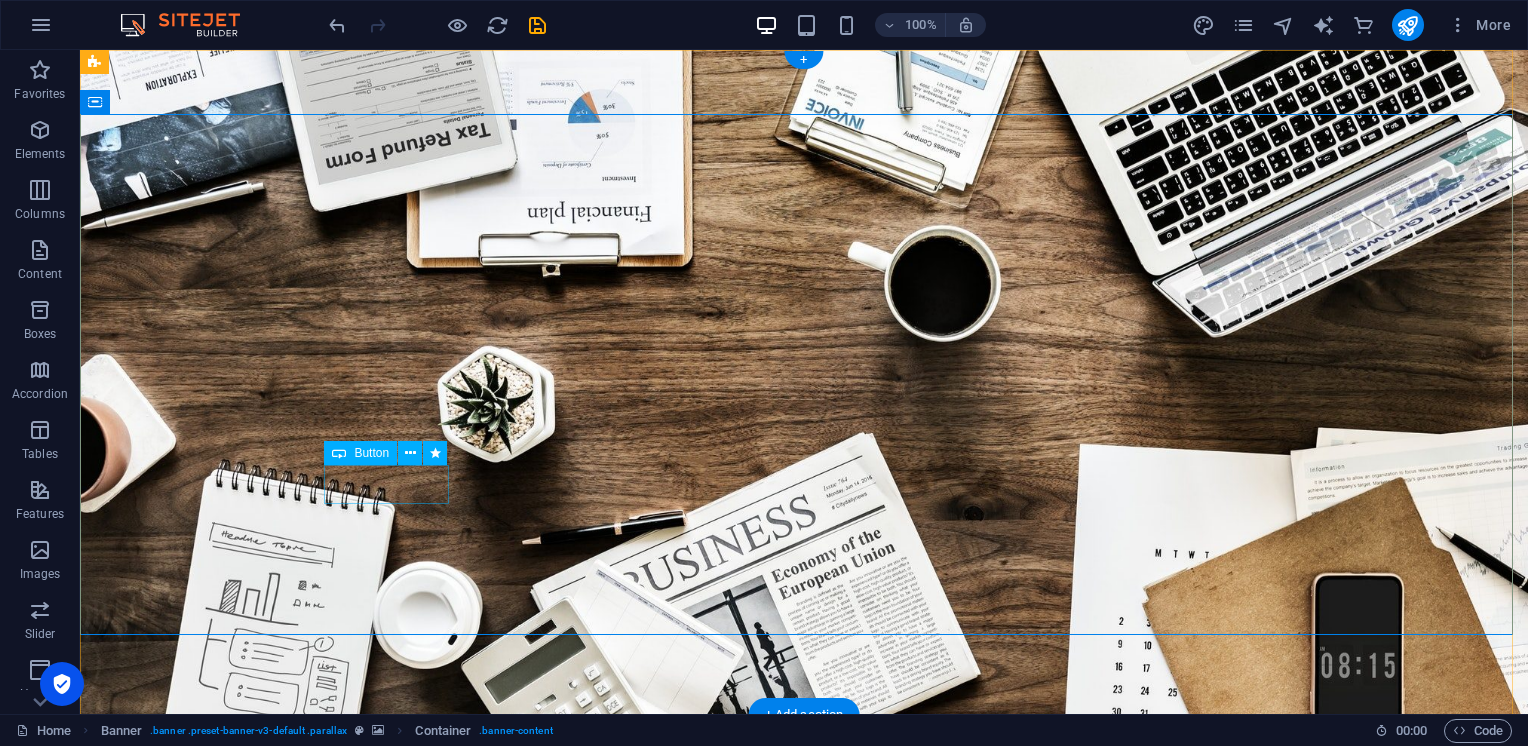 click on "Learn more" at bounding box center (804, 1129) 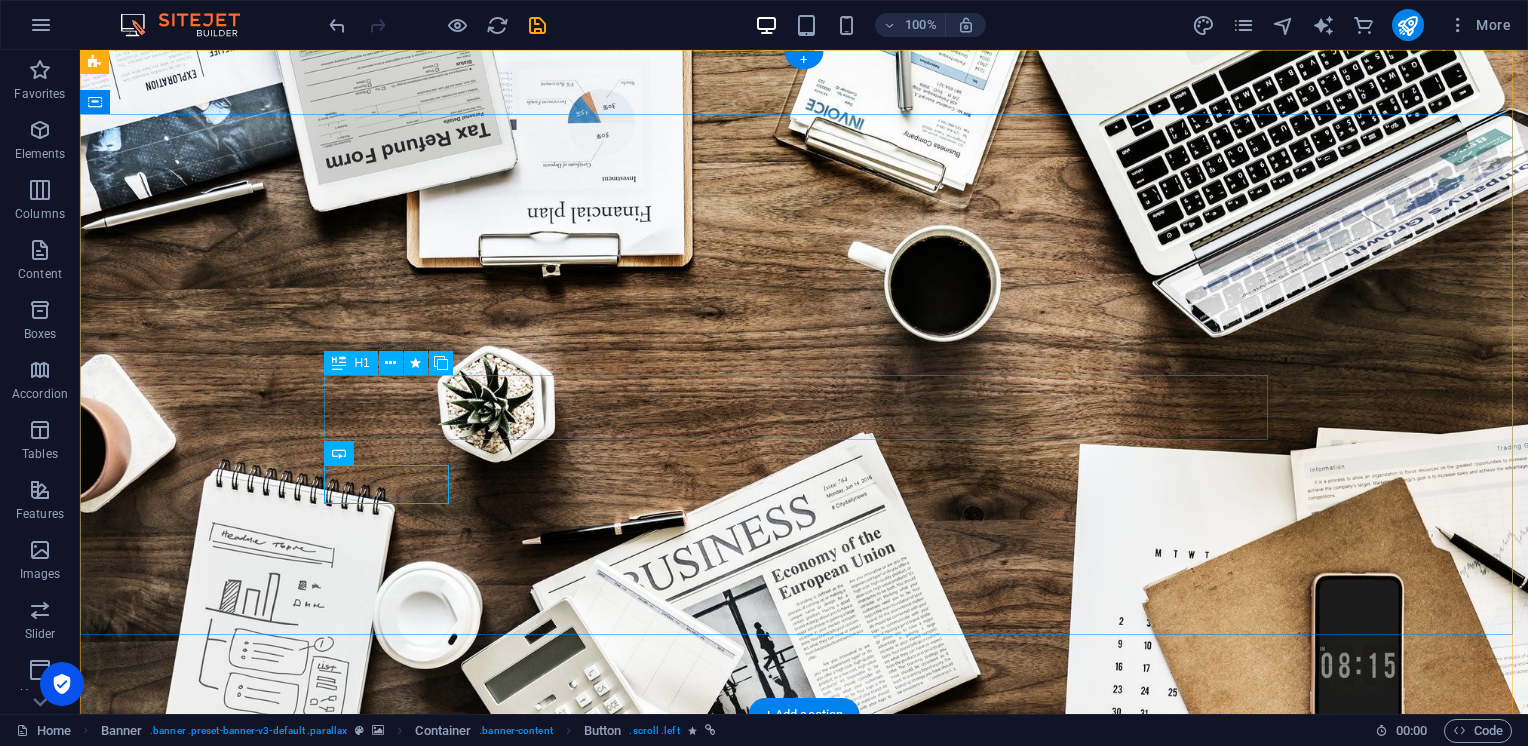 click on "S uplier barang & Jasa" at bounding box center (804, 1052) 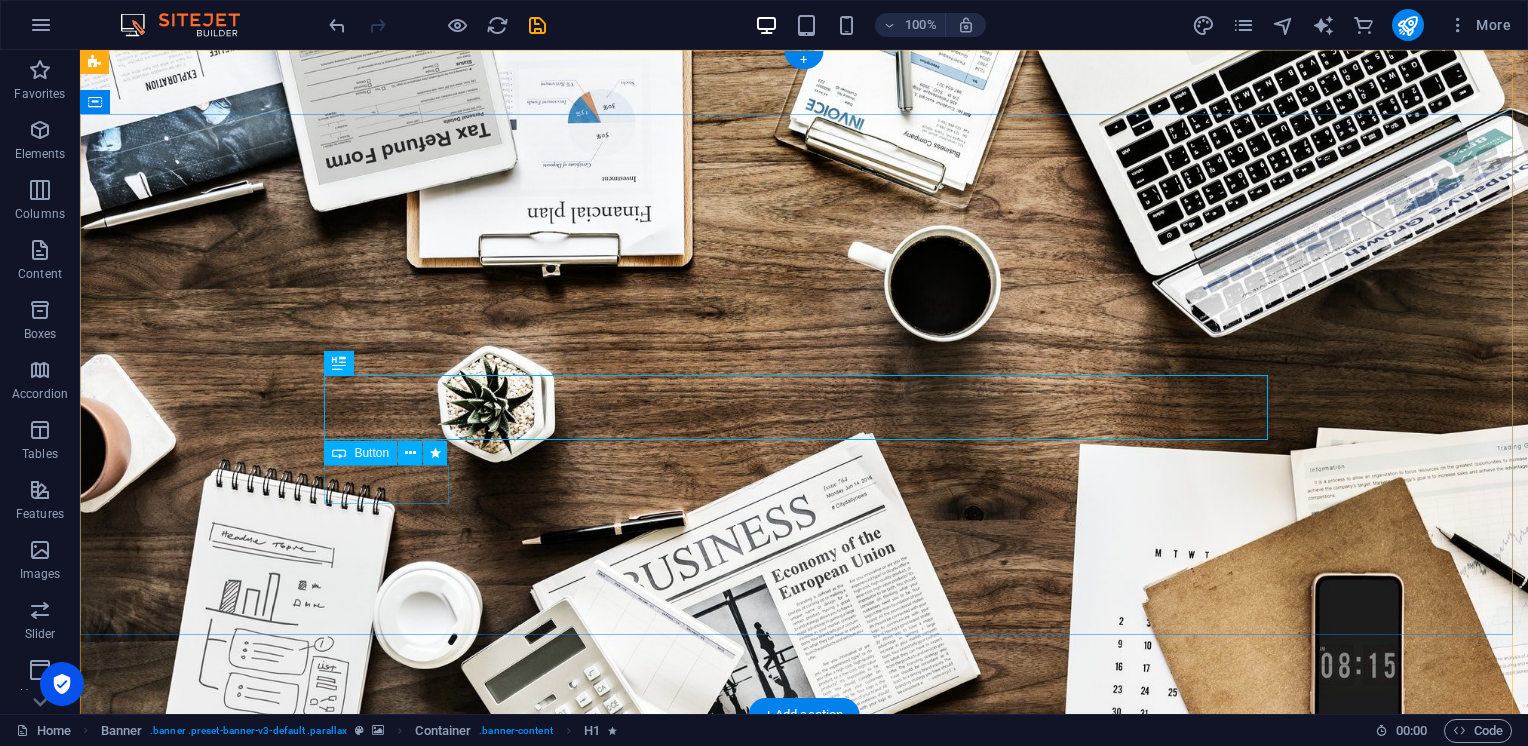 click on "Learn more" at bounding box center (804, 1129) 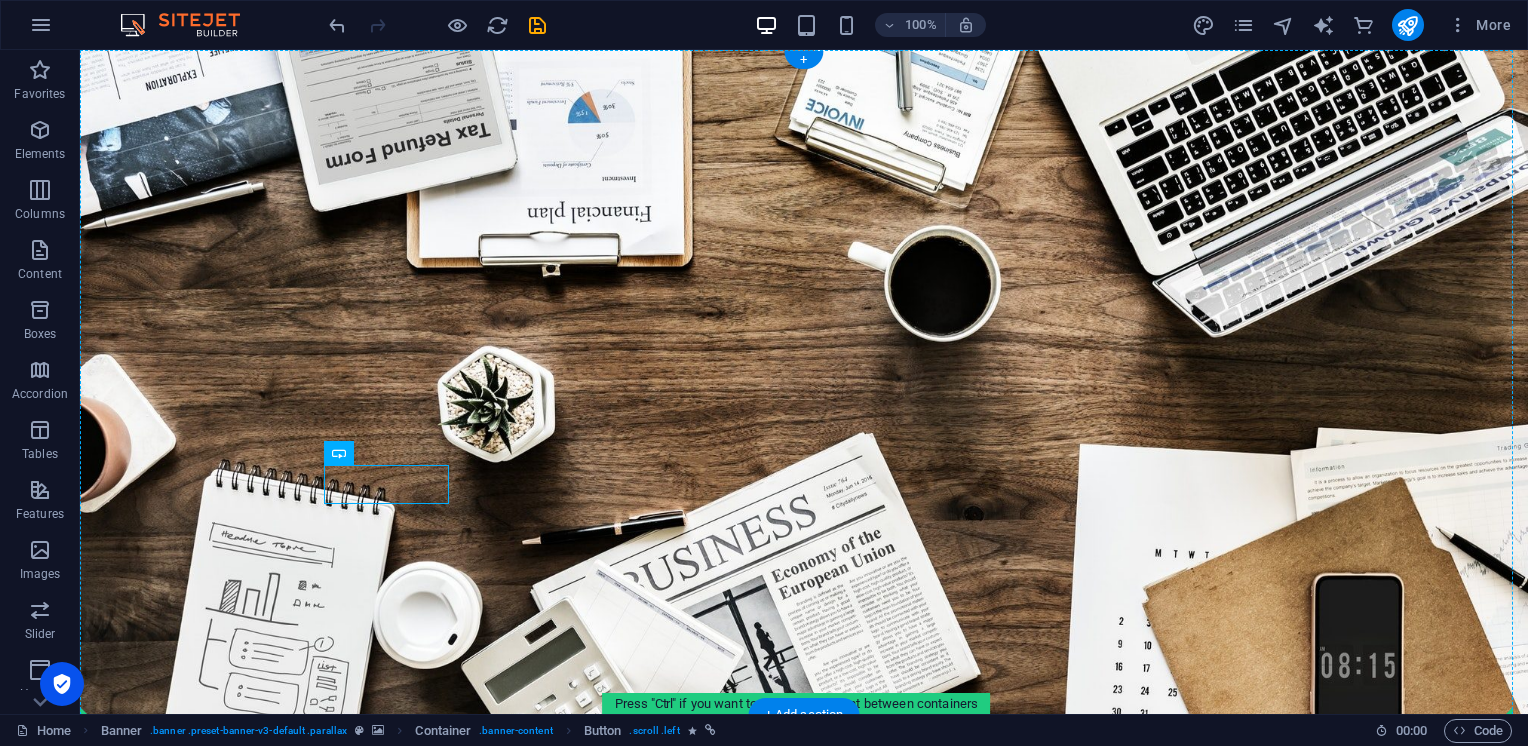 drag, startPoint x: 352, startPoint y: 490, endPoint x: 349, endPoint y: 551, distance: 61.073727 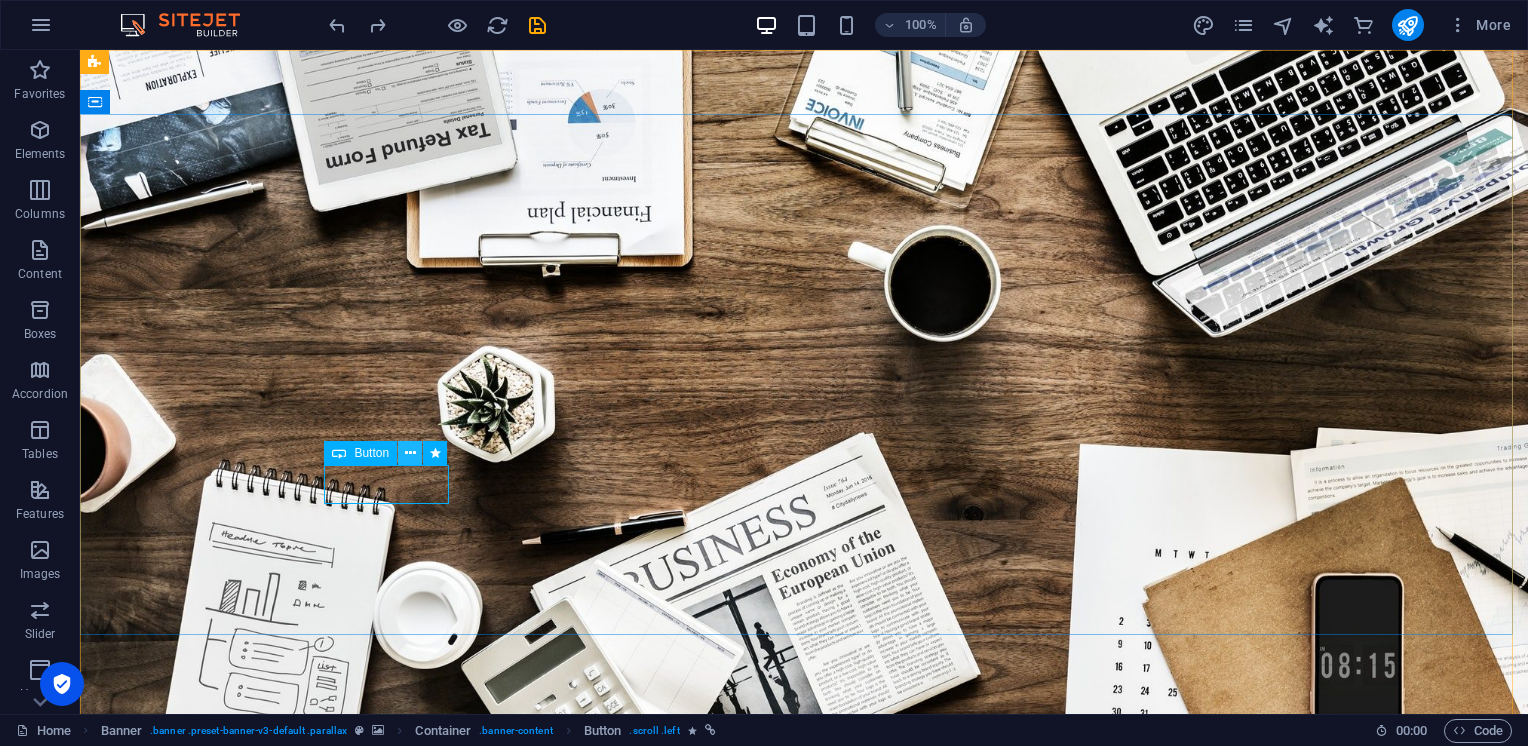 click at bounding box center (410, 453) 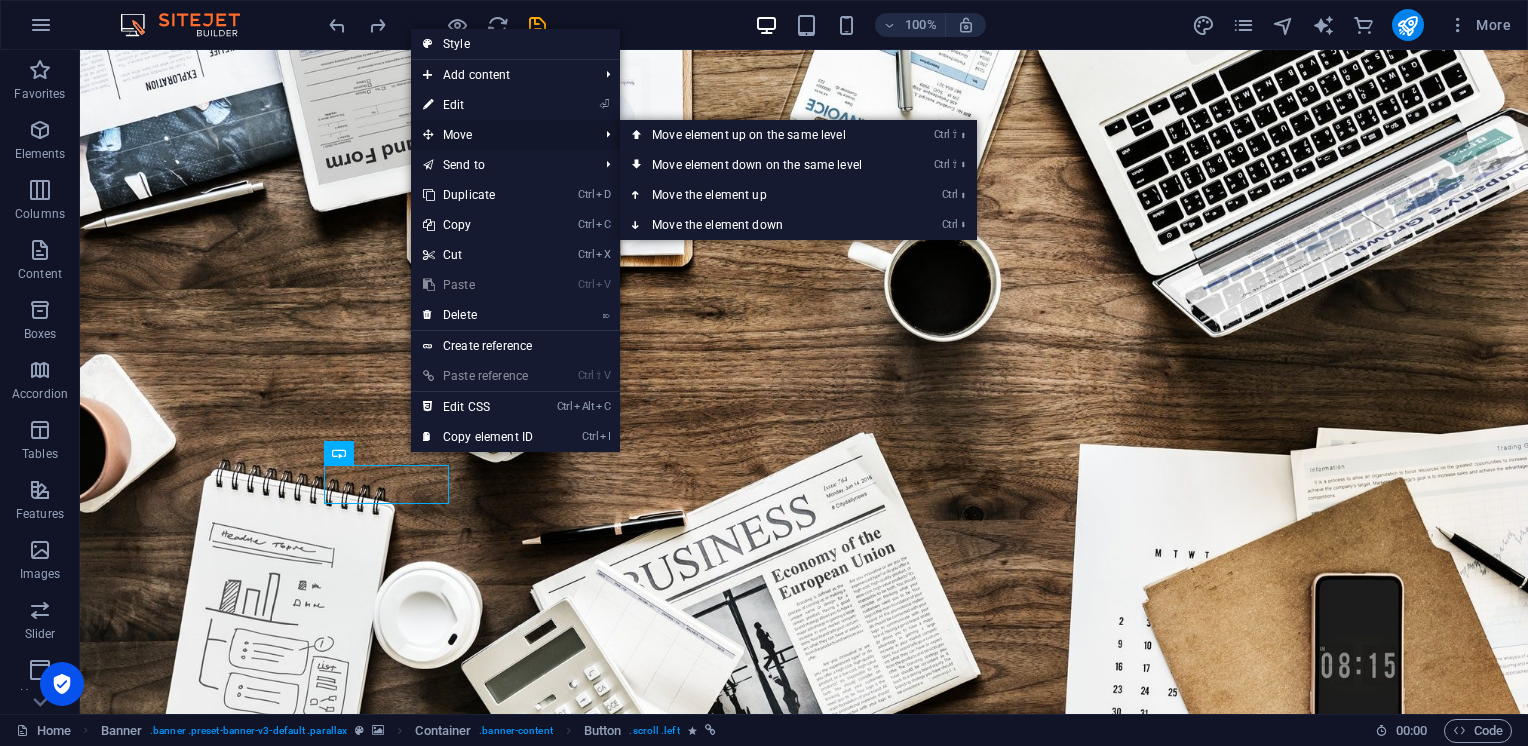 click on "Move" at bounding box center (500, 135) 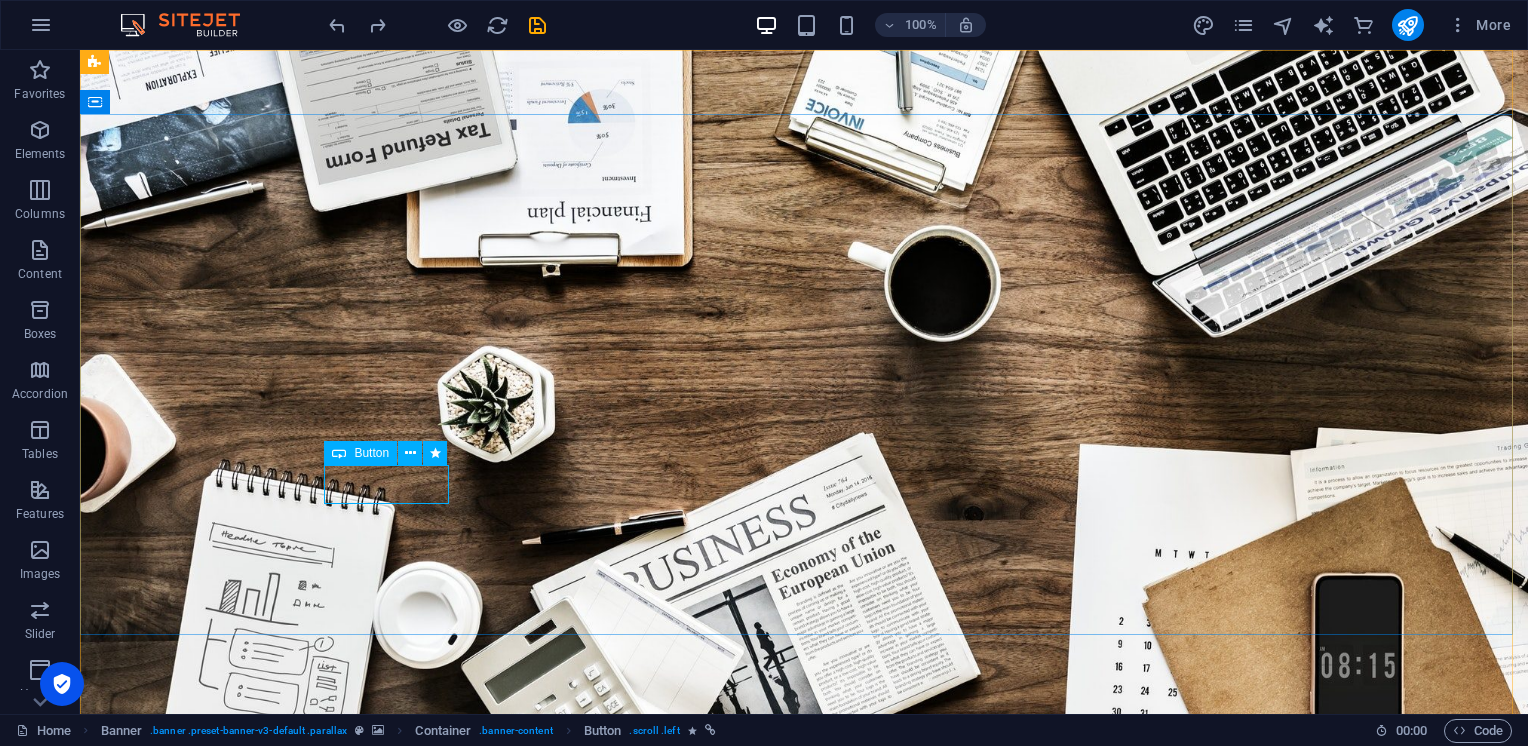 click on "Button" at bounding box center [392, 453] 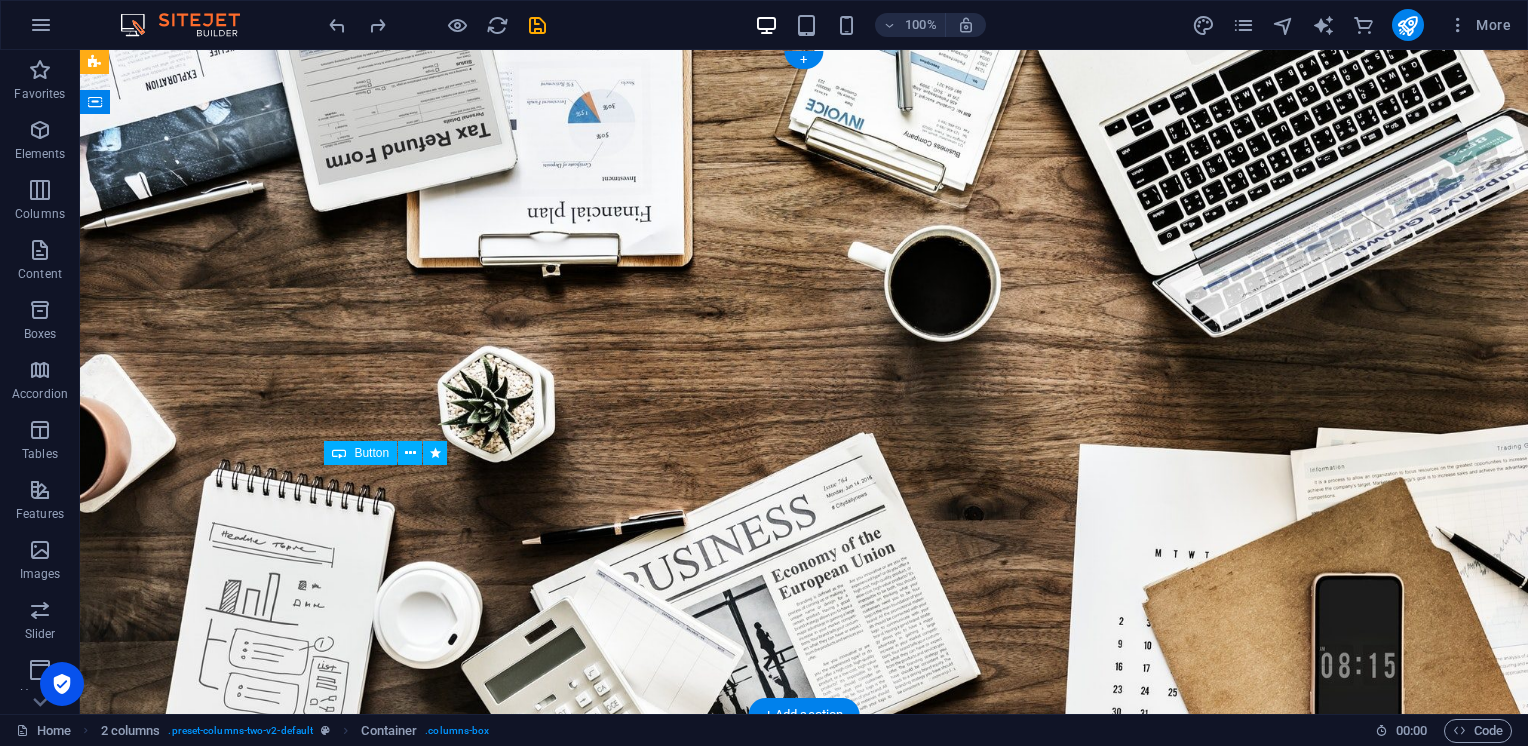 drag, startPoint x: 445, startPoint y: 516, endPoint x: 366, endPoint y: 466, distance: 93.49332 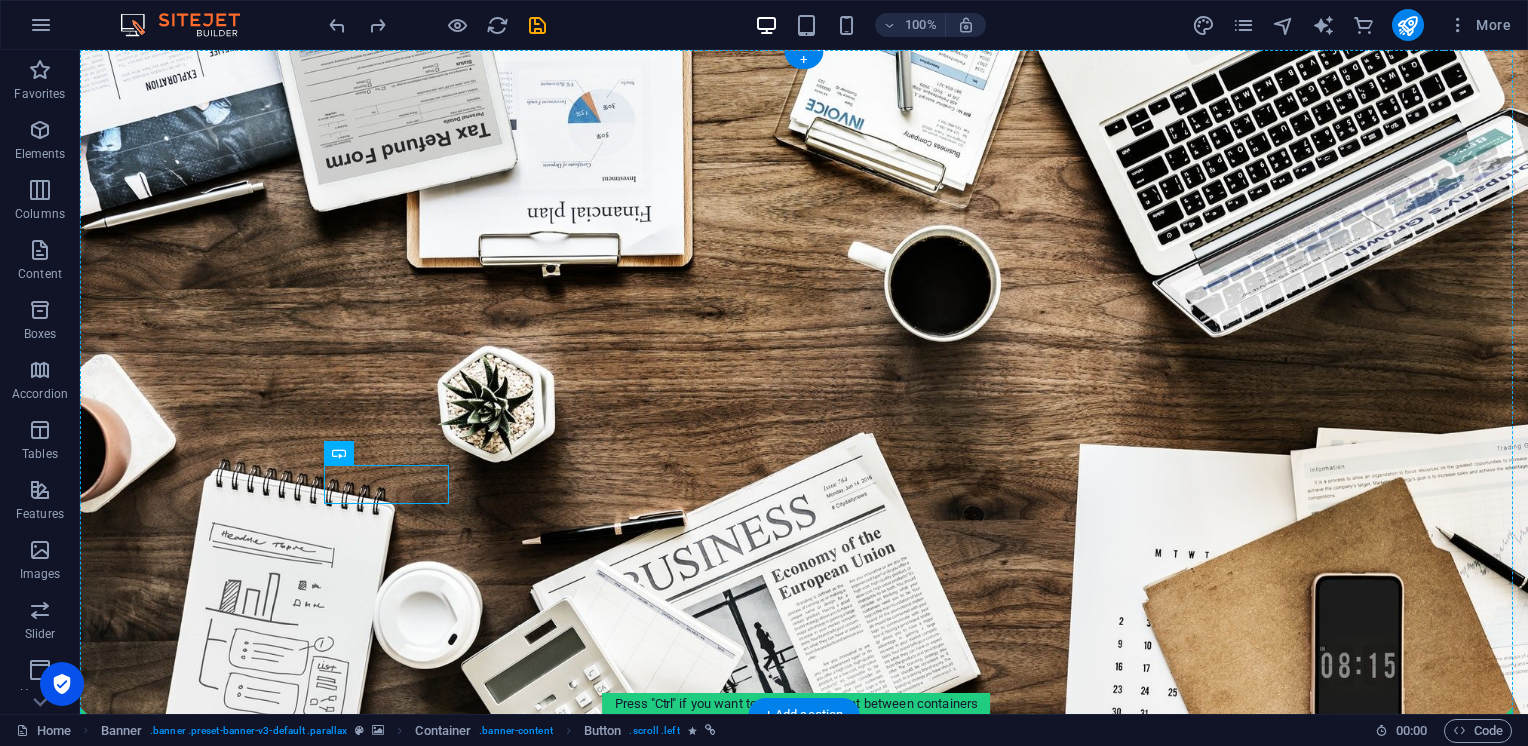 drag, startPoint x: 382, startPoint y: 486, endPoint x: 371, endPoint y: 541, distance: 56.089214 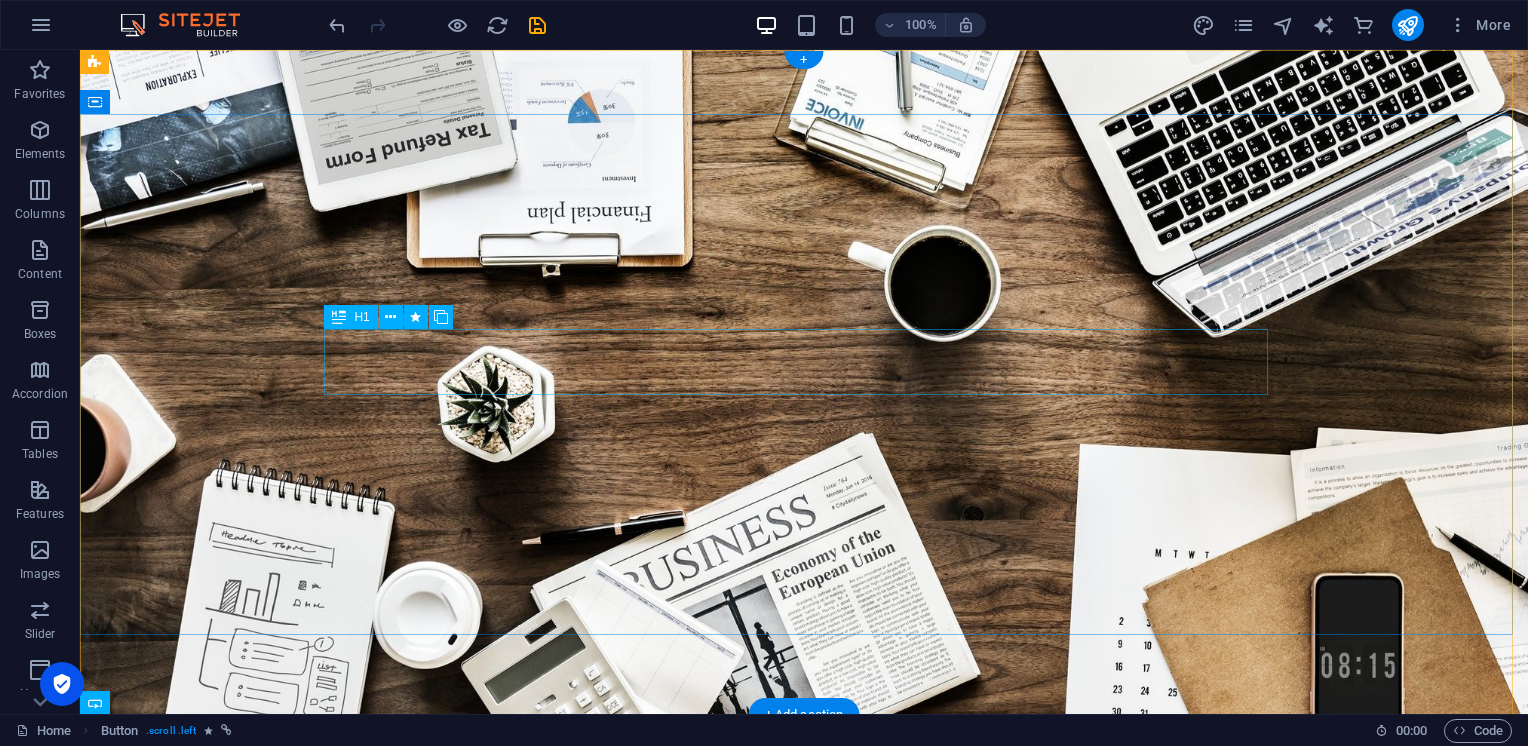 click on "T echnology development" at bounding box center (804, 986) 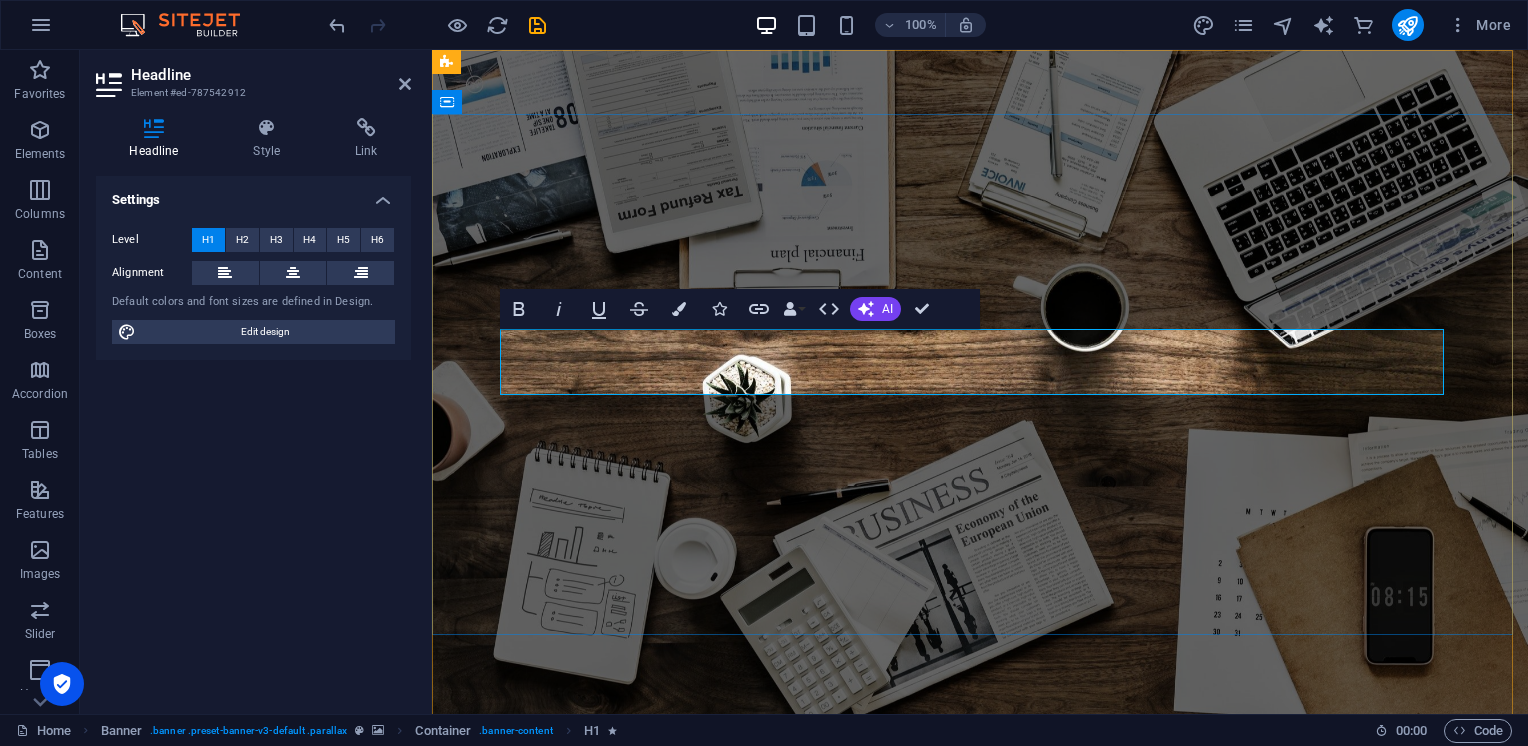 click on "echnology development" at bounding box center [911, 986] 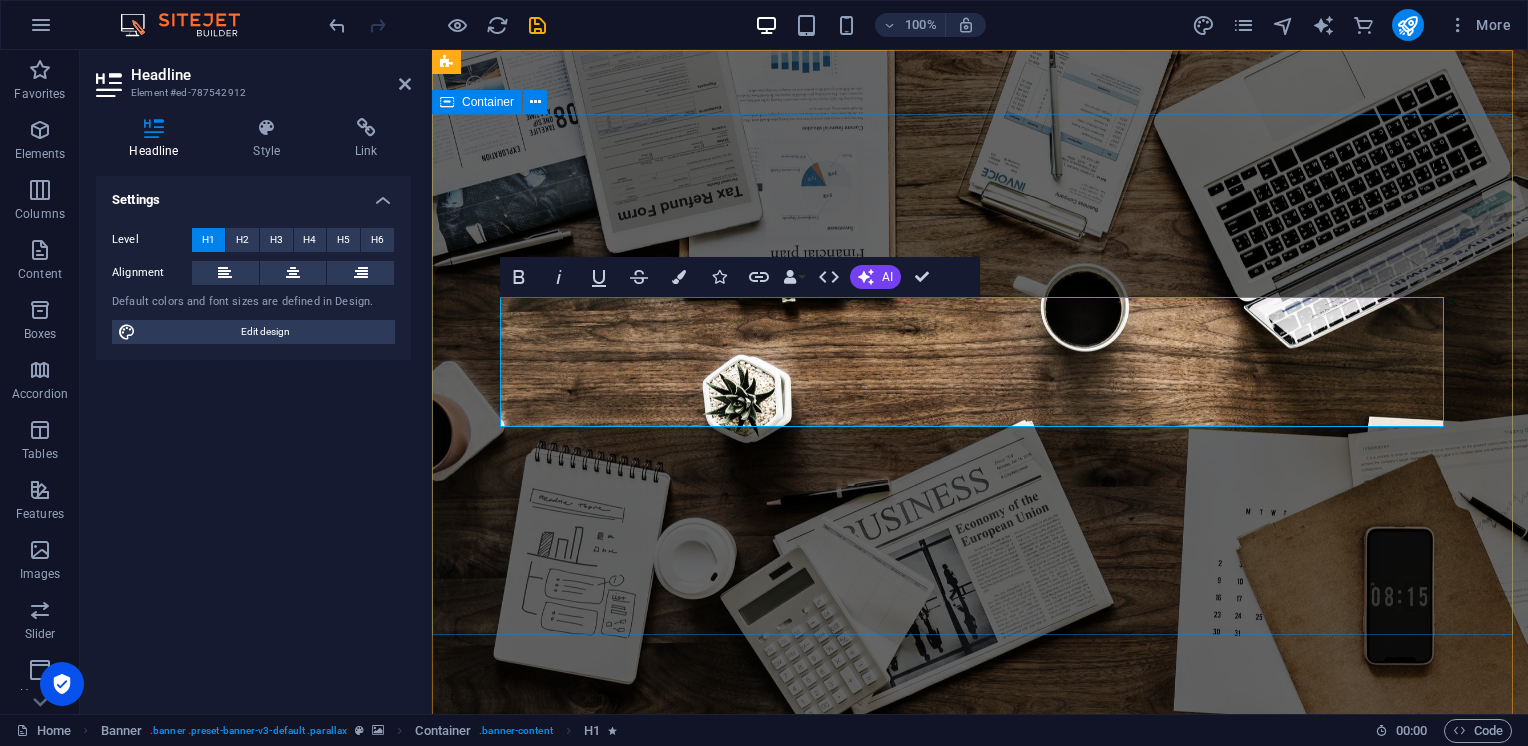 click on "O nline And OFFLINE Advertisng T echnology development & SECURITY S uplier barang & Jasa" at bounding box center (980, 1032) 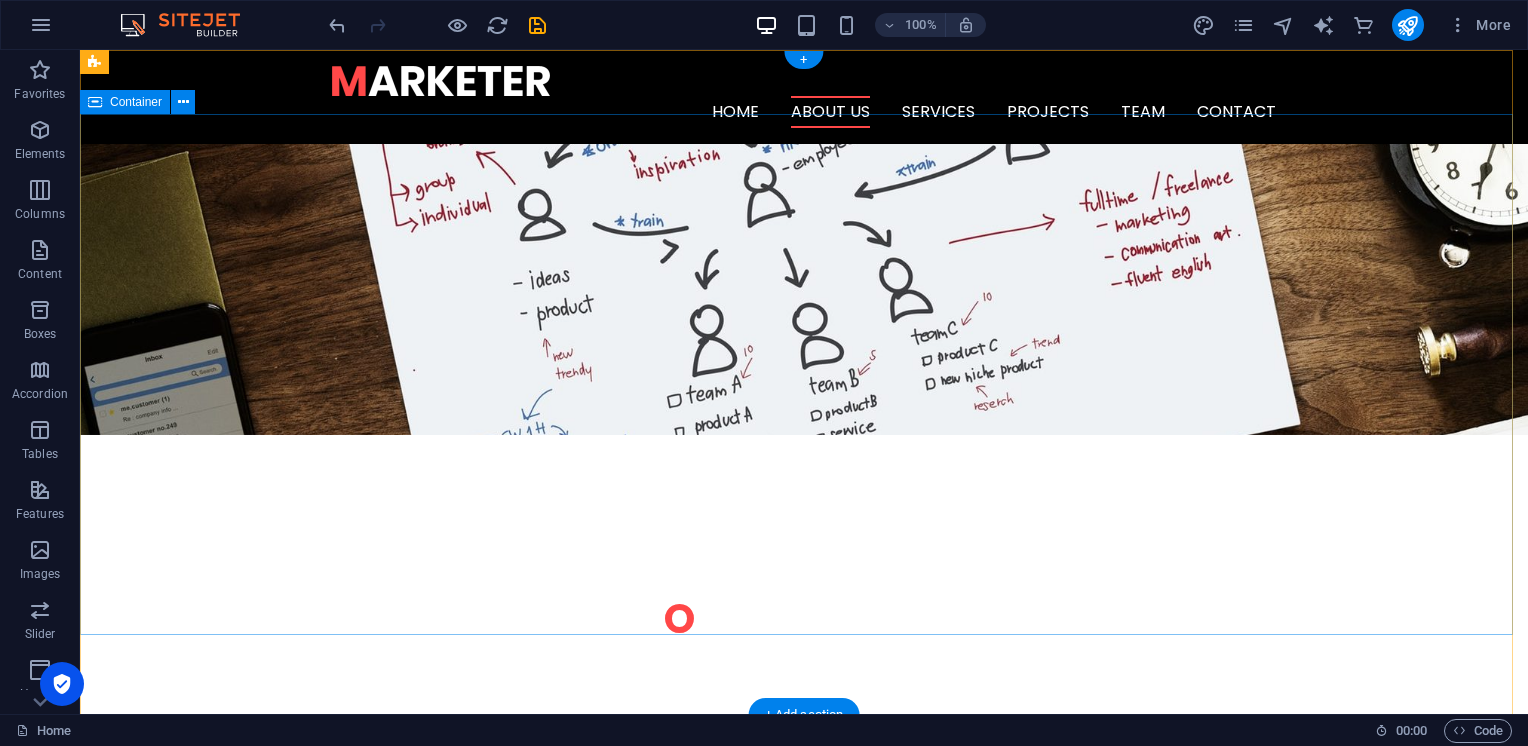 scroll, scrollTop: 0, scrollLeft: 0, axis: both 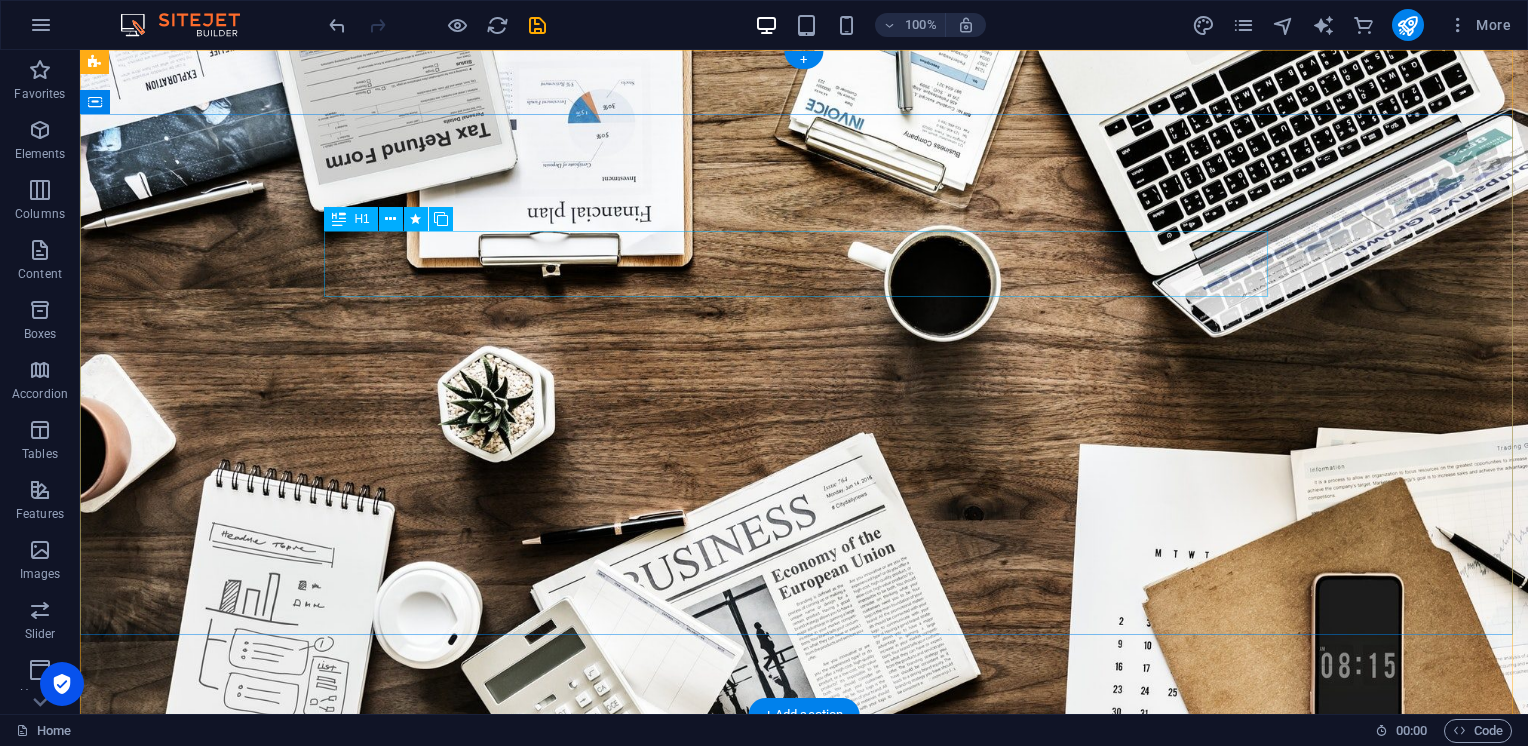 click on "O nline And OFFLINE Advertisng" at bounding box center (804, 921) 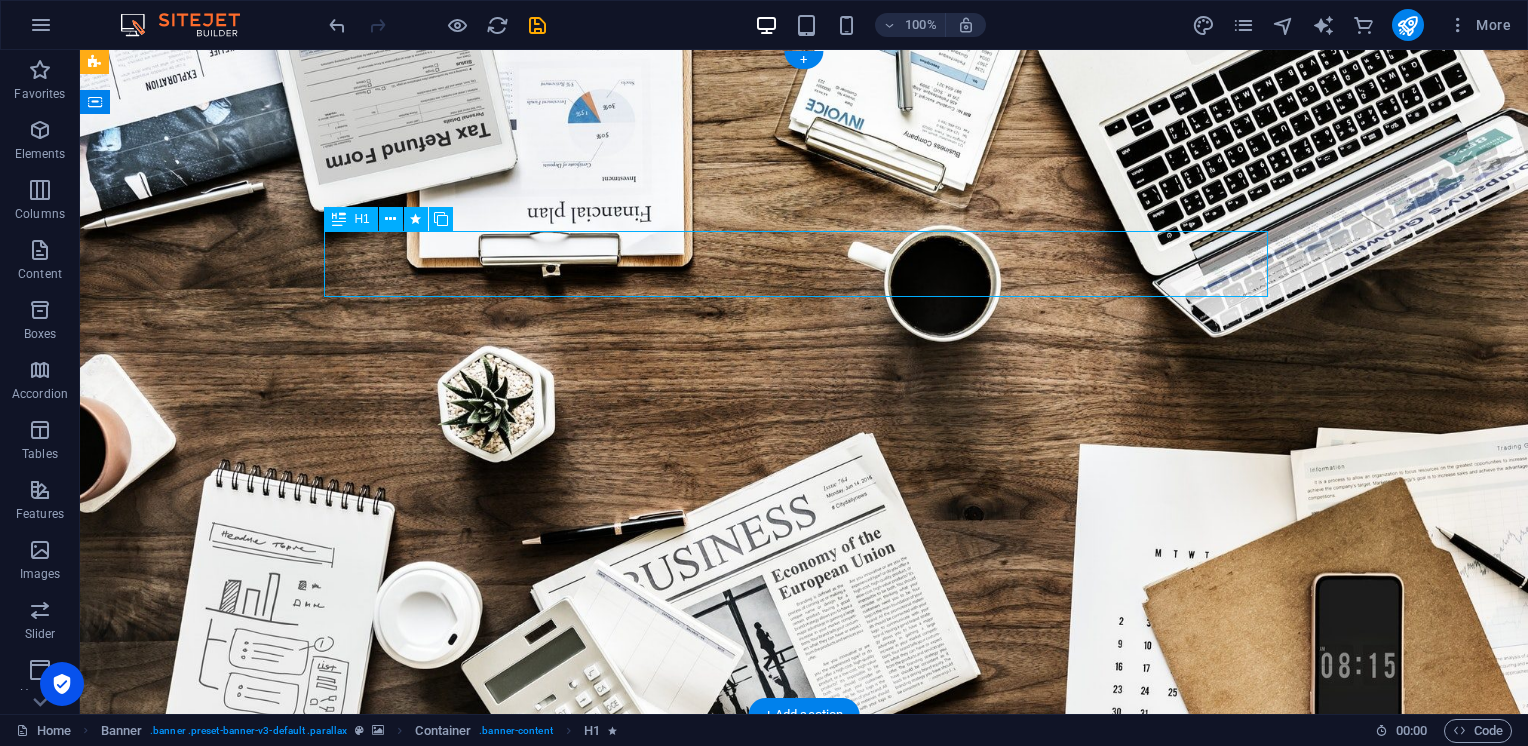 click on "O nline And OFFLINE Advertisng" at bounding box center (804, 921) 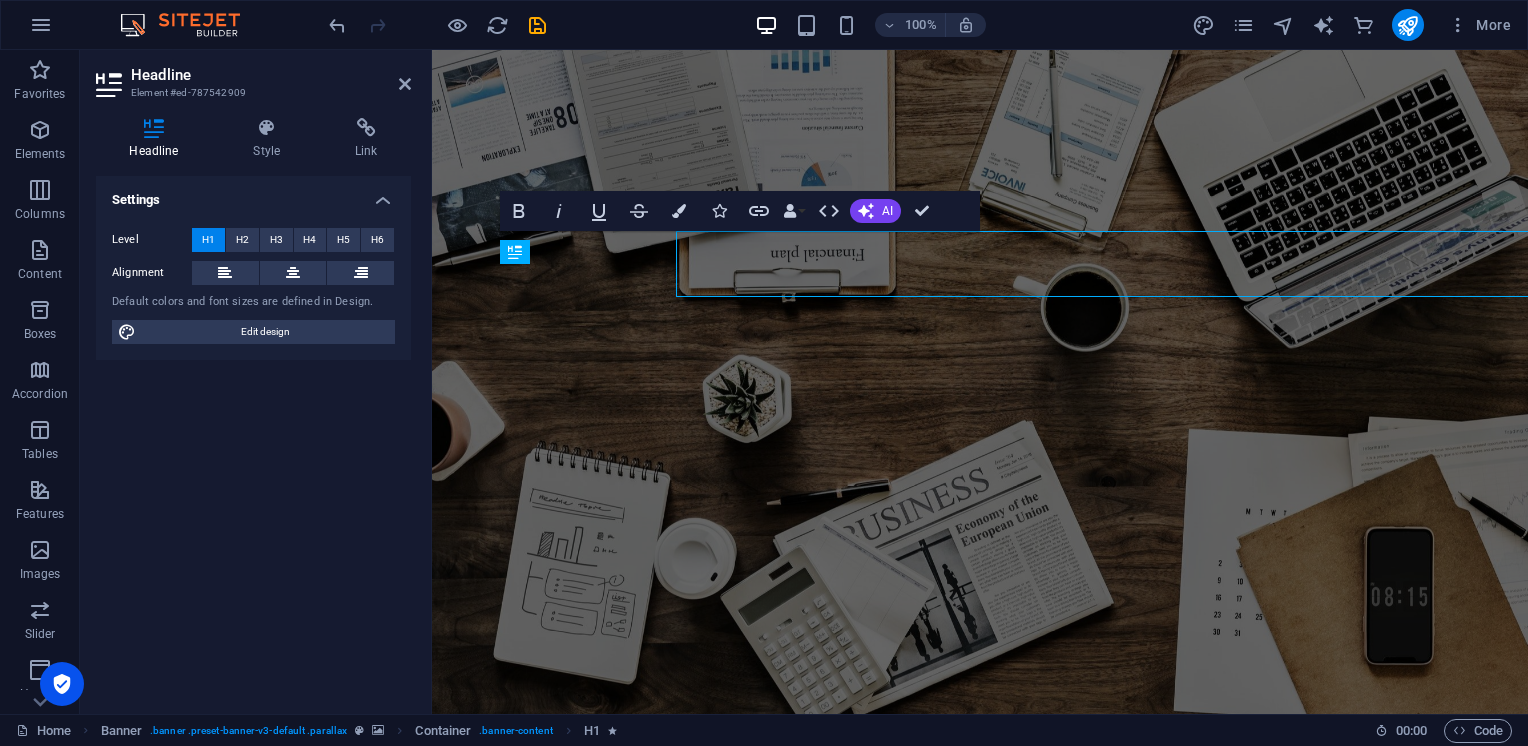 click on "Level H1 H2 H3 H4 H5 H6 Alignment Default colors and font sizes are defined in Design. Edit design" at bounding box center [253, 286] 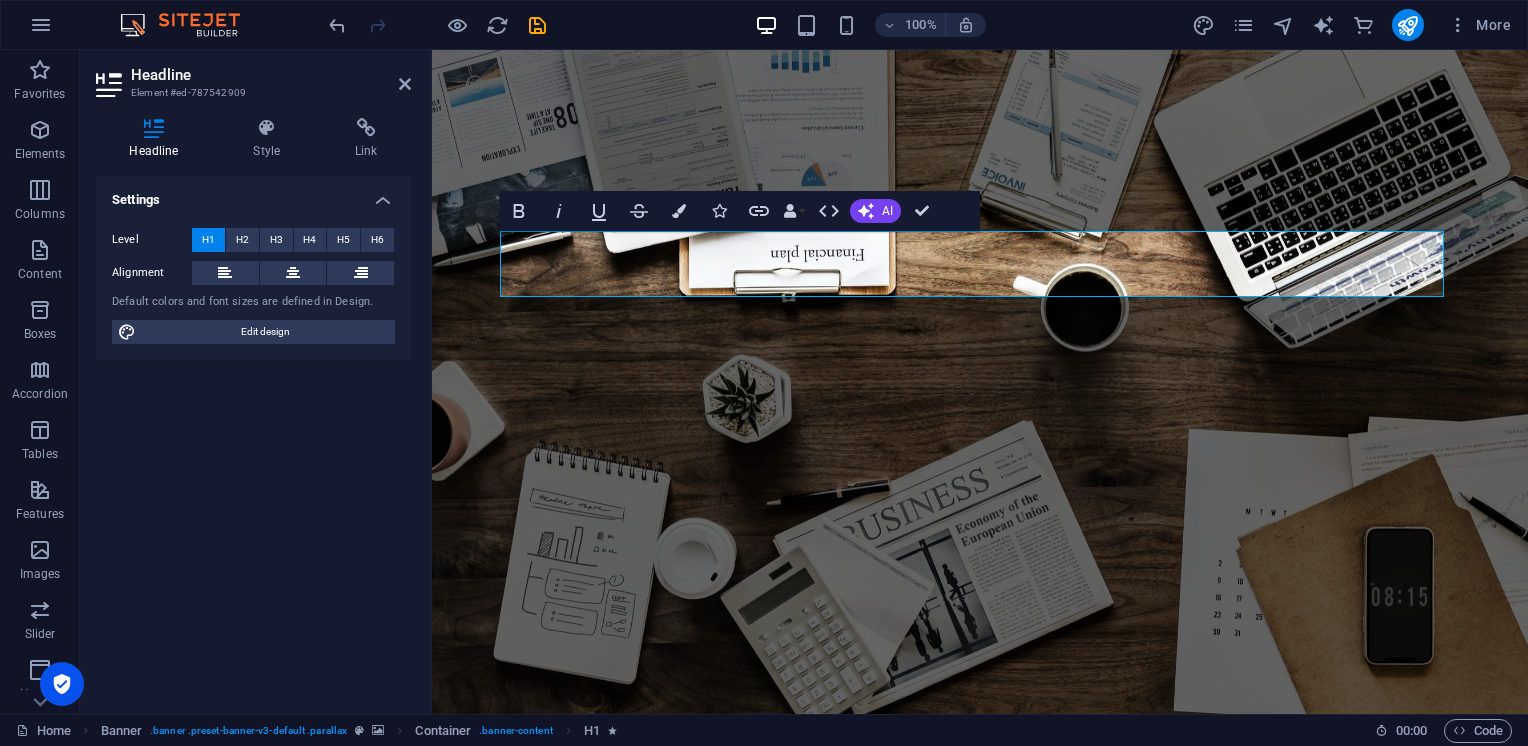 click on "Level H1 H2 H3 H4 H5 H6 Alignment Default colors and font sizes are defined in Design. Edit design" at bounding box center (253, 286) 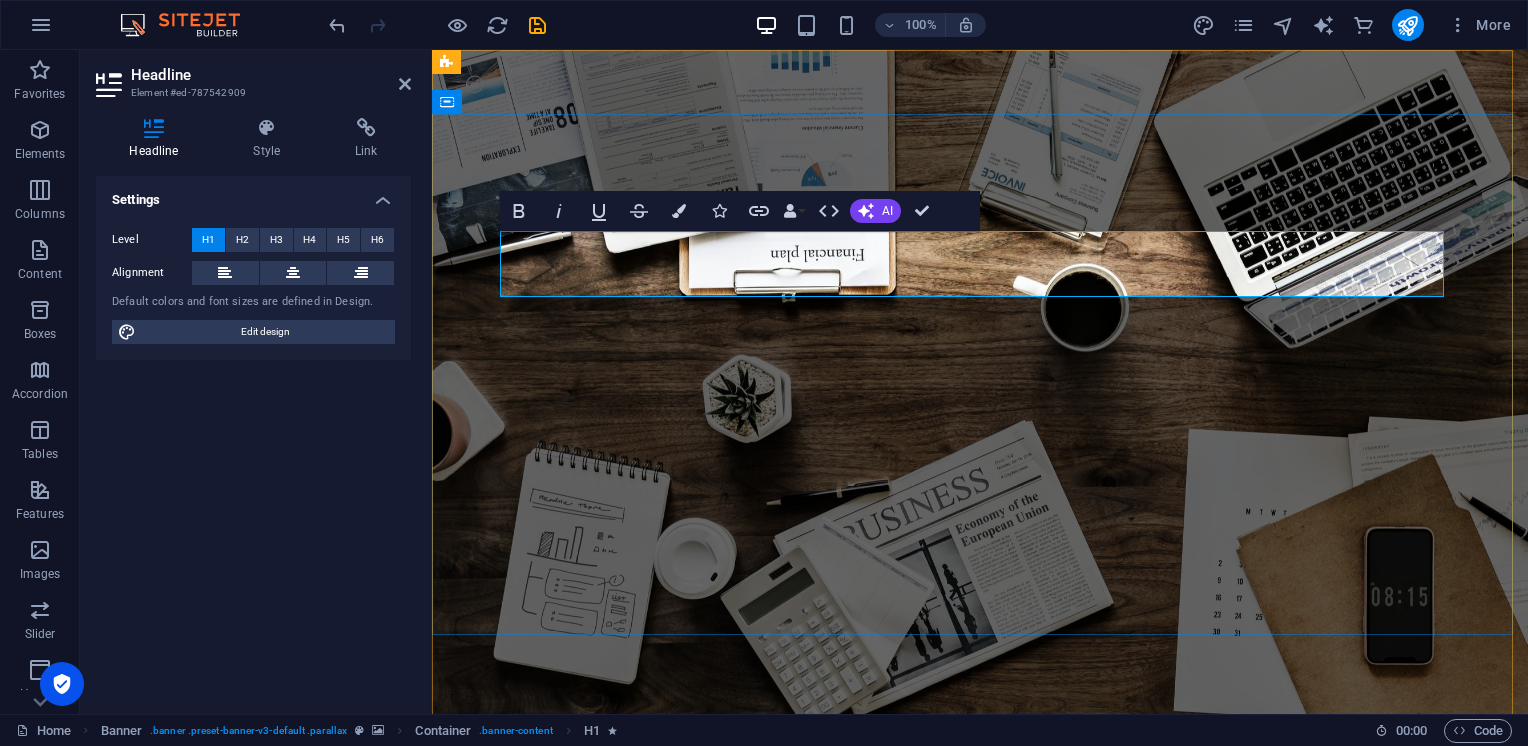 click on "O" at bounding box center (529, 921) 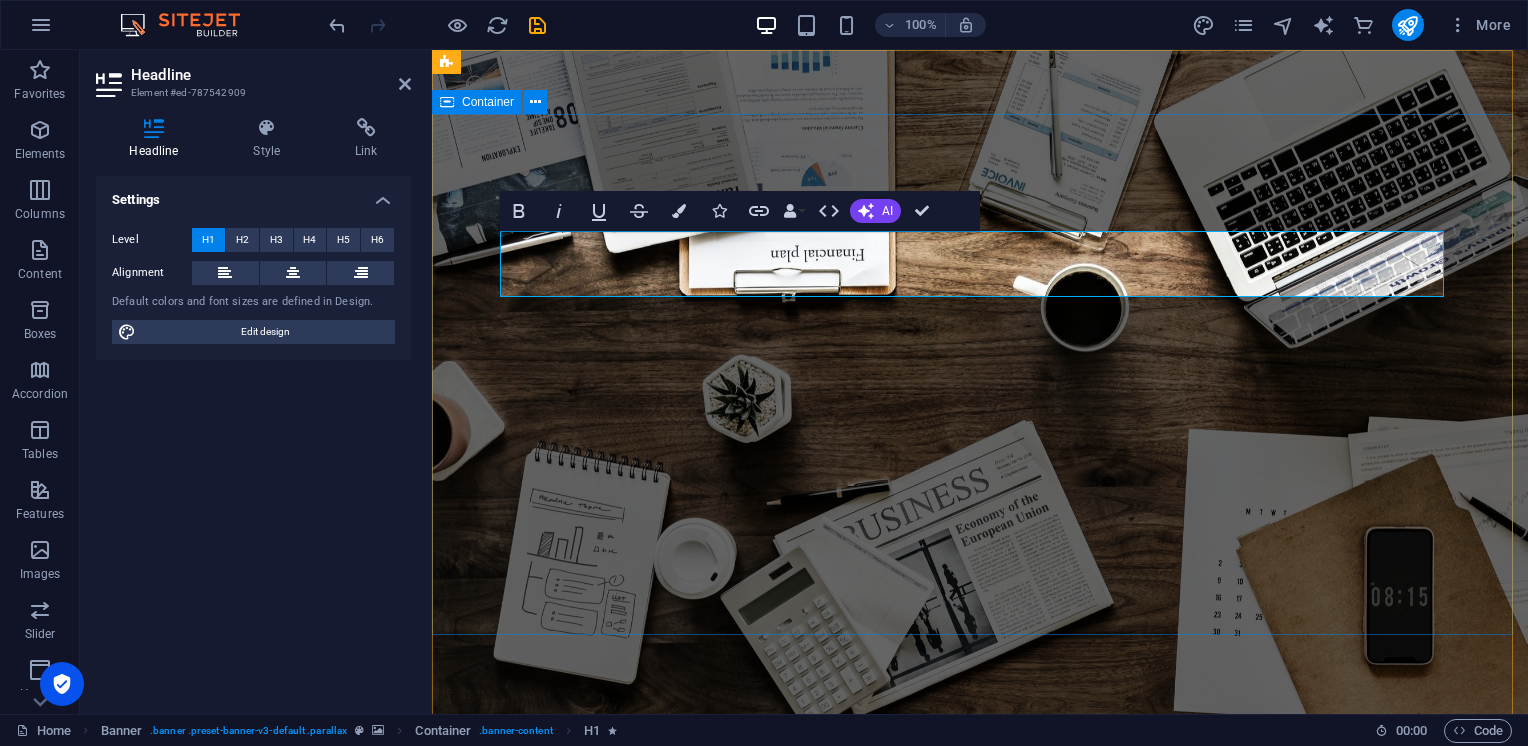 click on "O nline And OFFLINE Advertisng T echnology development & SECURITY S uplier barang & Jasa" at bounding box center (980, 1032) 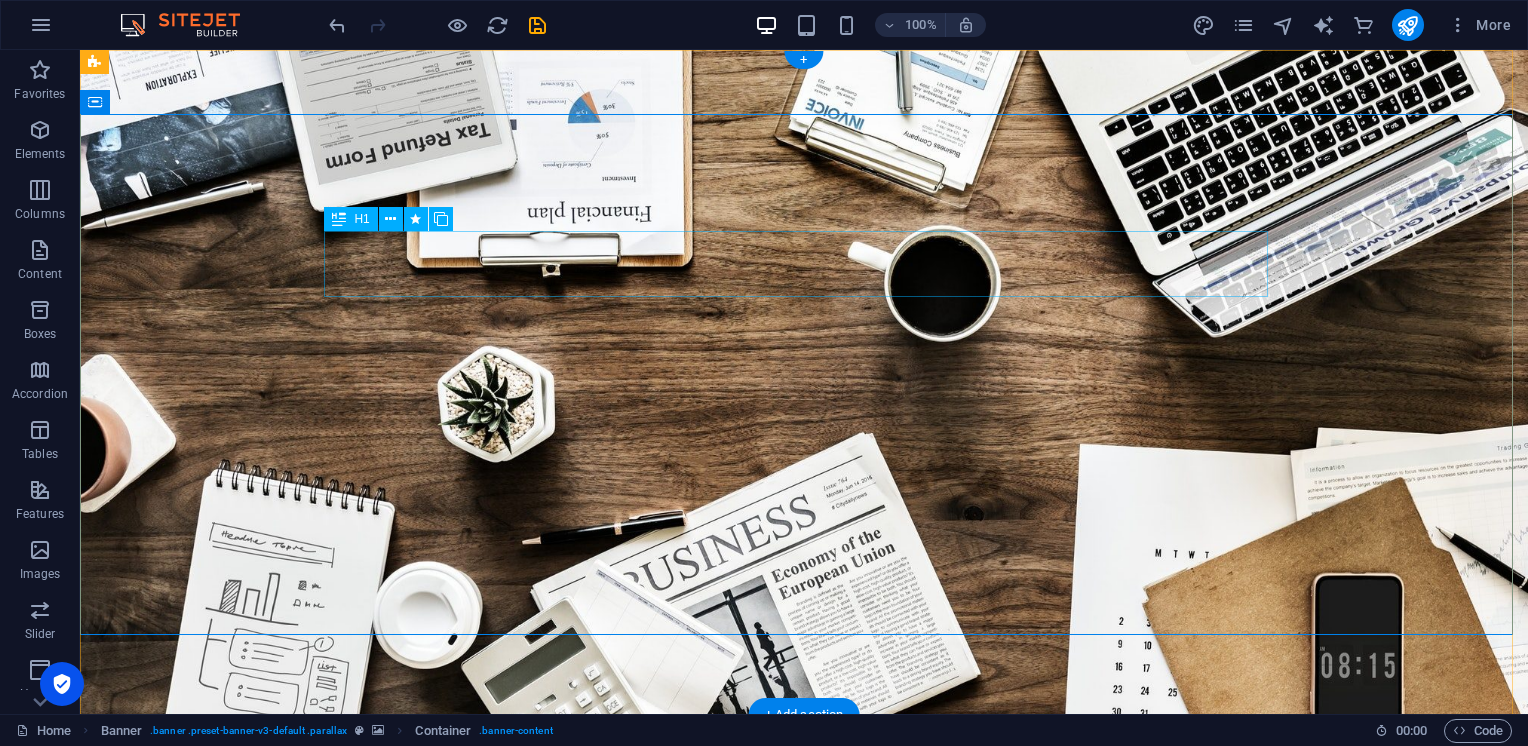 scroll, scrollTop: 1733, scrollLeft: 0, axis: vertical 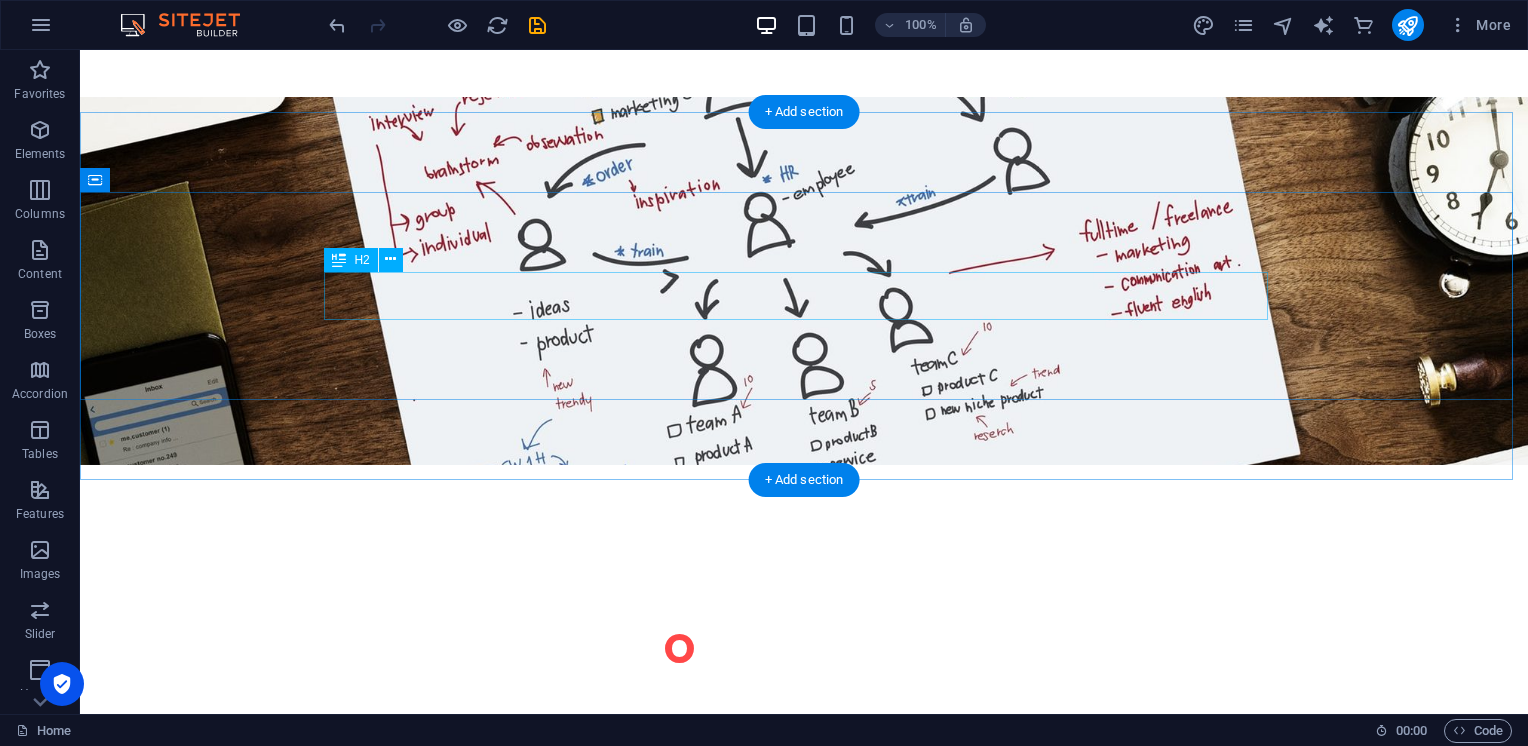 click on "O ur Projects" at bounding box center [804, 2268] 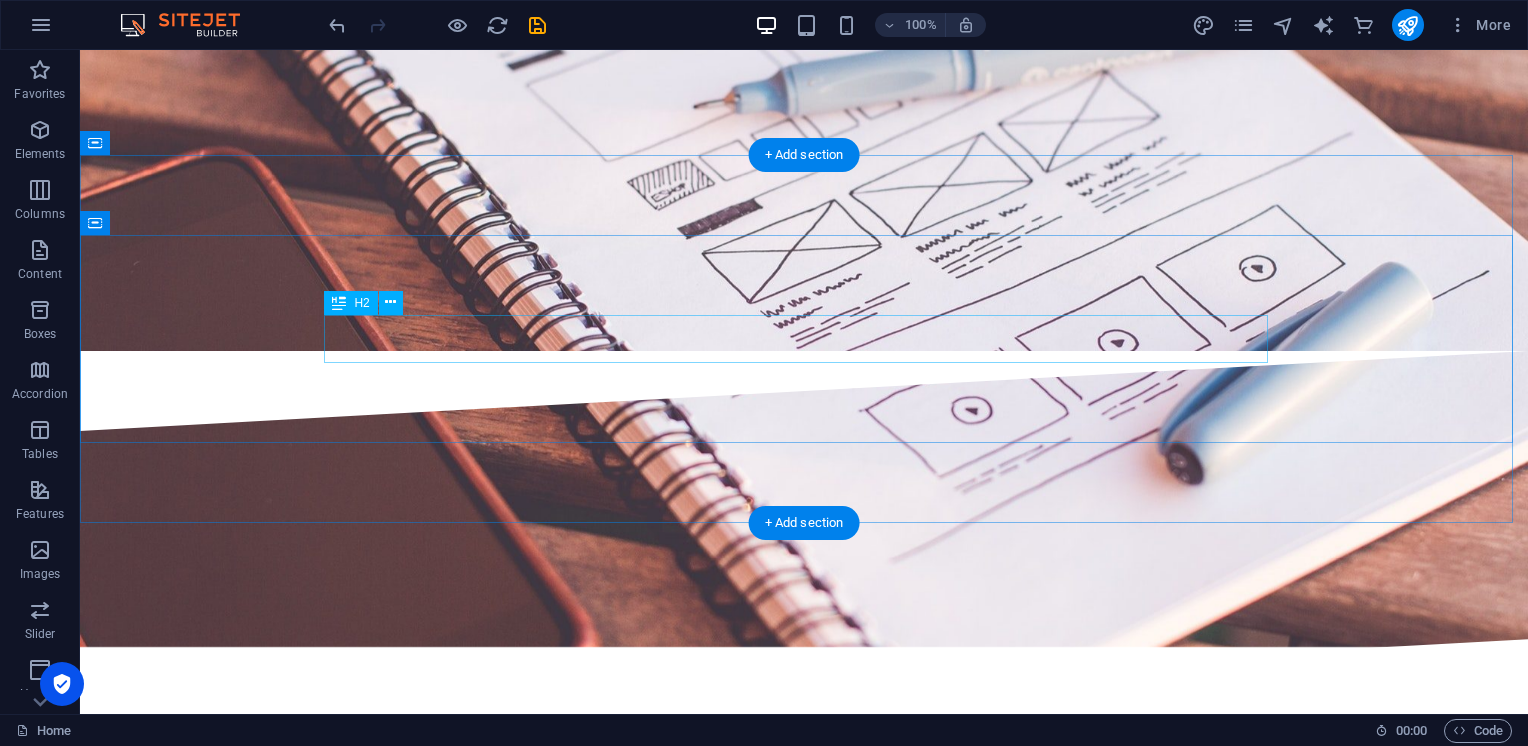 scroll, scrollTop: 5200, scrollLeft: 0, axis: vertical 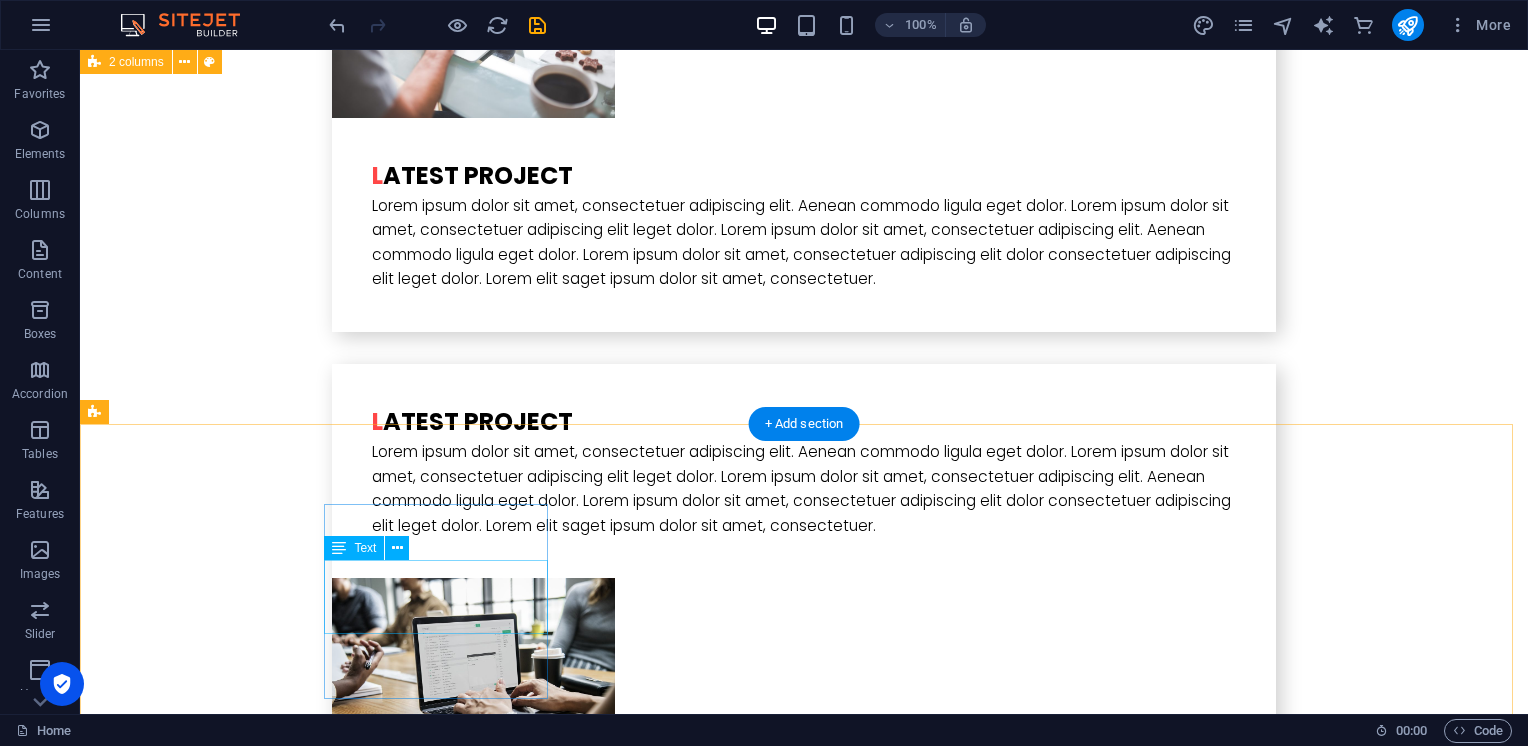 click on "[GEOGRAPHIC_DATA]" at bounding box center [175, 5446] 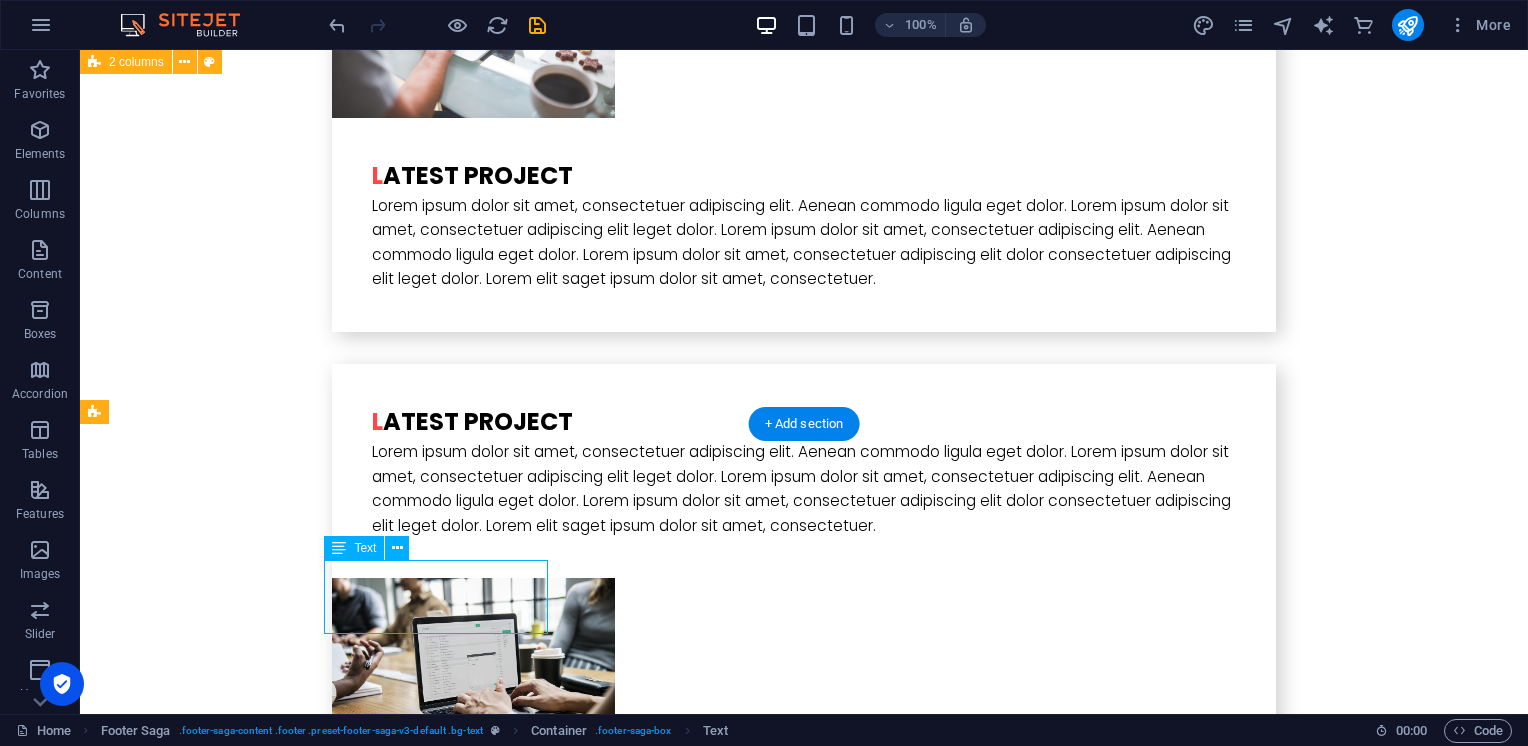 click on "[GEOGRAPHIC_DATA]" at bounding box center (175, 5446) 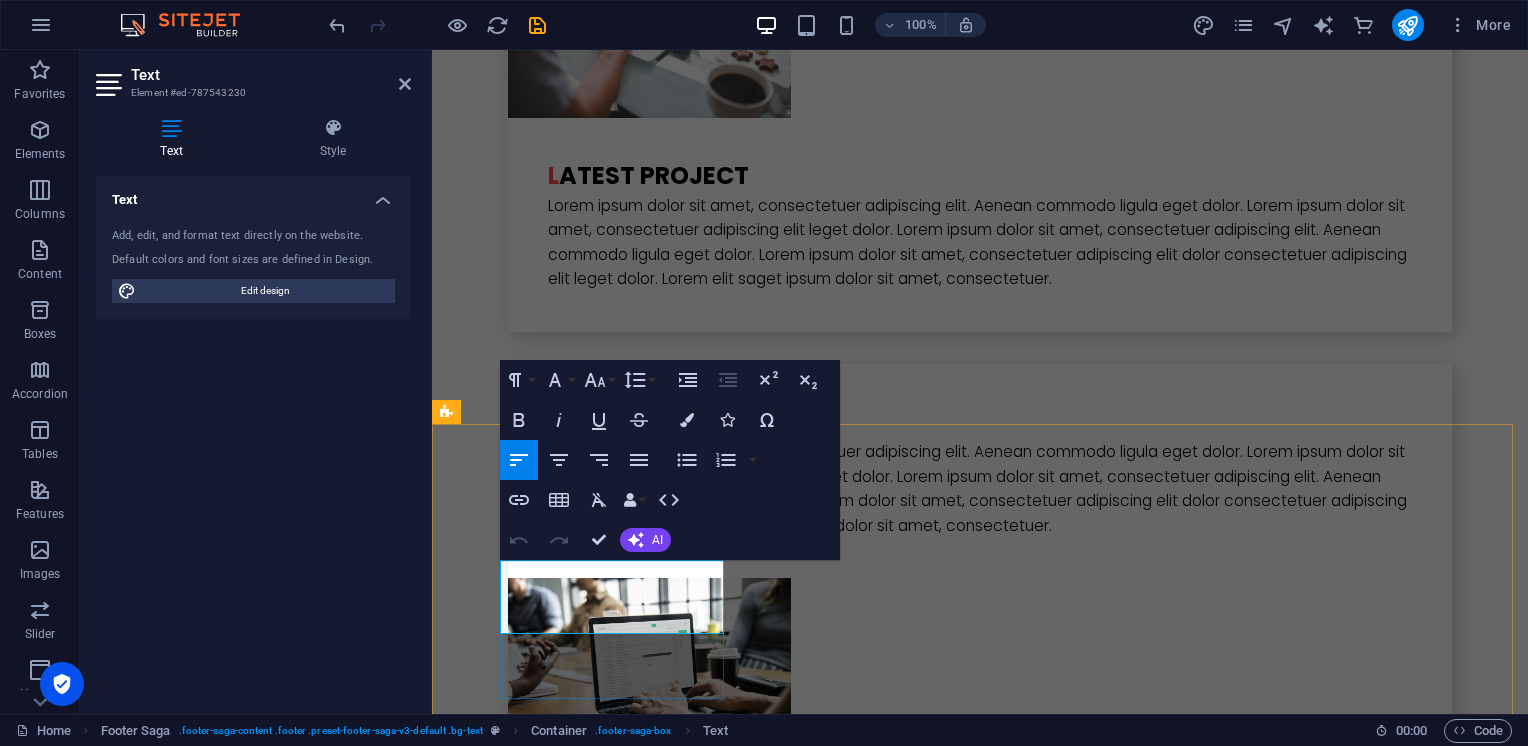 type 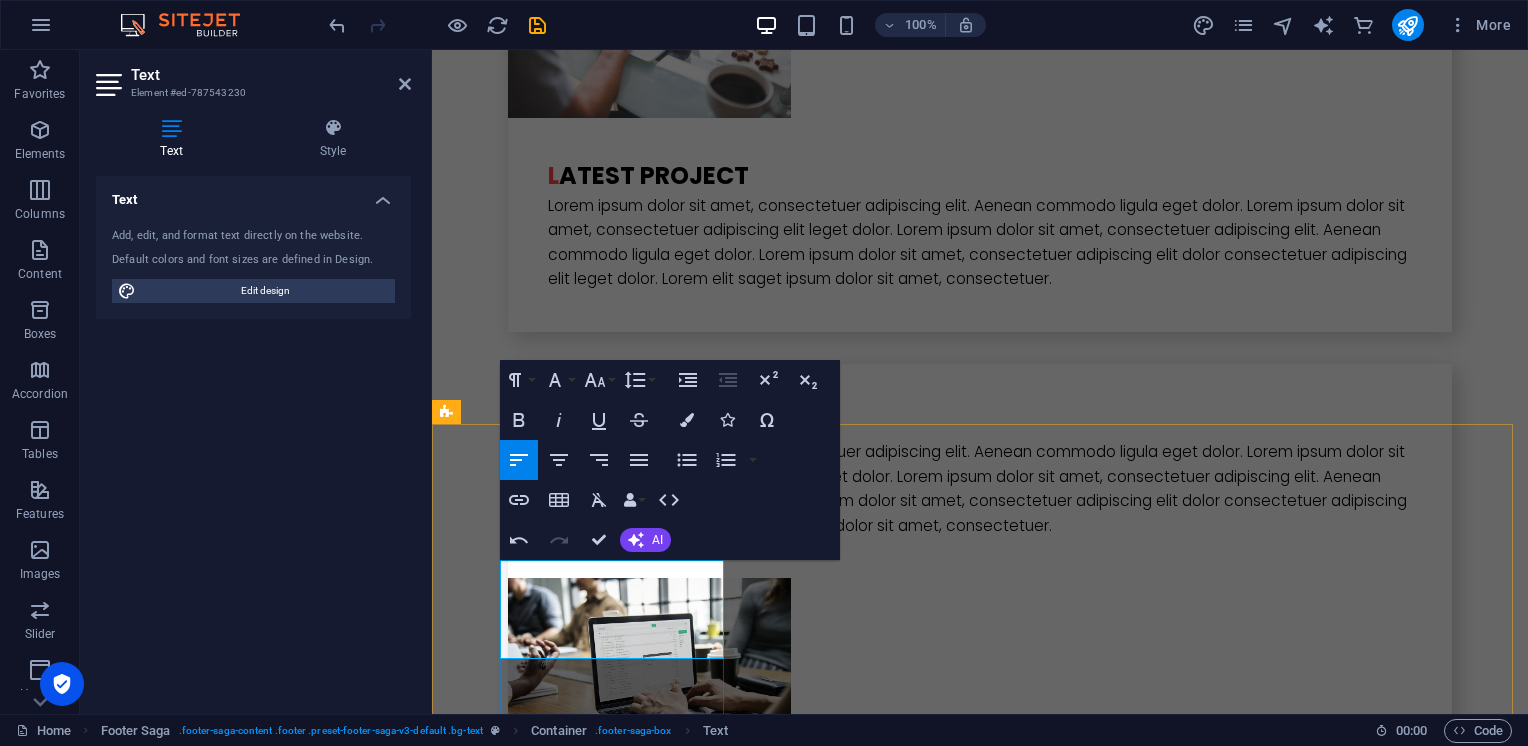 click on "[GEOGRAPHIC_DATA]" at bounding box center [527, 5398] 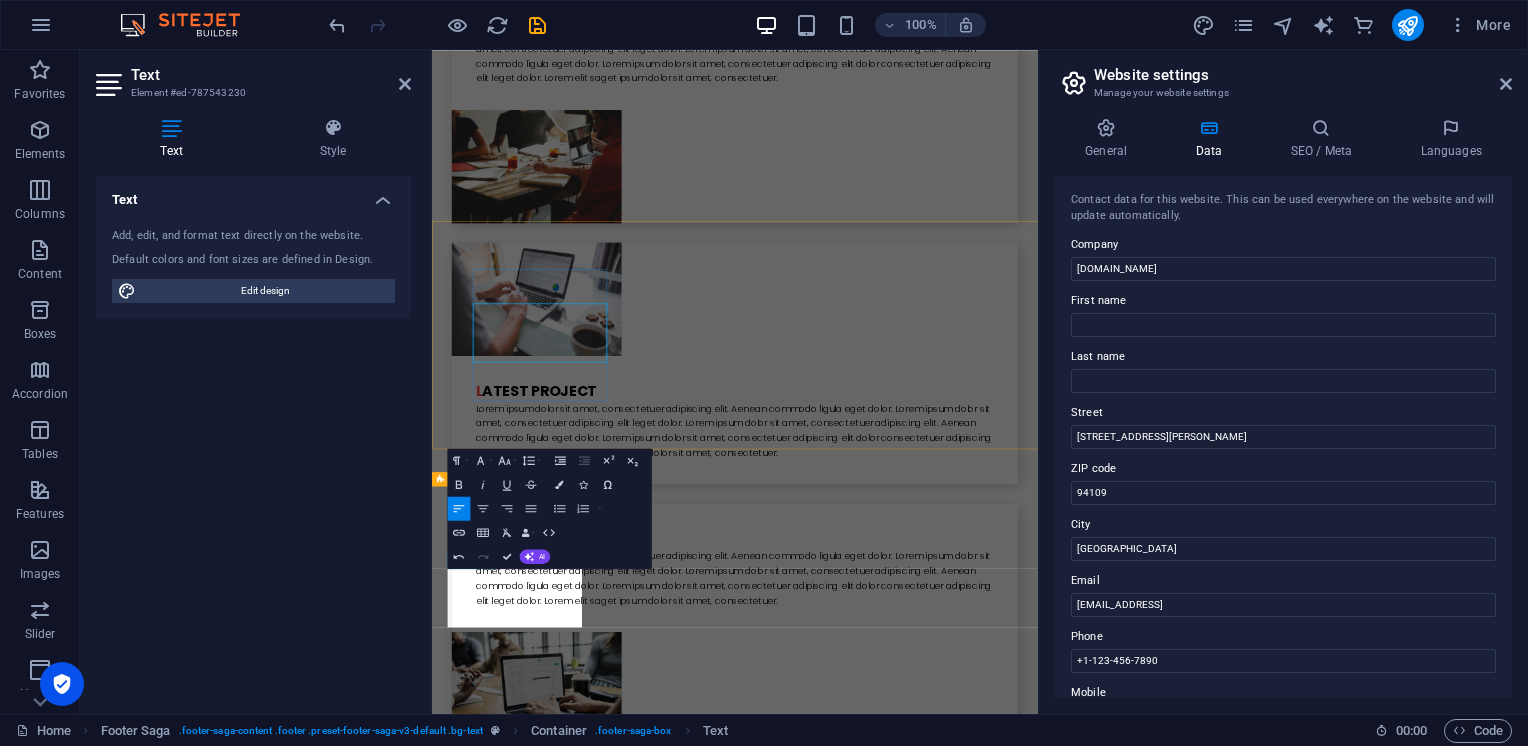 scroll, scrollTop: 5288, scrollLeft: 0, axis: vertical 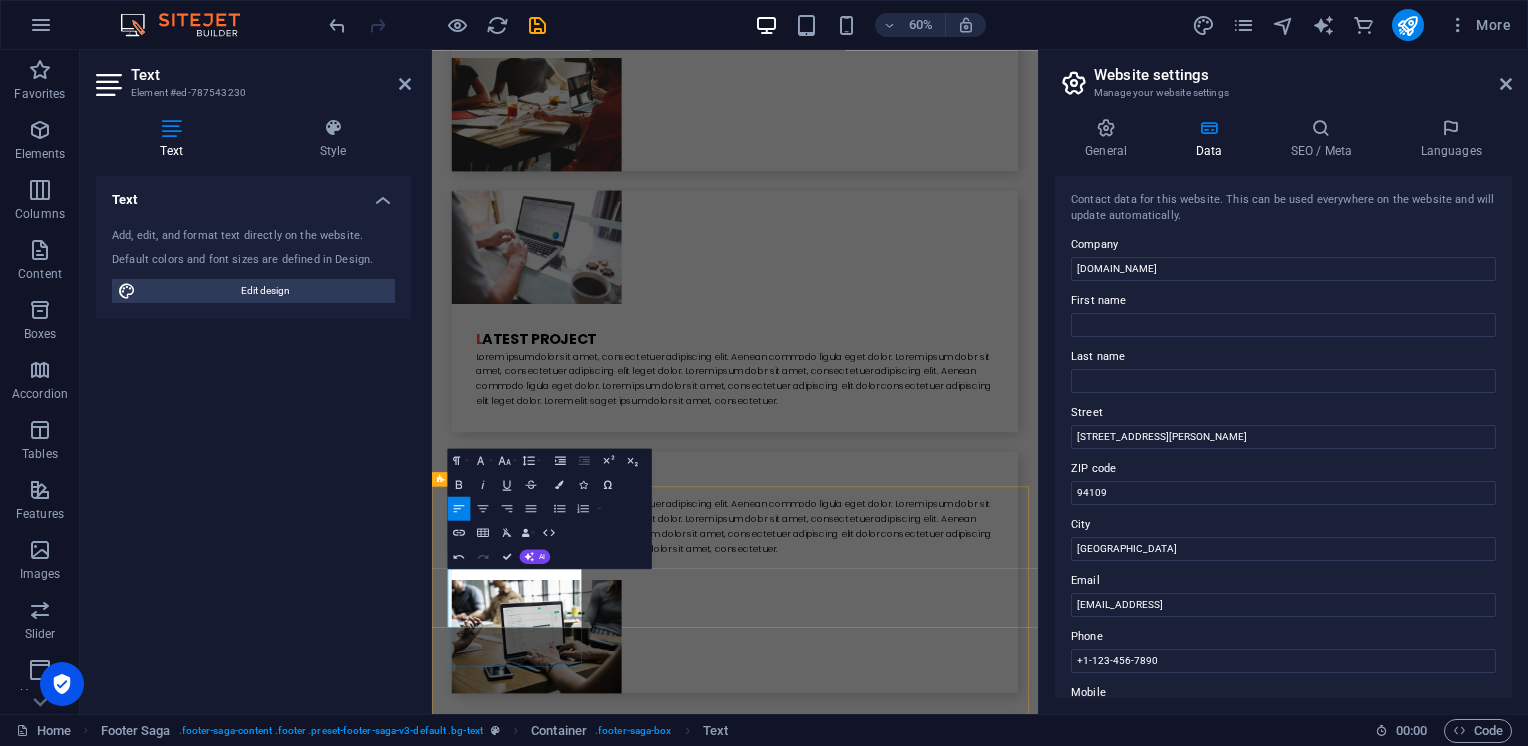 click on "[GEOGRAPHIC_DATA]" at bounding box center [560, 5741] 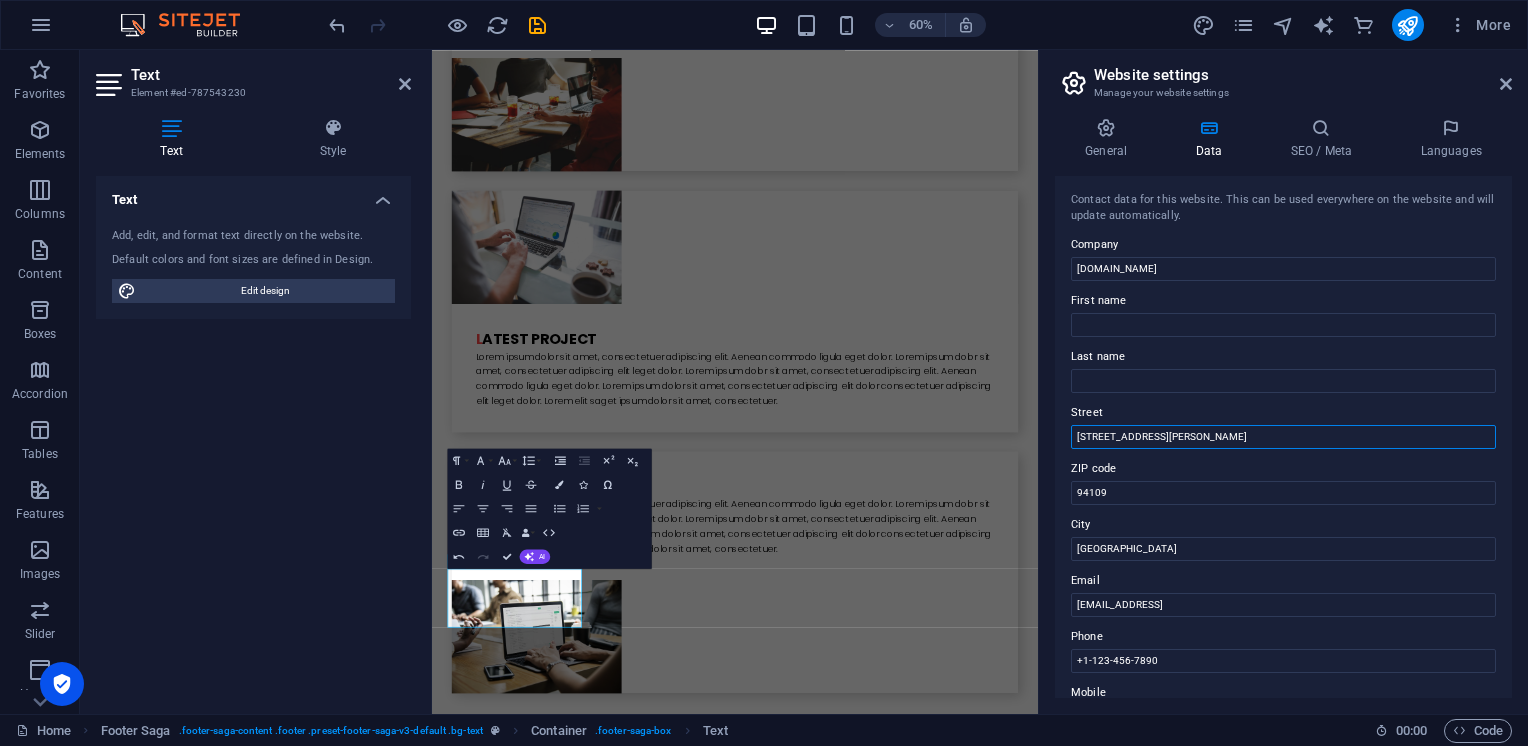 drag, startPoint x: 1253, startPoint y: 442, endPoint x: 1066, endPoint y: 418, distance: 188.53381 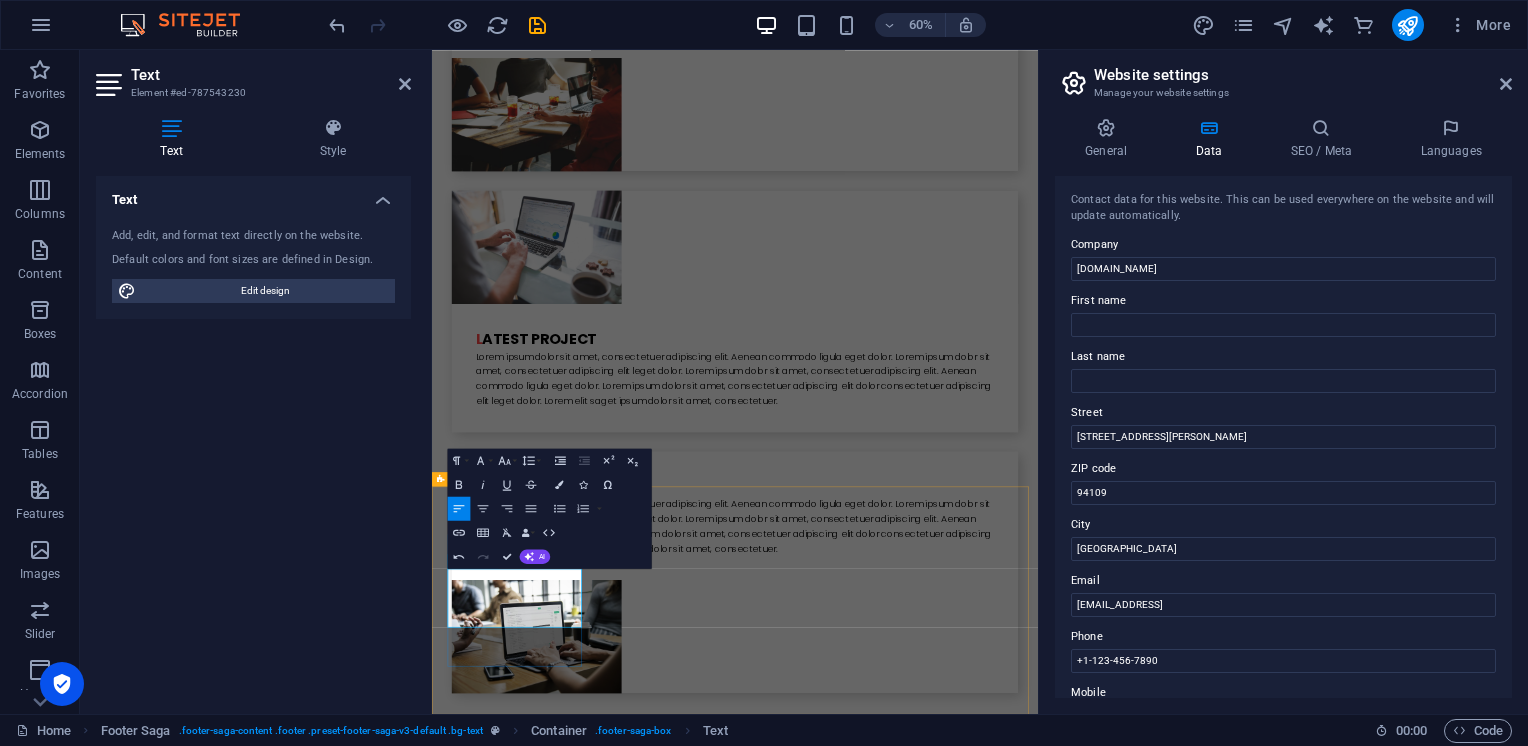 click on "[GEOGRAPHIC_DATA]" at bounding box center (527, 5740) 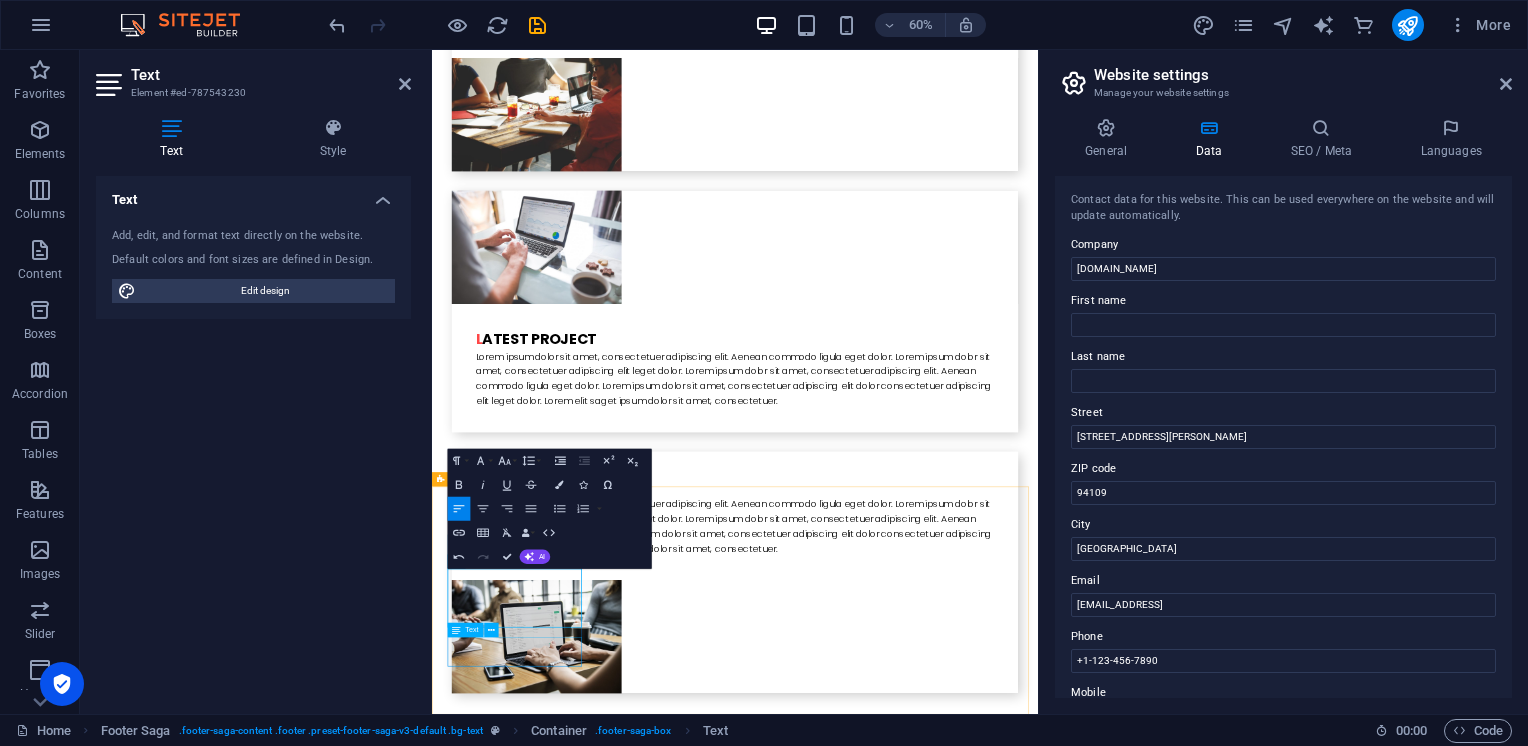 click on "[STREET_ADDRESS] Legal Notice Privacy Policy Navigation Home About us Services Projects Team Contact Social Media Facebook Twitter Instagram" at bounding box center [937, 5899] 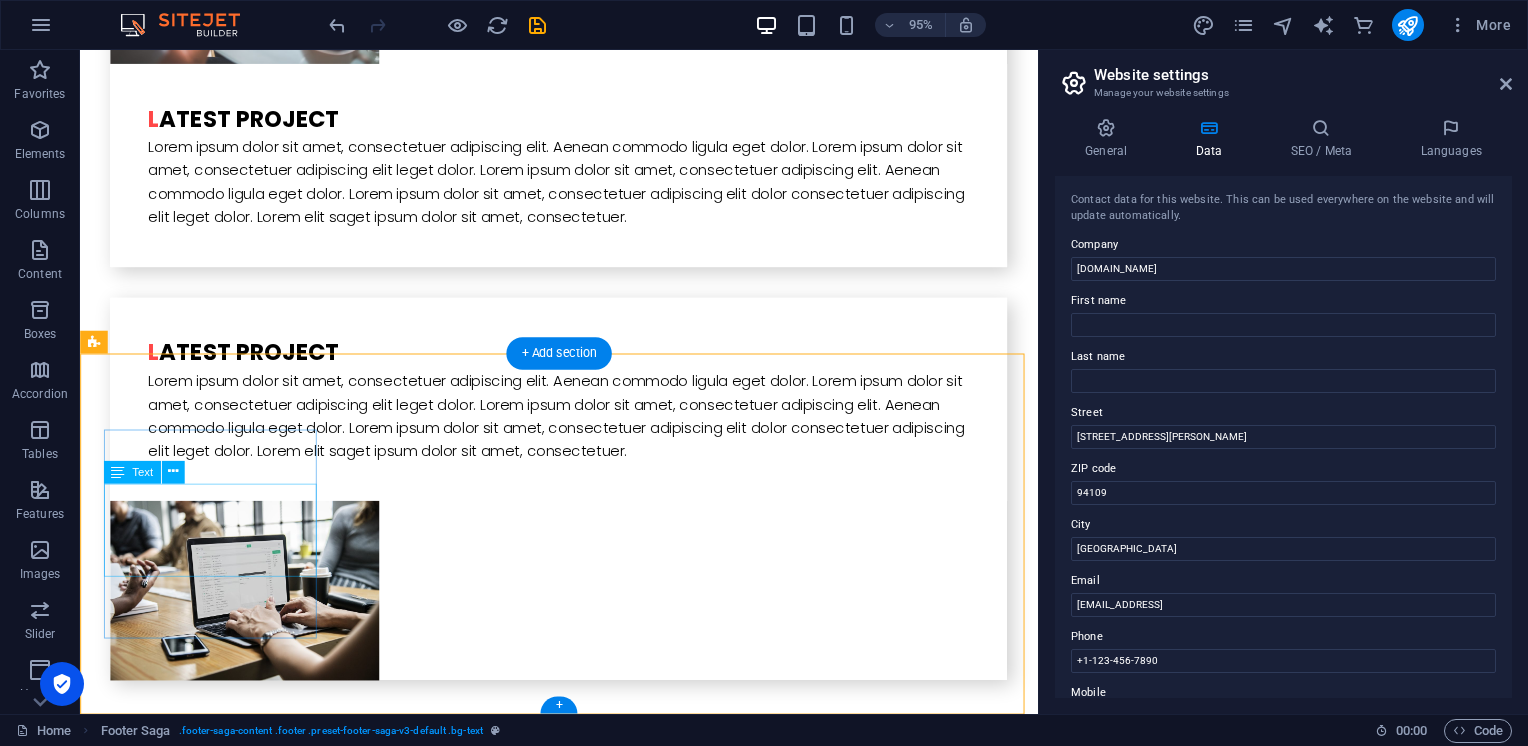 click on "94109" at bounding box center [117, 5357] 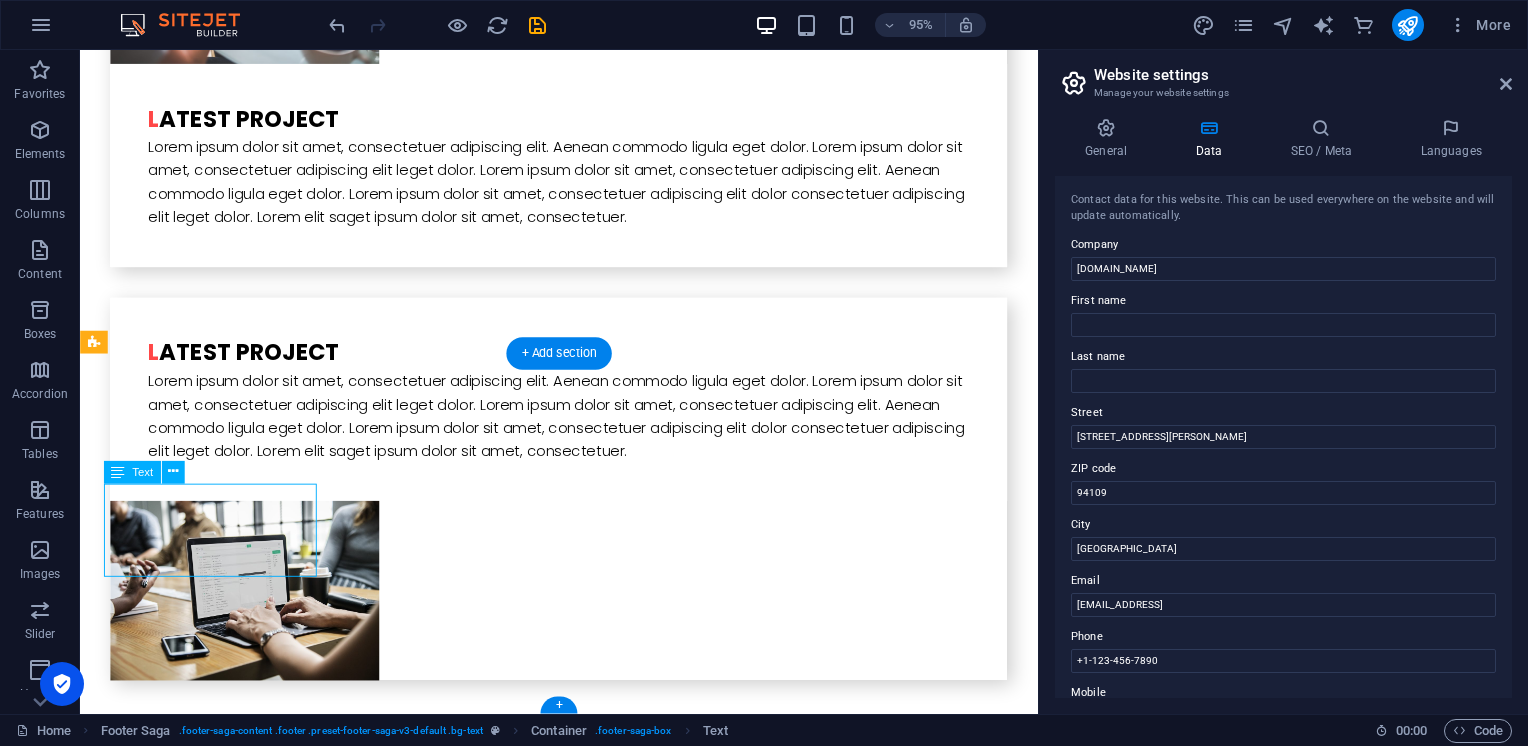 click on "94109" at bounding box center (117, 5357) 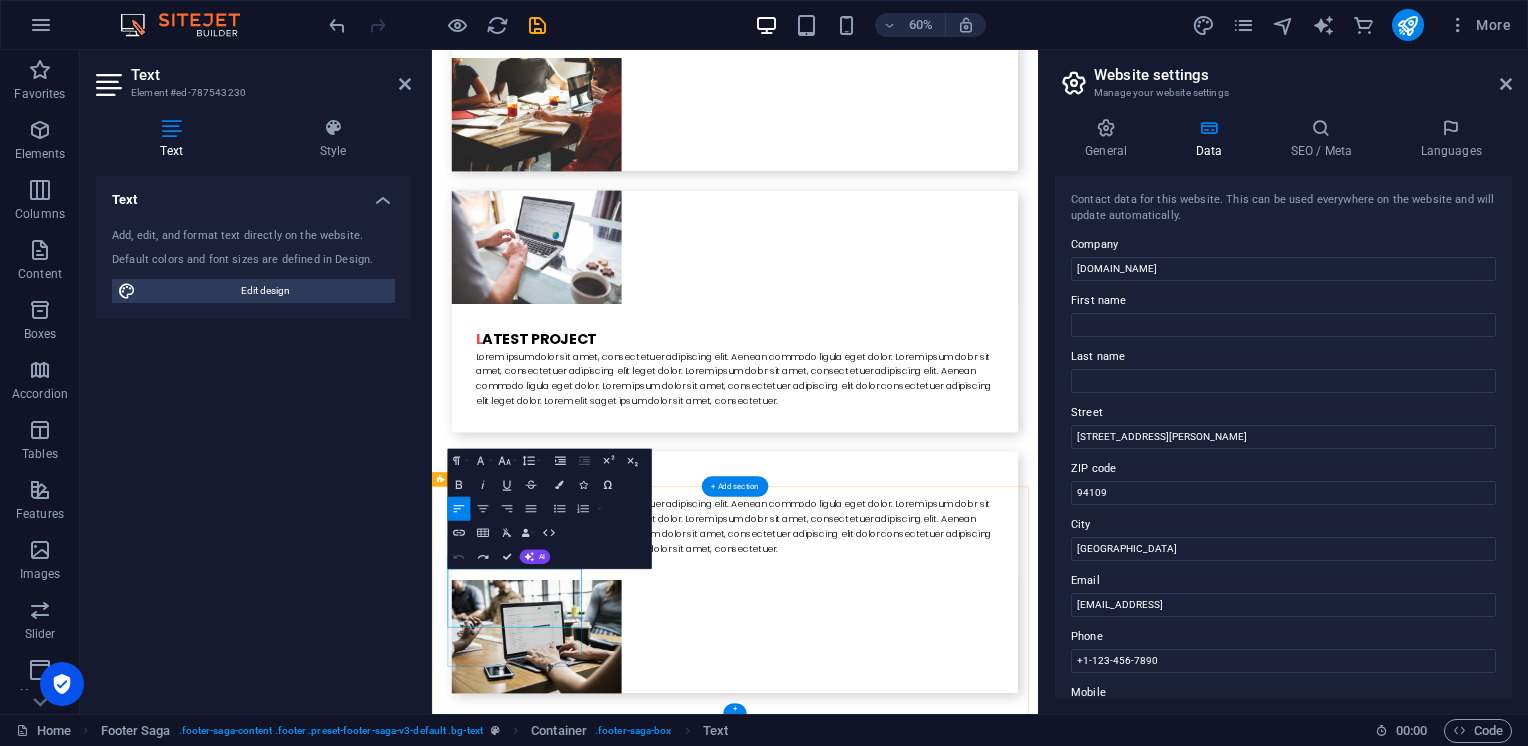 type 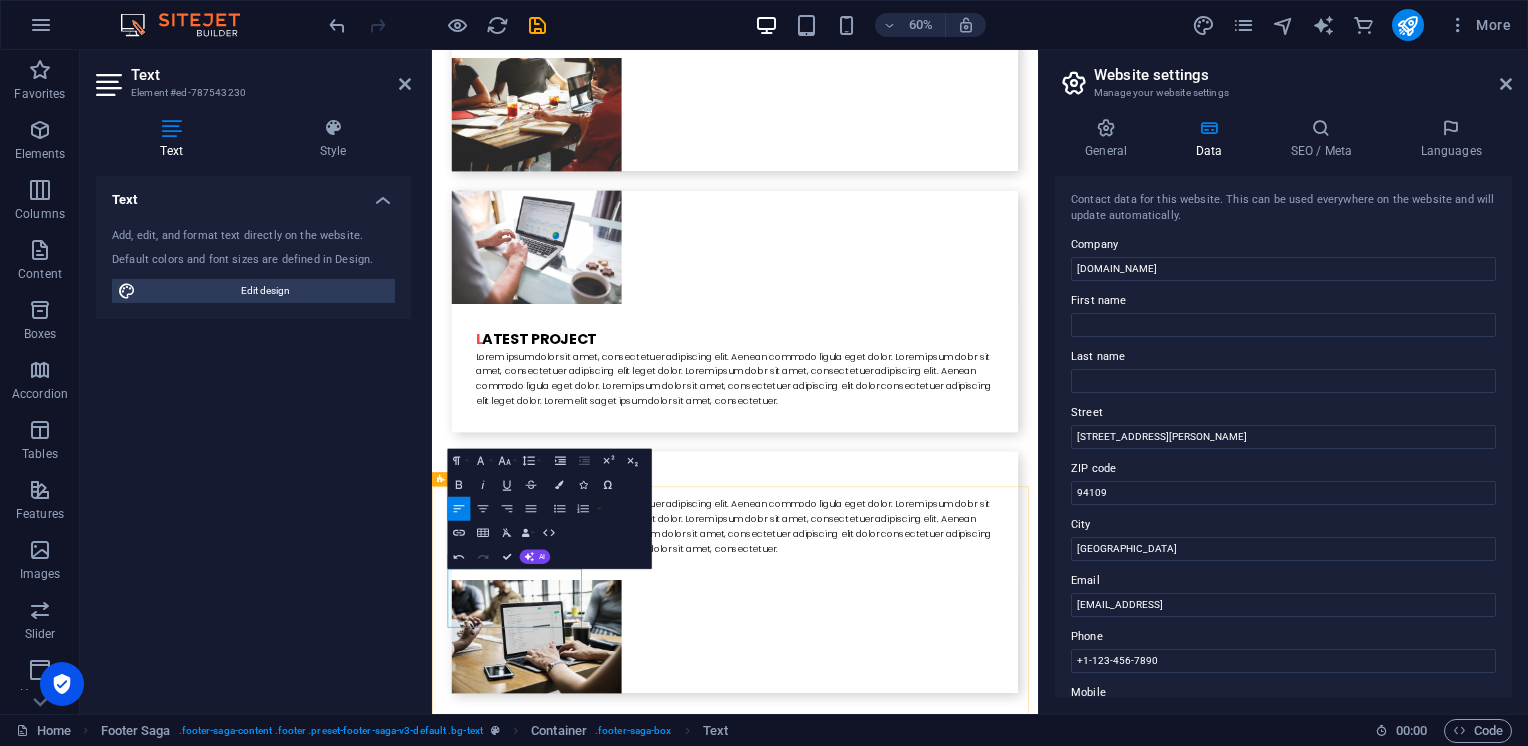 click on "Komplek [STREET_ADDRESS] Legal Notice Privacy Policy Navigation Home About us Services Projects Team Contact Social Media Facebook Twitter Instagram" at bounding box center (937, 5887) 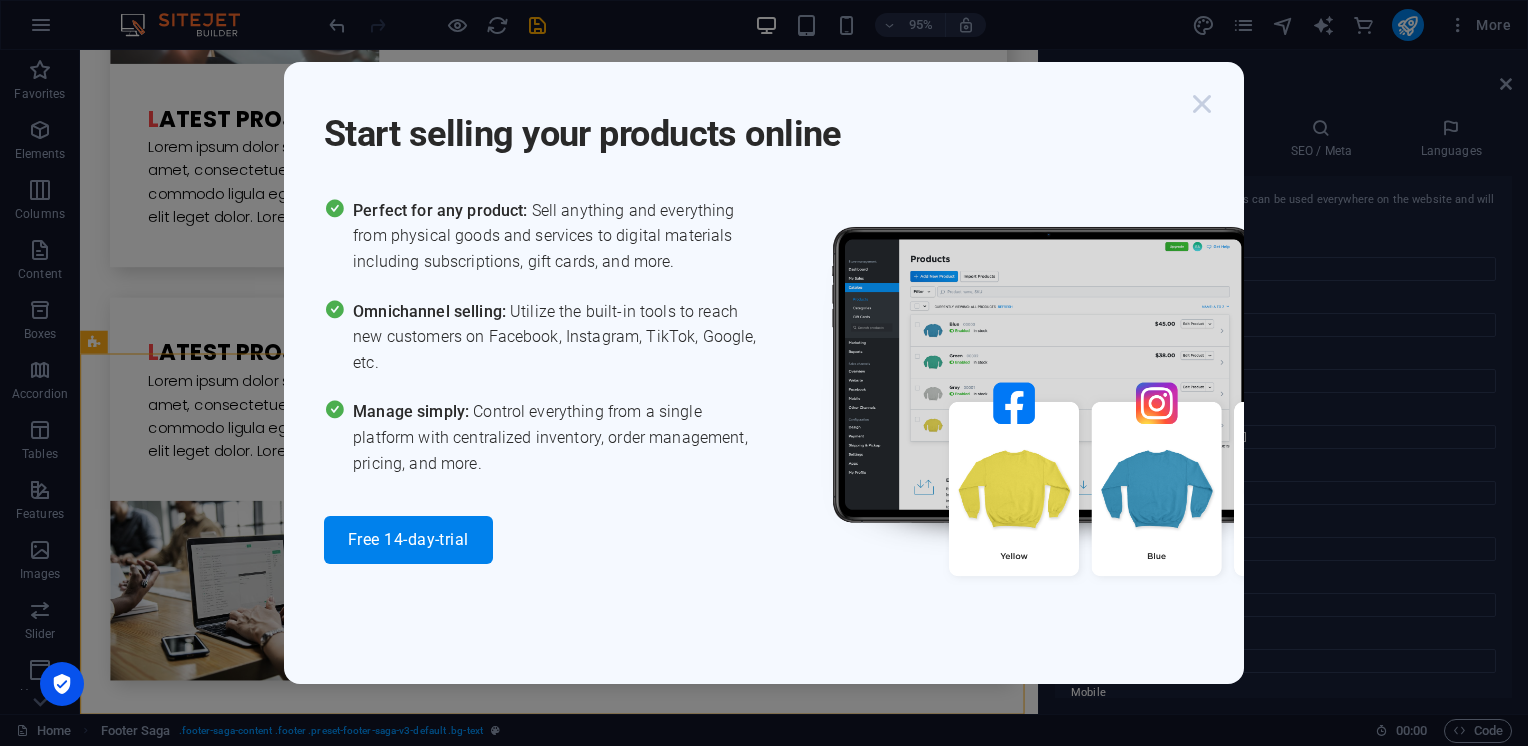 click at bounding box center (1202, 104) 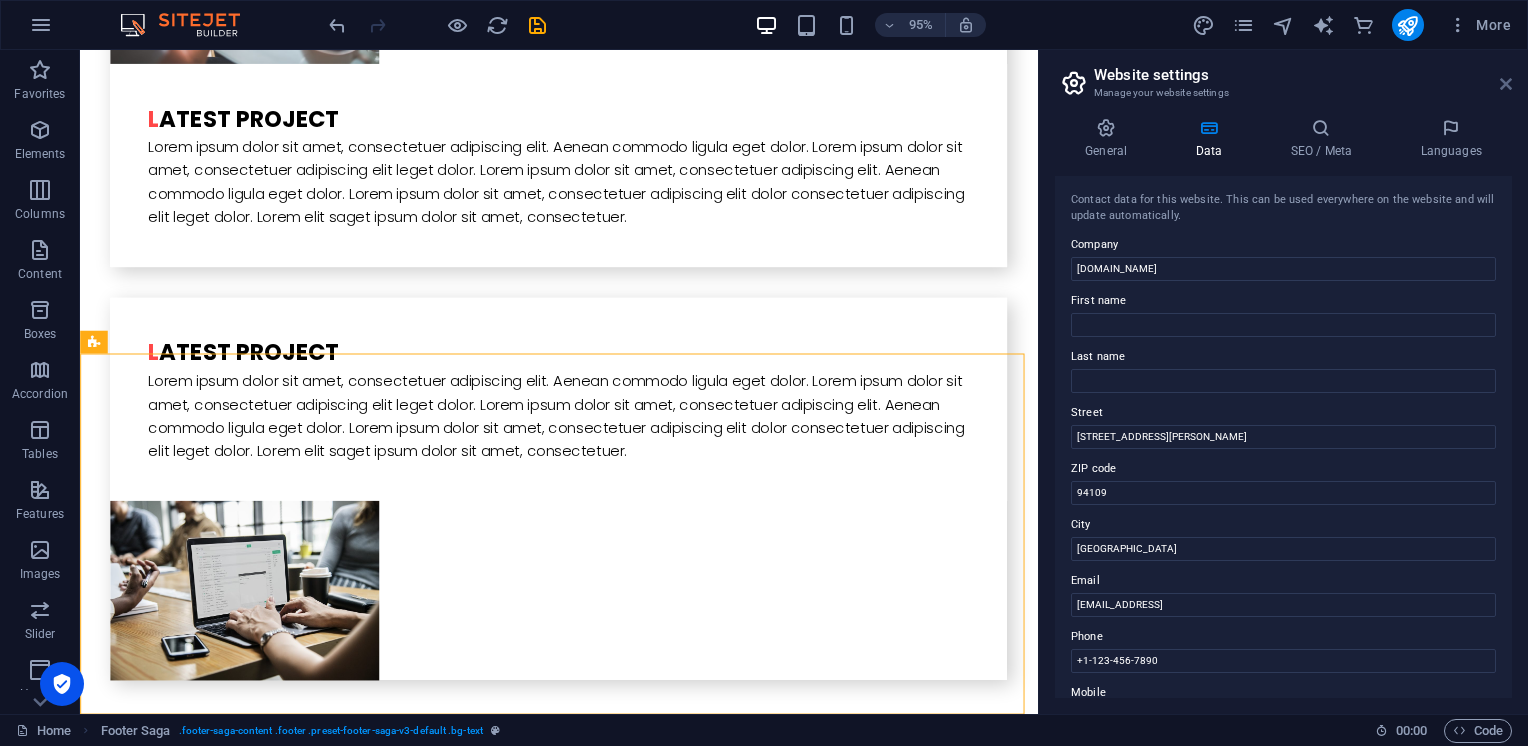 click at bounding box center (1506, 84) 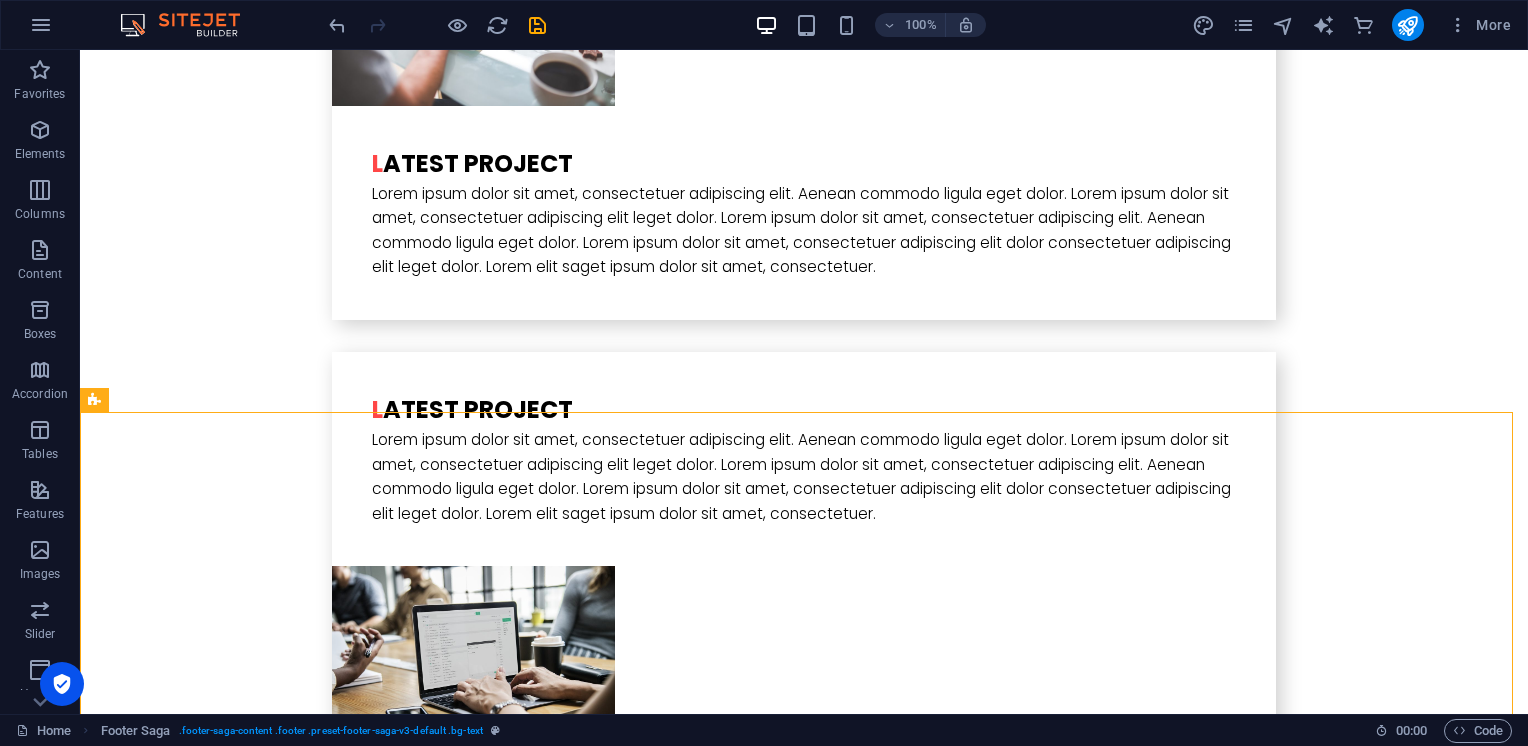 scroll, scrollTop: 5227, scrollLeft: 0, axis: vertical 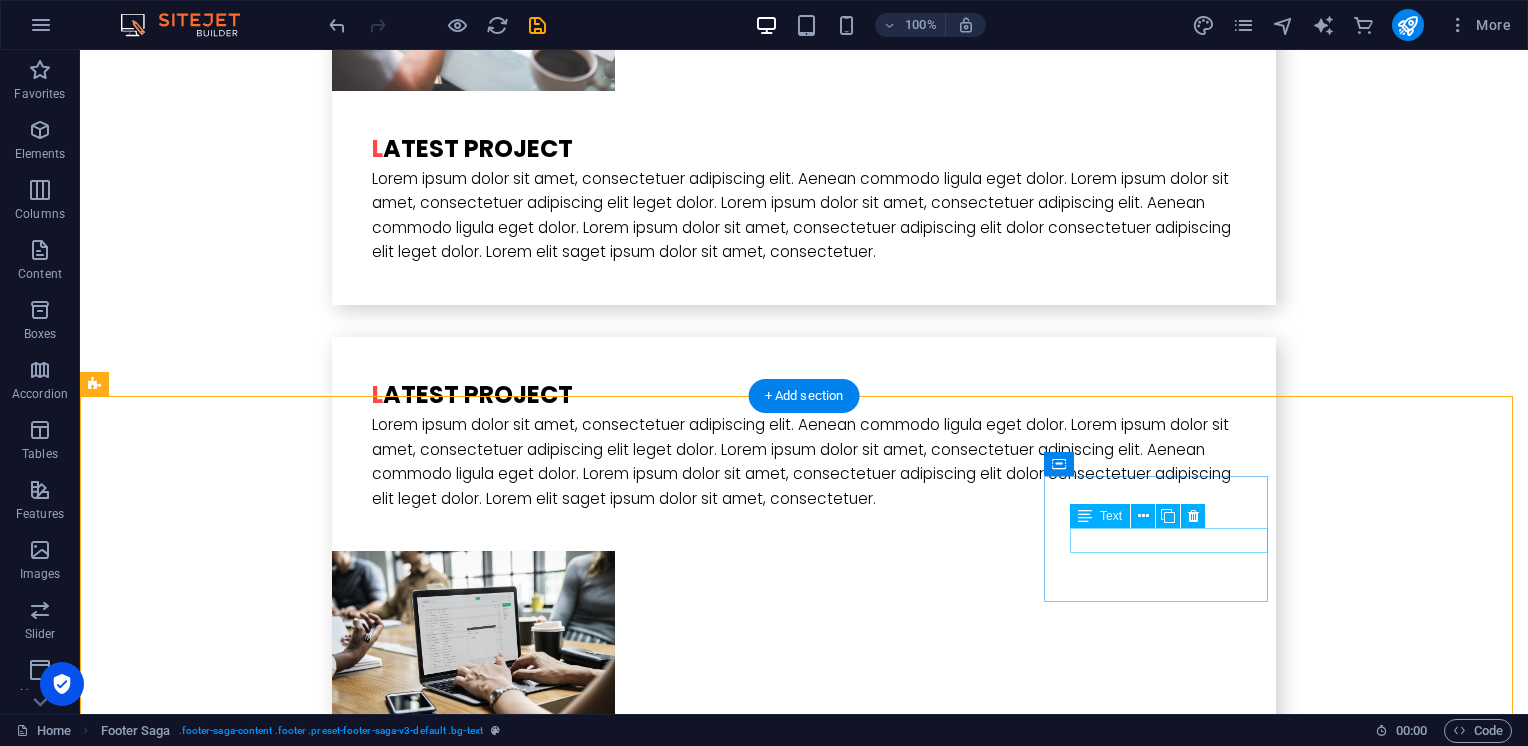 click on "Facebook" at bounding box center (208, 5827) 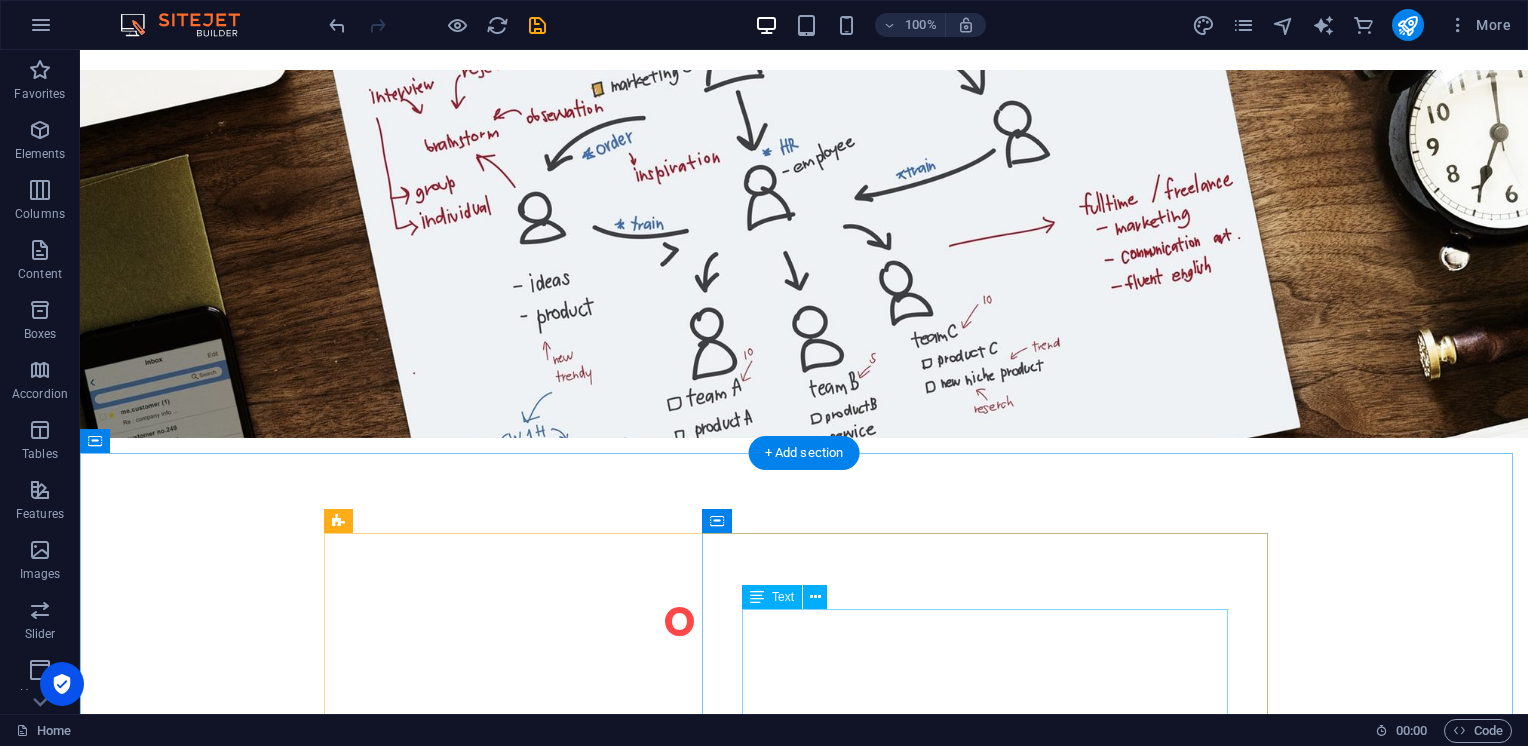 scroll, scrollTop: 3493, scrollLeft: 0, axis: vertical 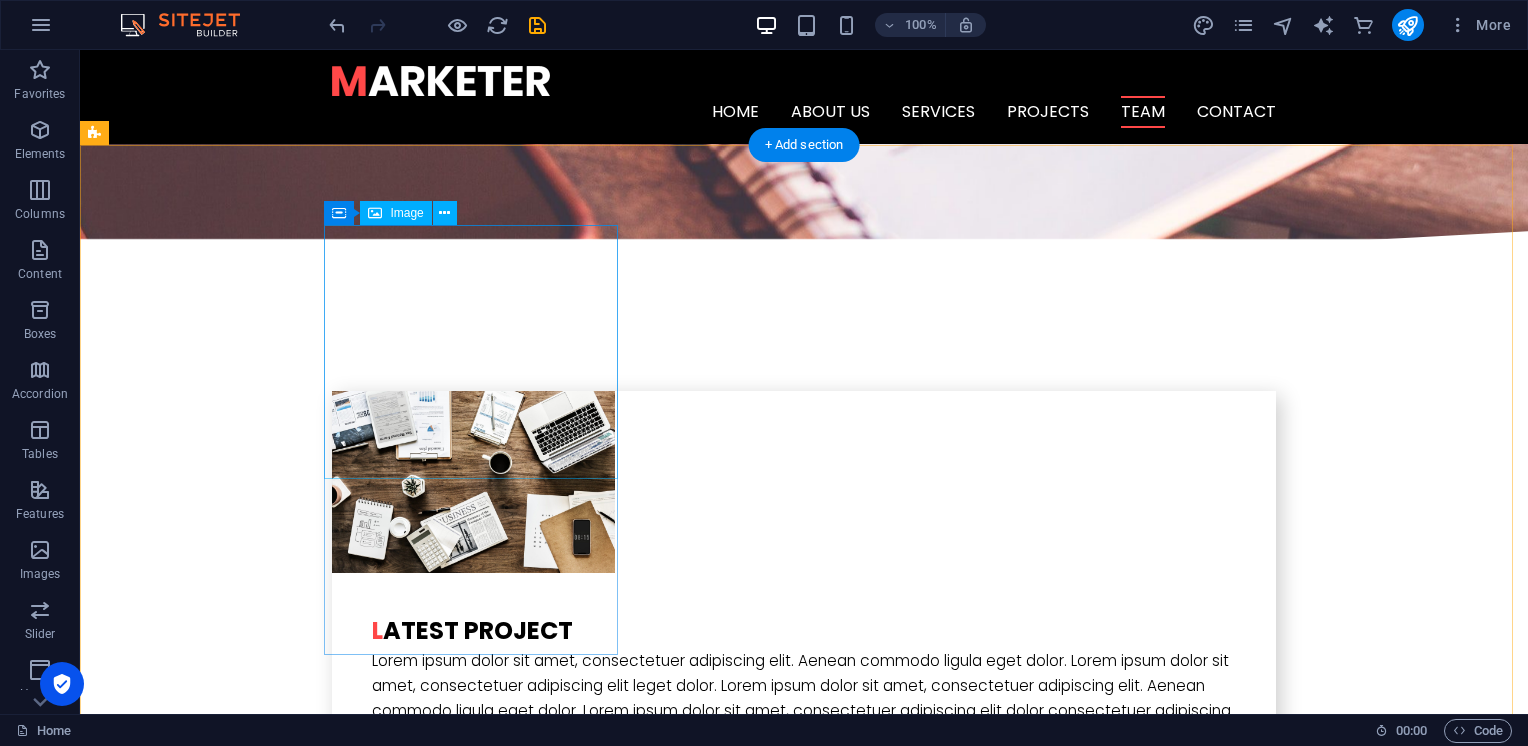 click at bounding box center [242, 3116] 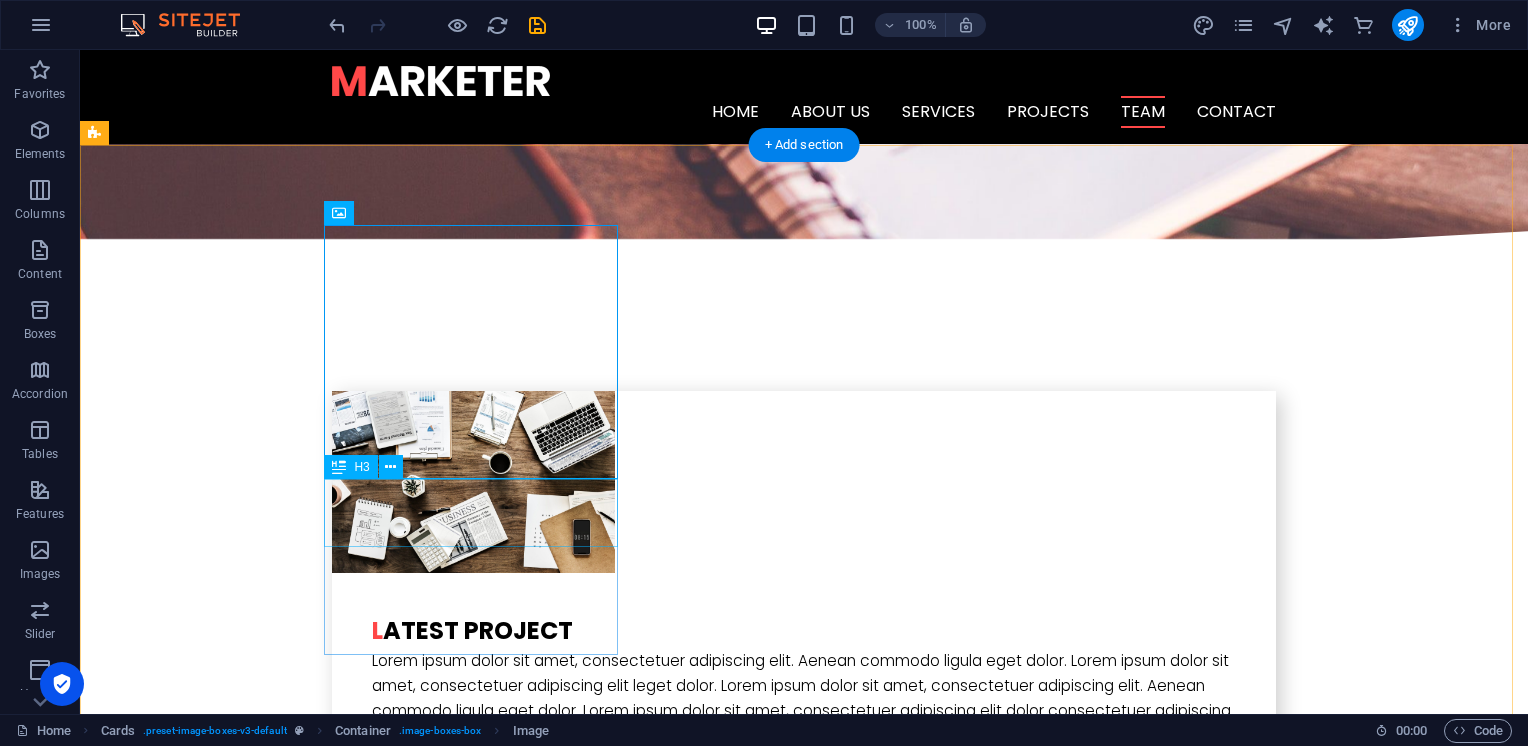 click on "[PERSON_NAME]" at bounding box center (242, 3277) 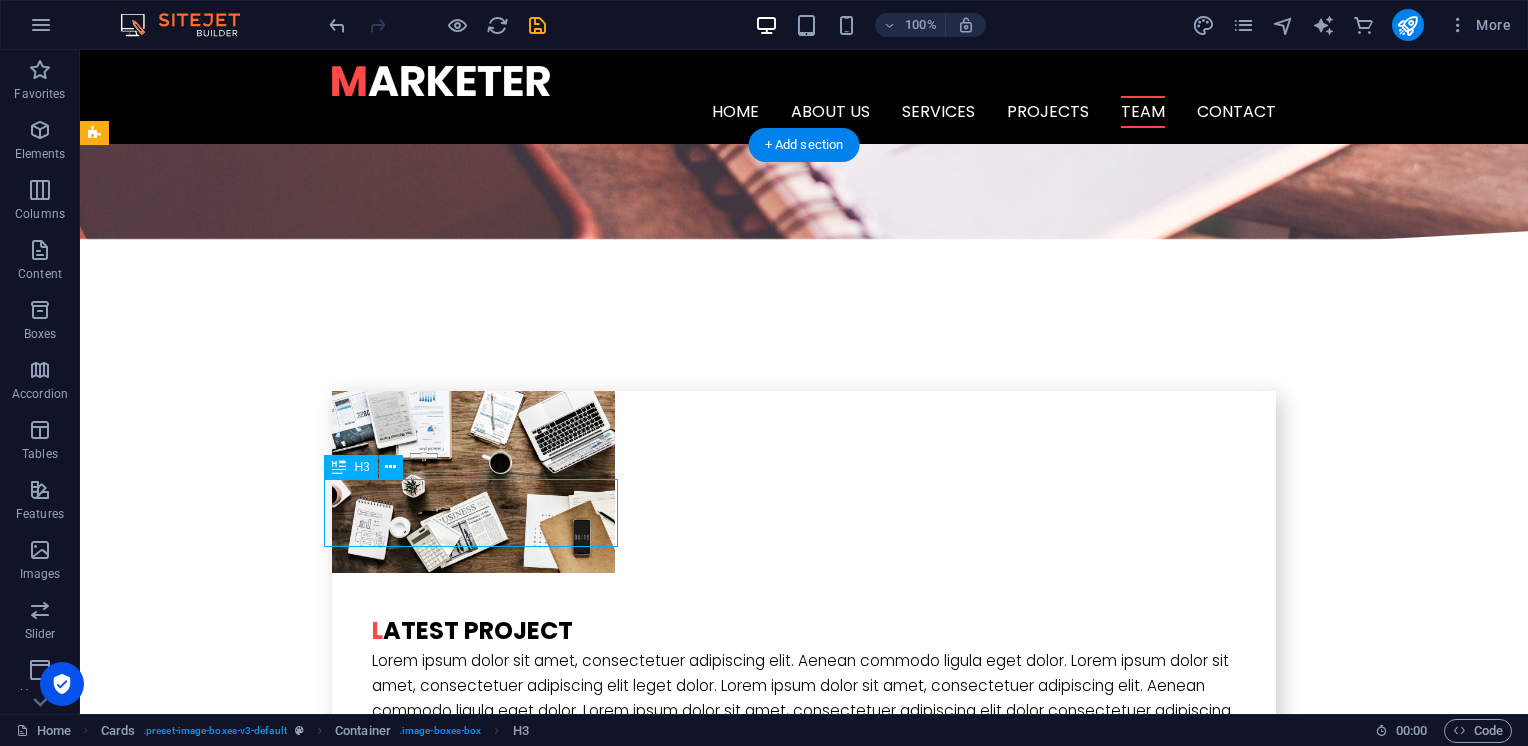 click on "[PERSON_NAME]" at bounding box center (242, 3277) 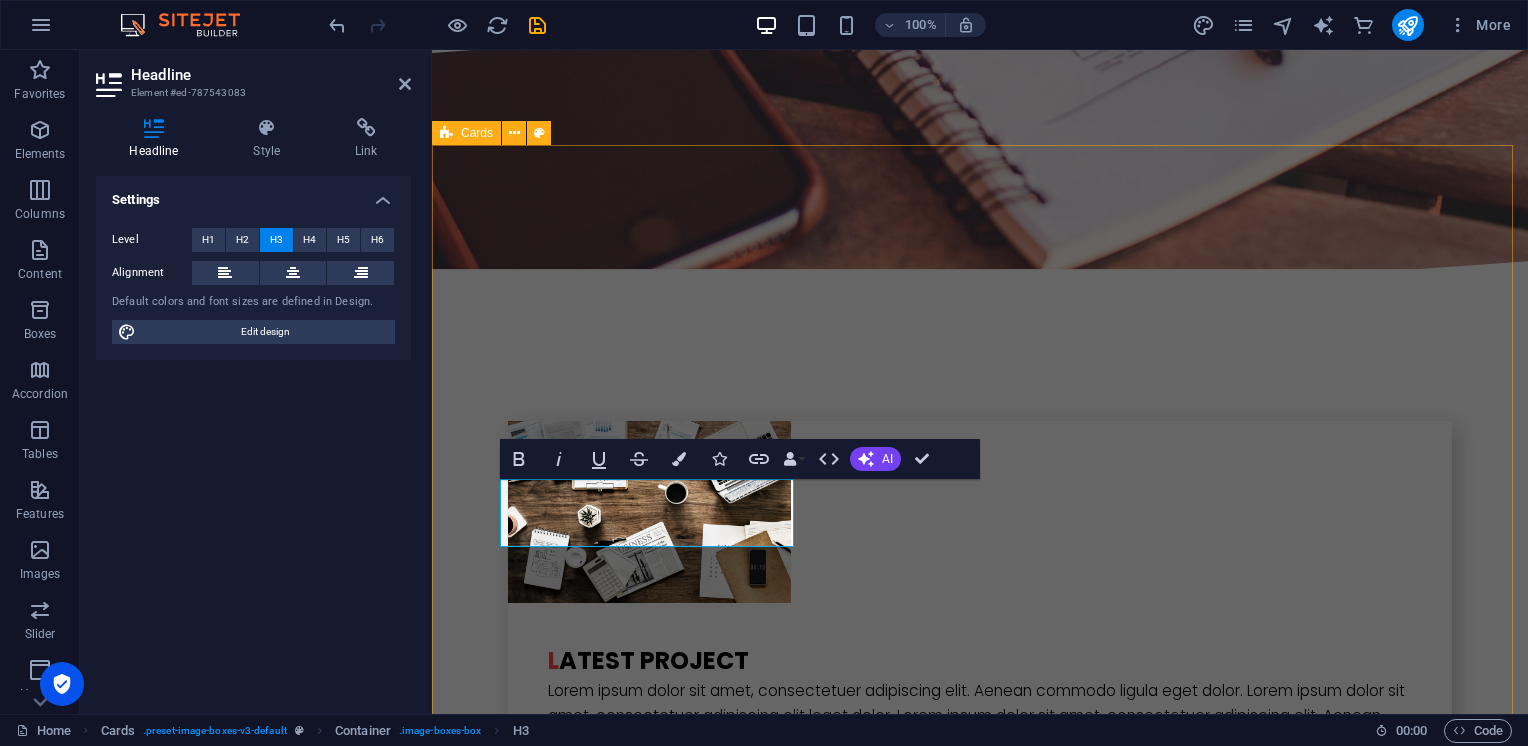 click on "[PERSON_NAME] Lorem ipsum dolor sit amet, consectetur adipisicing elit. Veritatis, dolorem! [PERSON_NAME] Lorem ipsum dolor sit amet, consectetur adipisicing elit. Veritatis, dolorem! [PERSON_NAME] Lorem ipsum dolor sit amet, consectetur adipisicing elit. Veritatis, dolorem!" at bounding box center [980, 3679] 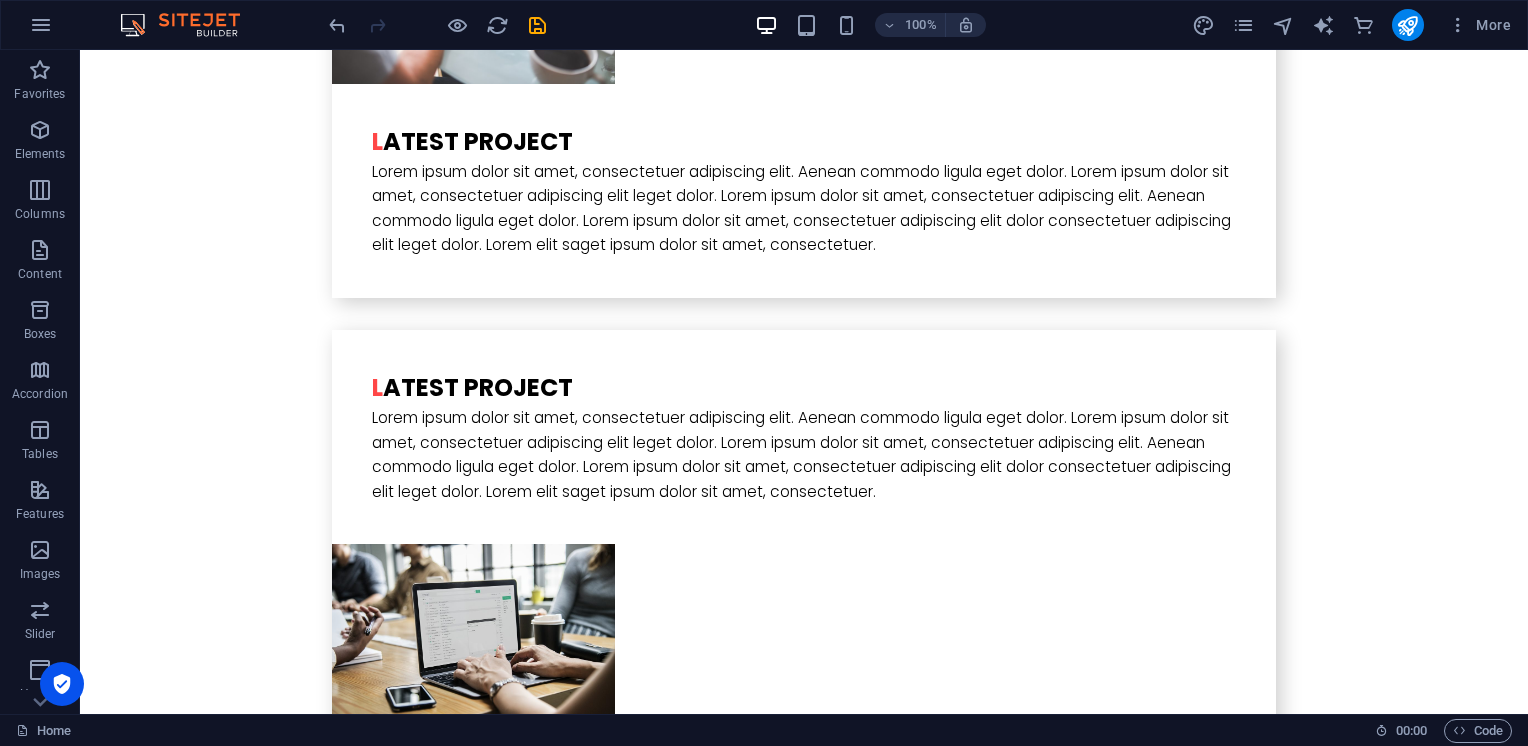 scroll, scrollTop: 5288, scrollLeft: 0, axis: vertical 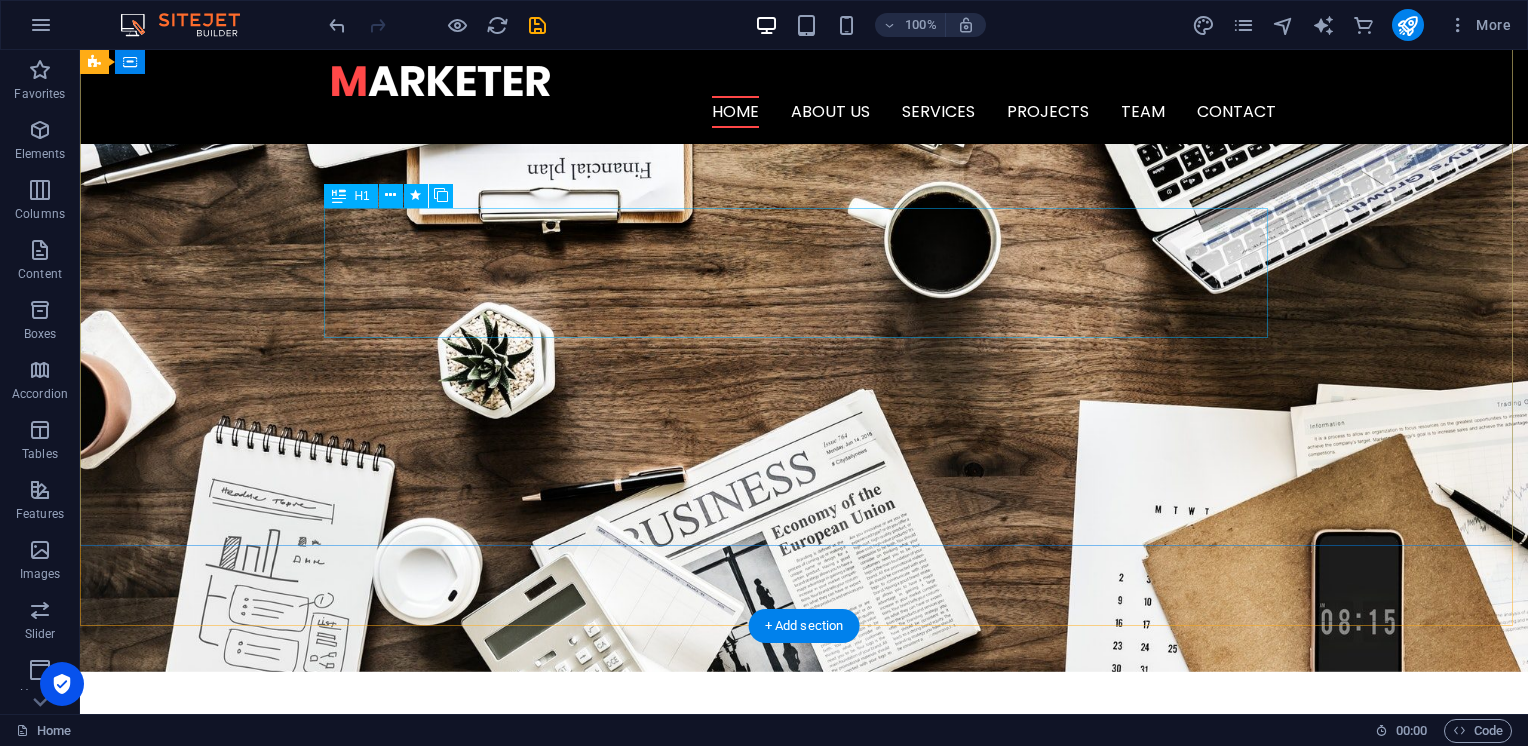 click on "T echnology development & SECURITY" at bounding box center [804, 901] 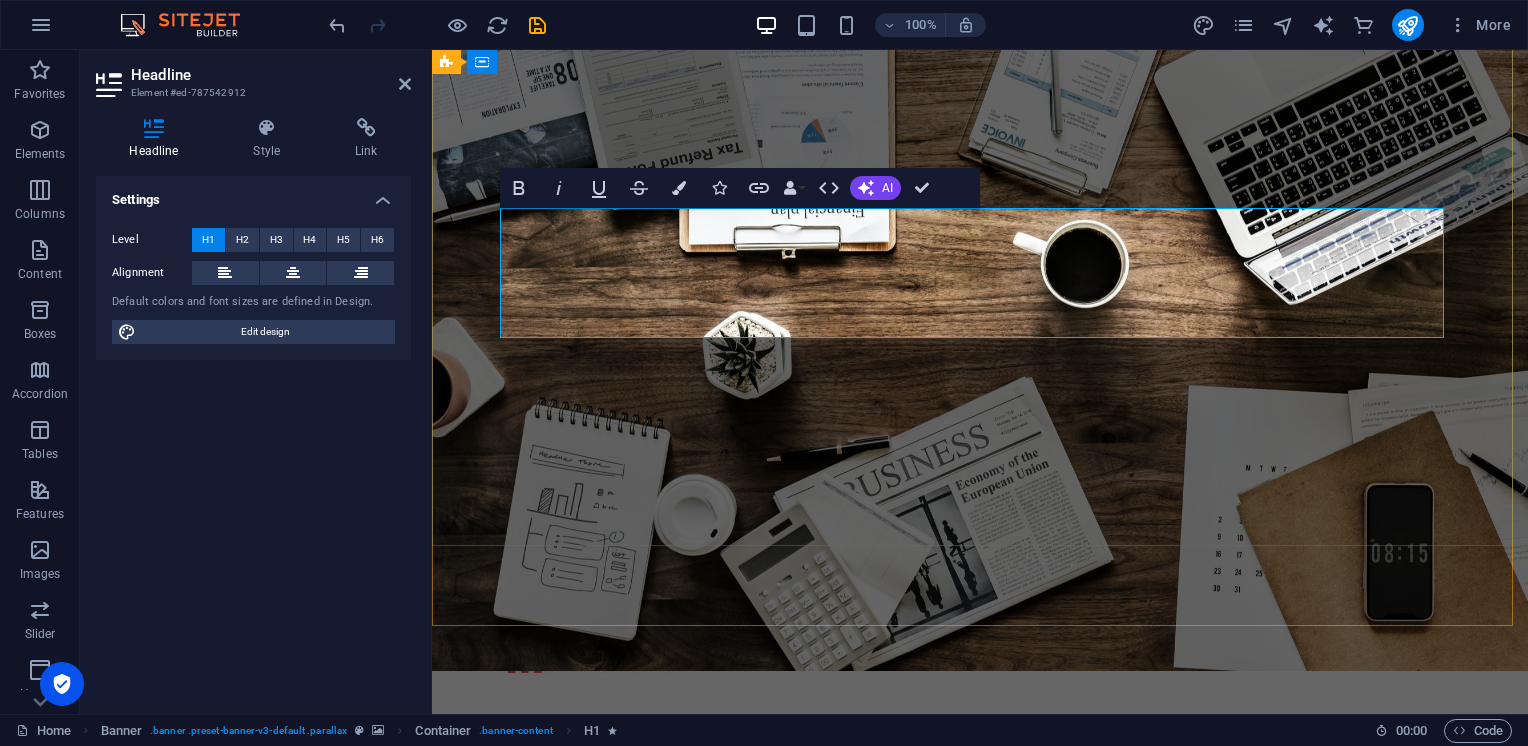 click on "echnology development & SECURITY" at bounding box center [923, 930] 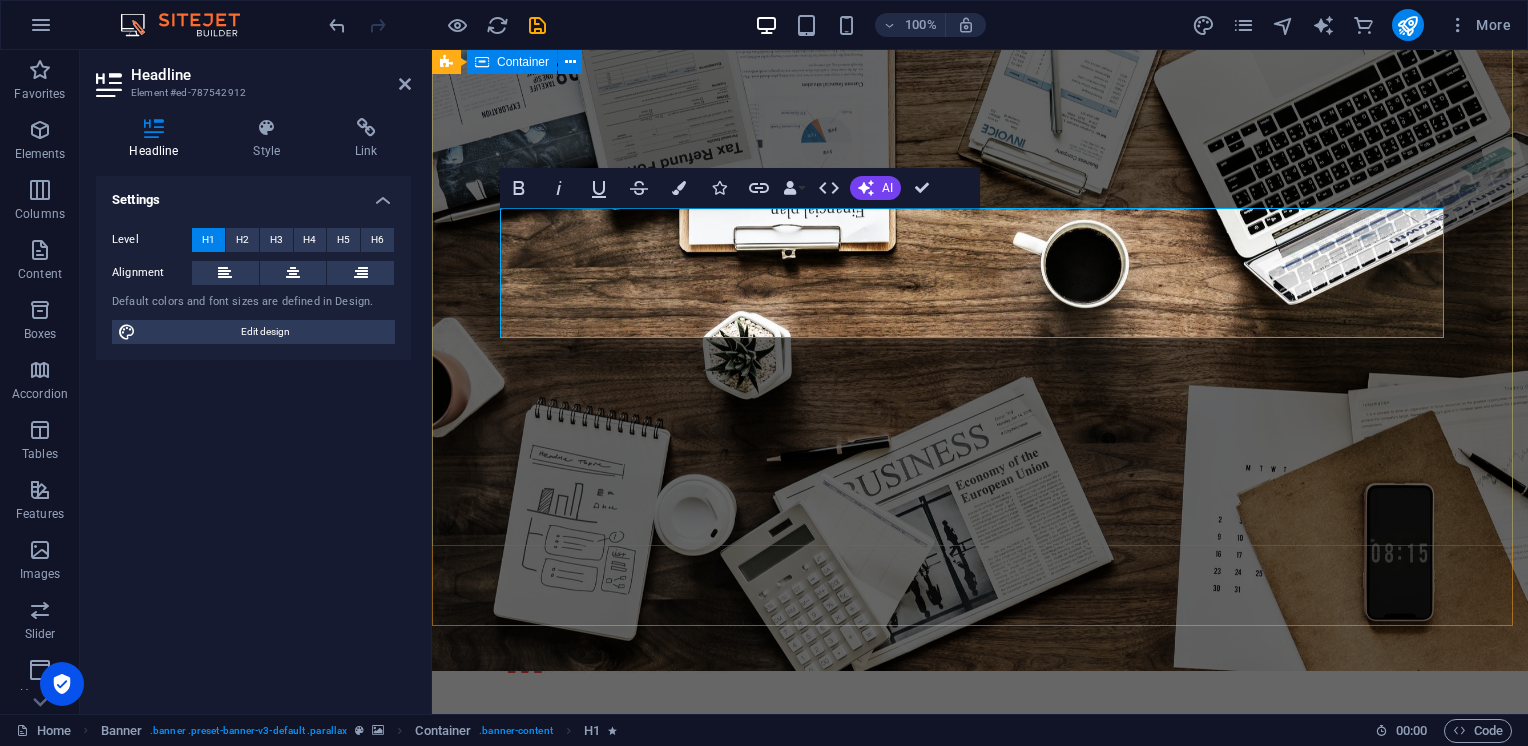 drag, startPoint x: 536, startPoint y: 290, endPoint x: 492, endPoint y: 299, distance: 44.911022 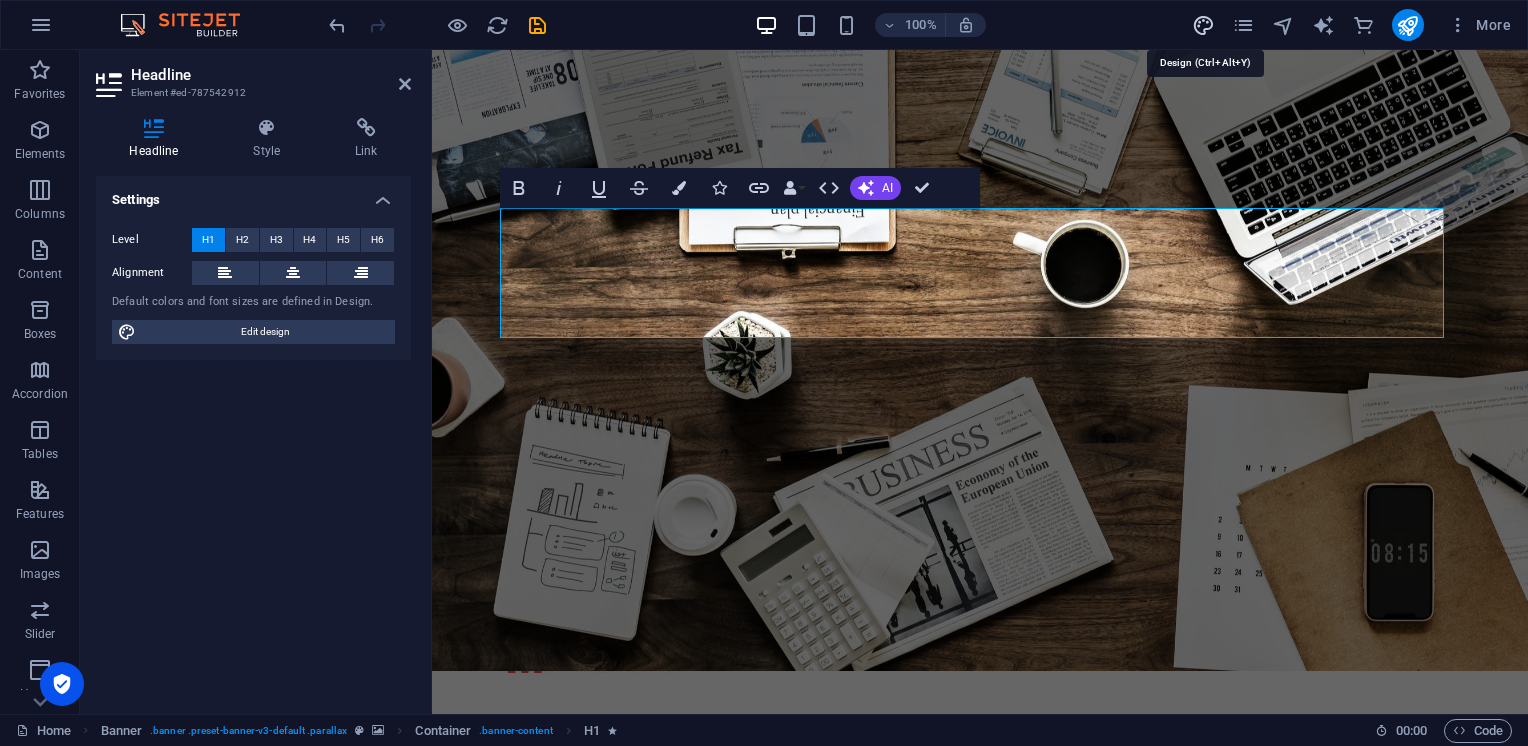 click at bounding box center [1203, 25] 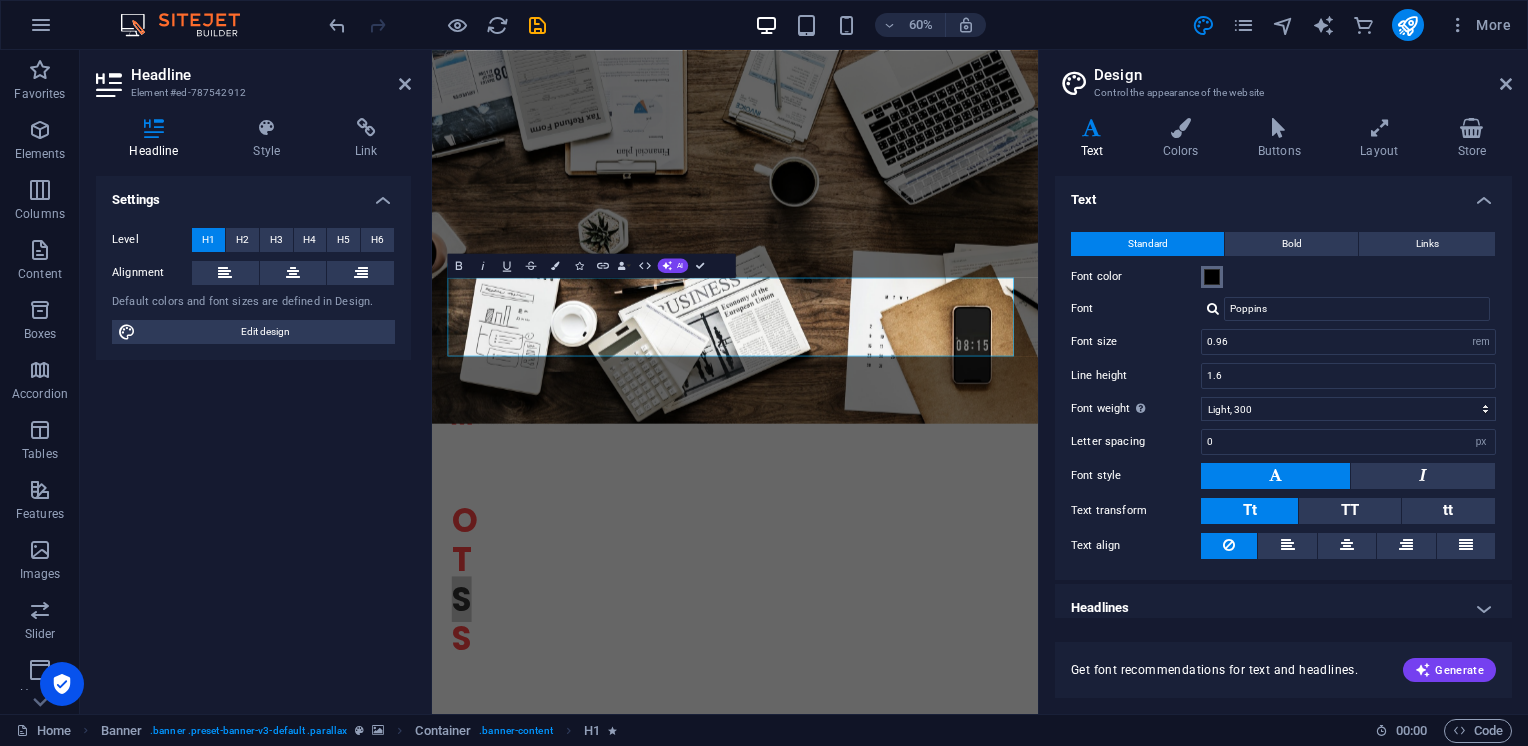 click at bounding box center [1212, 277] 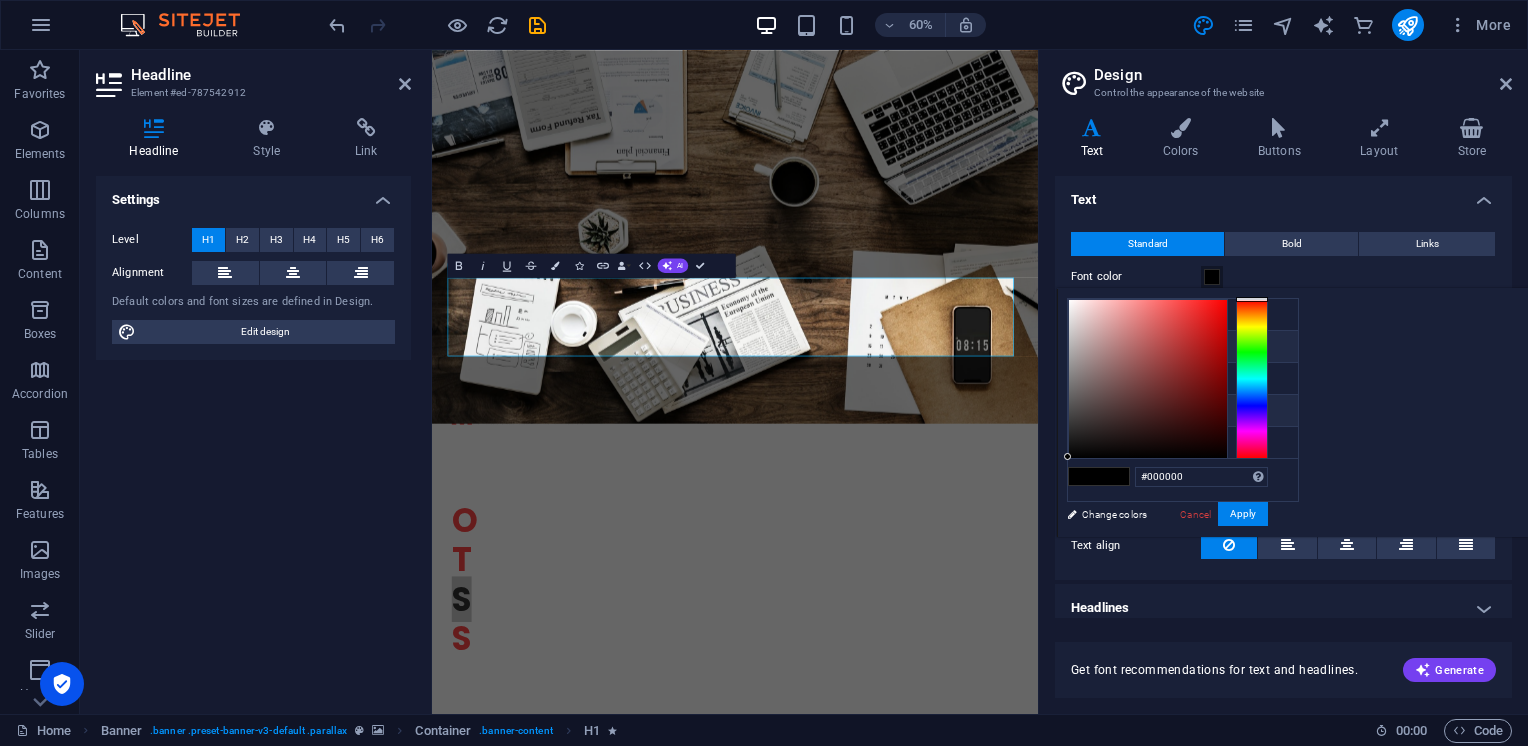 click at bounding box center [1084, 346] 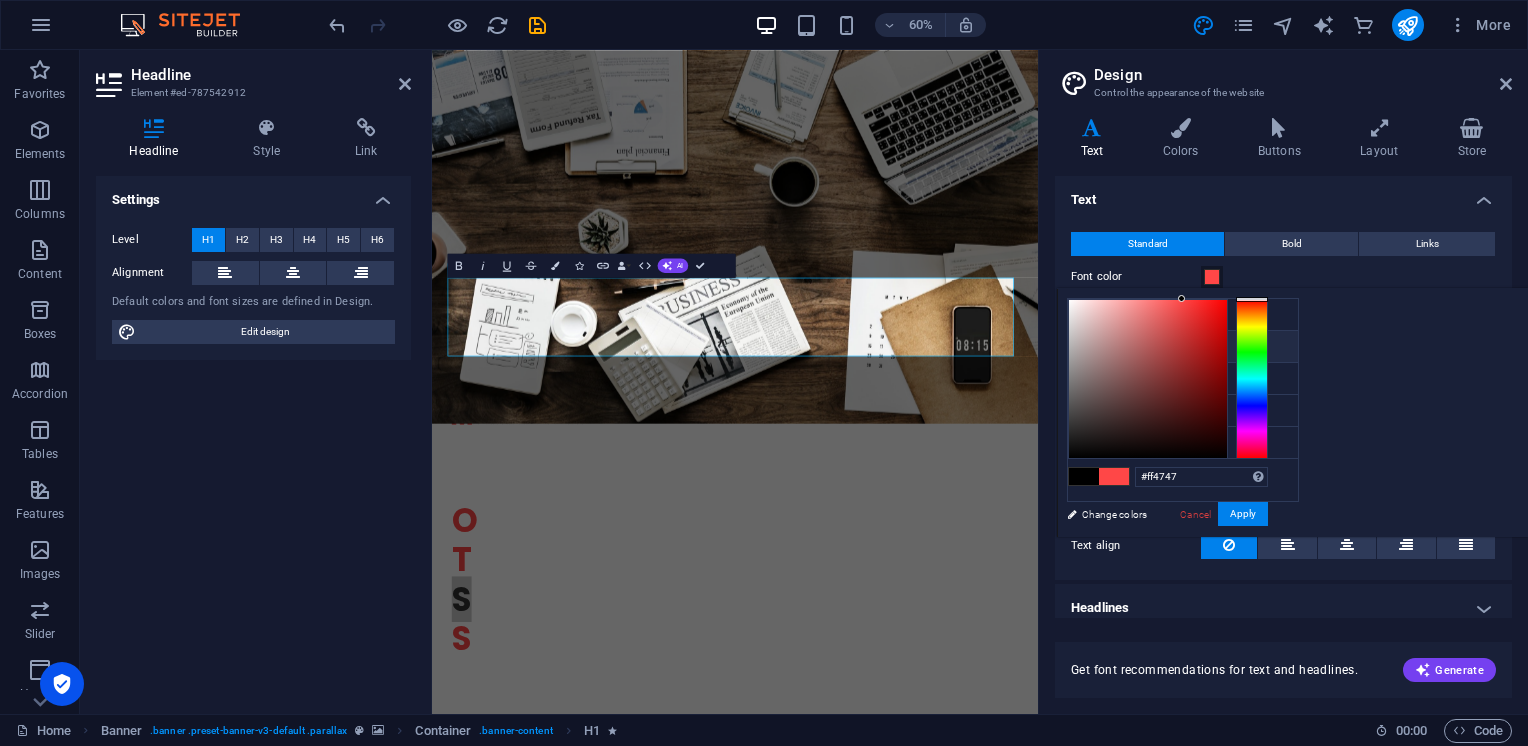 click on "Get font recommendations for text and headlines. Generate" at bounding box center (1283, 670) 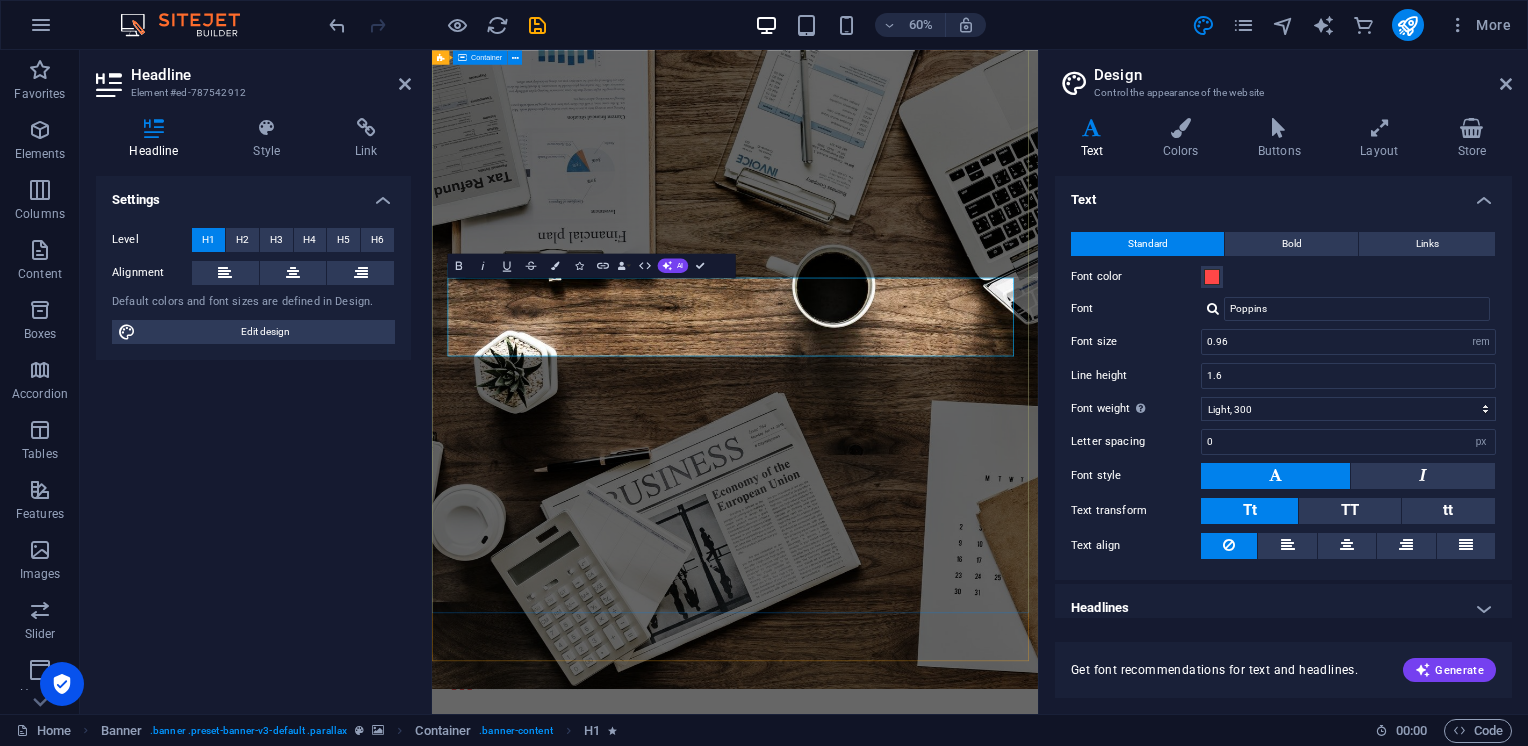 click on "O nline And OFFLINE Advertisng T echnology development & SECURITY S uplier barang & Jasa" at bounding box center [937, 1386] 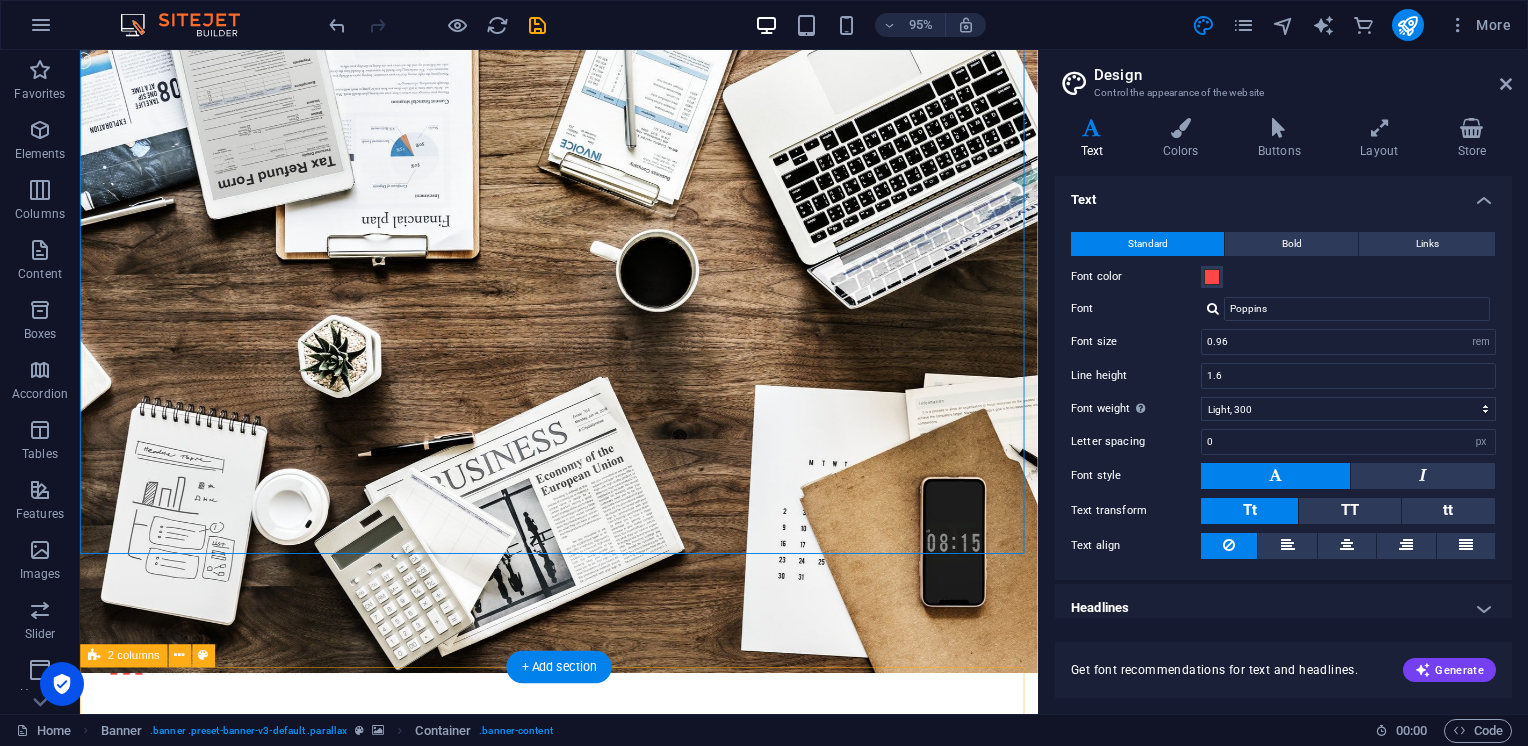 click on "W e are a dynamic team of creative people and Marketing Experts. Lorem ipsum dolor sit amet, consetetur sadipscing elitr, sed diam nonumy eirmod tempor invidunt ut labore et dolore magna aliquyam erat, sed diam voluptua.  At vero eos et accusam et [PERSON_NAME] duo [PERSON_NAME]. Et otea rebum stet clita kasd gubergren, no sea takimata sanctus est Lorem ipsum dolor sit amet." at bounding box center [584, 1548] 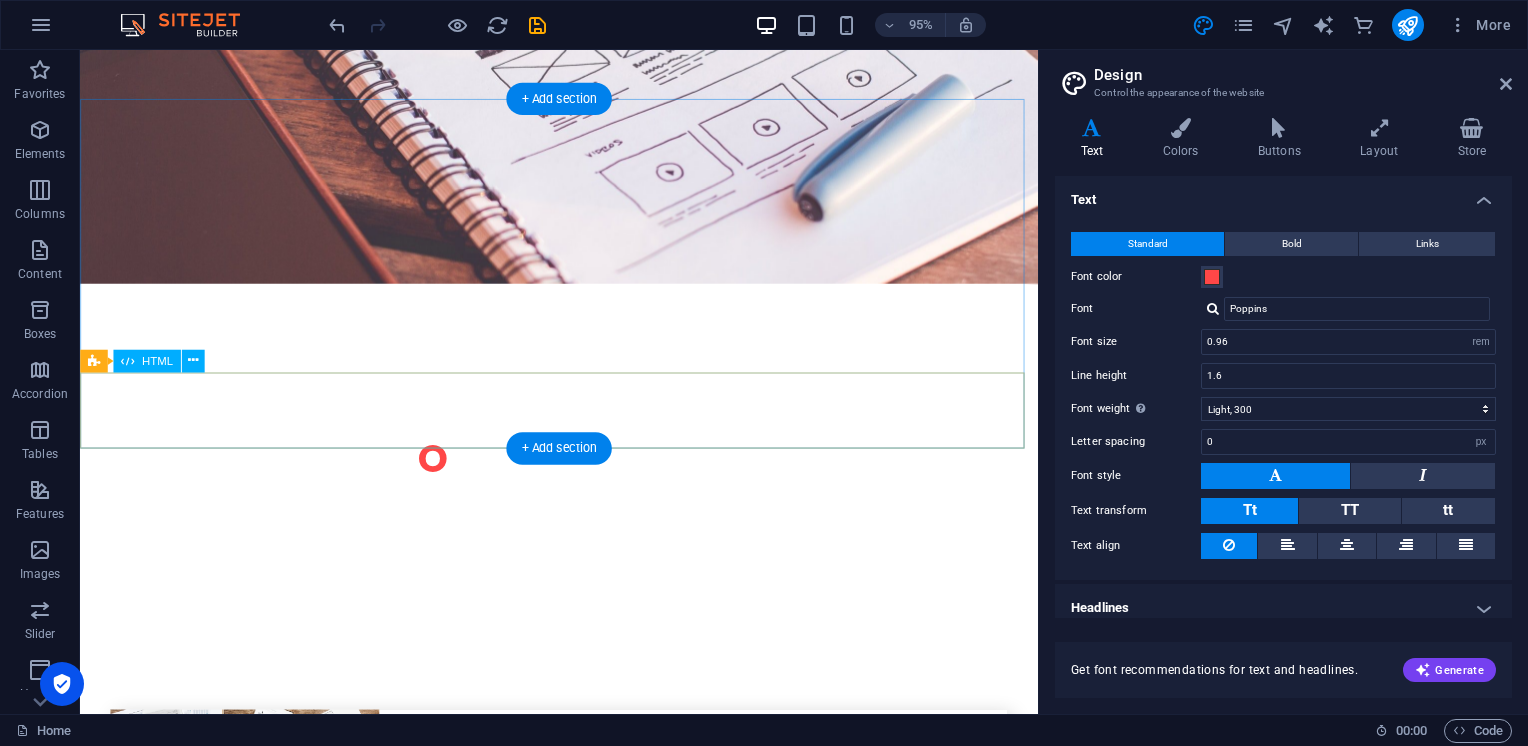 scroll, scrollTop: 5288, scrollLeft: 0, axis: vertical 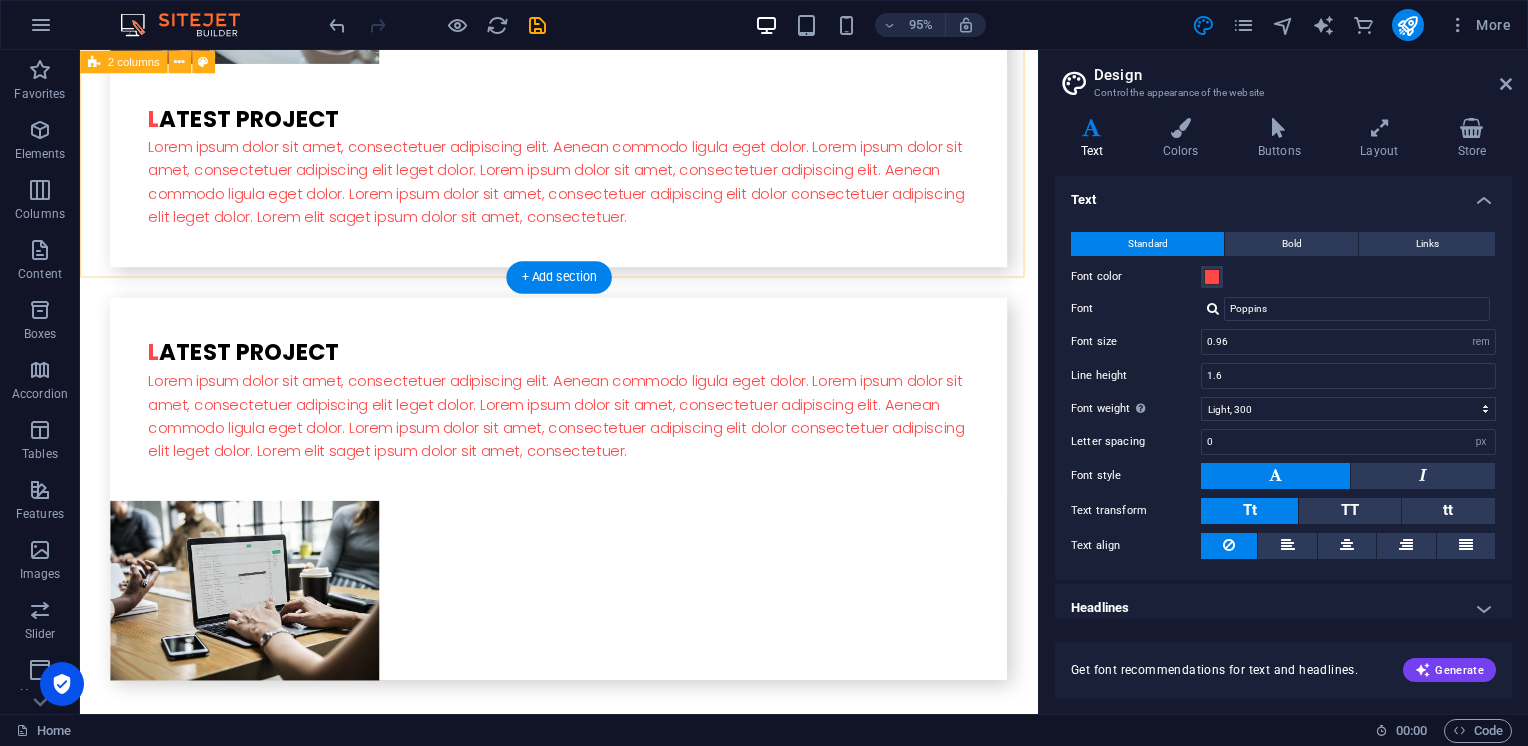 click on "I have read and understand the privacy policy. Nicht lesbar? Neu generieren Submit Drop content here or  Add elements  Paste clipboard" at bounding box center (584, 4347) 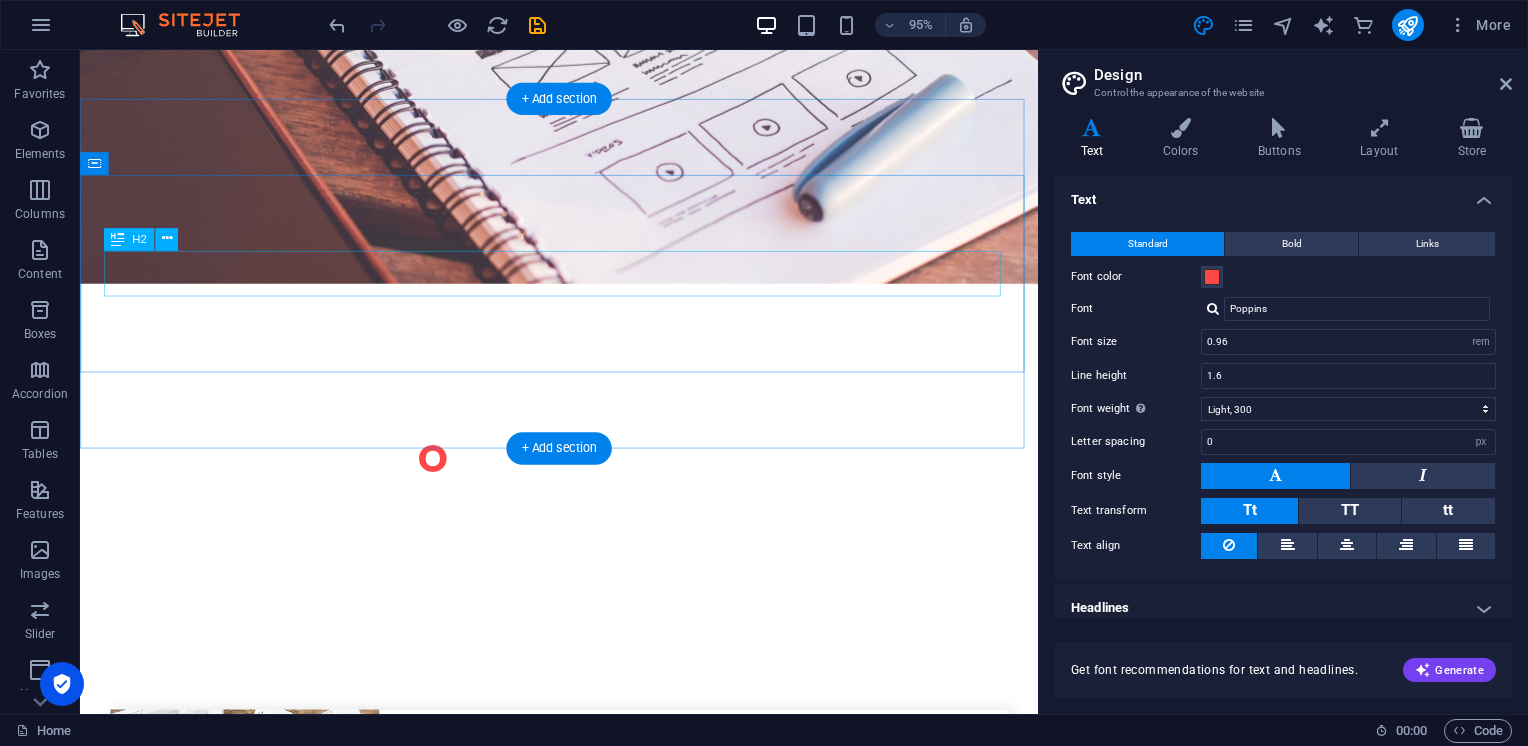 scroll, scrollTop: 5288, scrollLeft: 0, axis: vertical 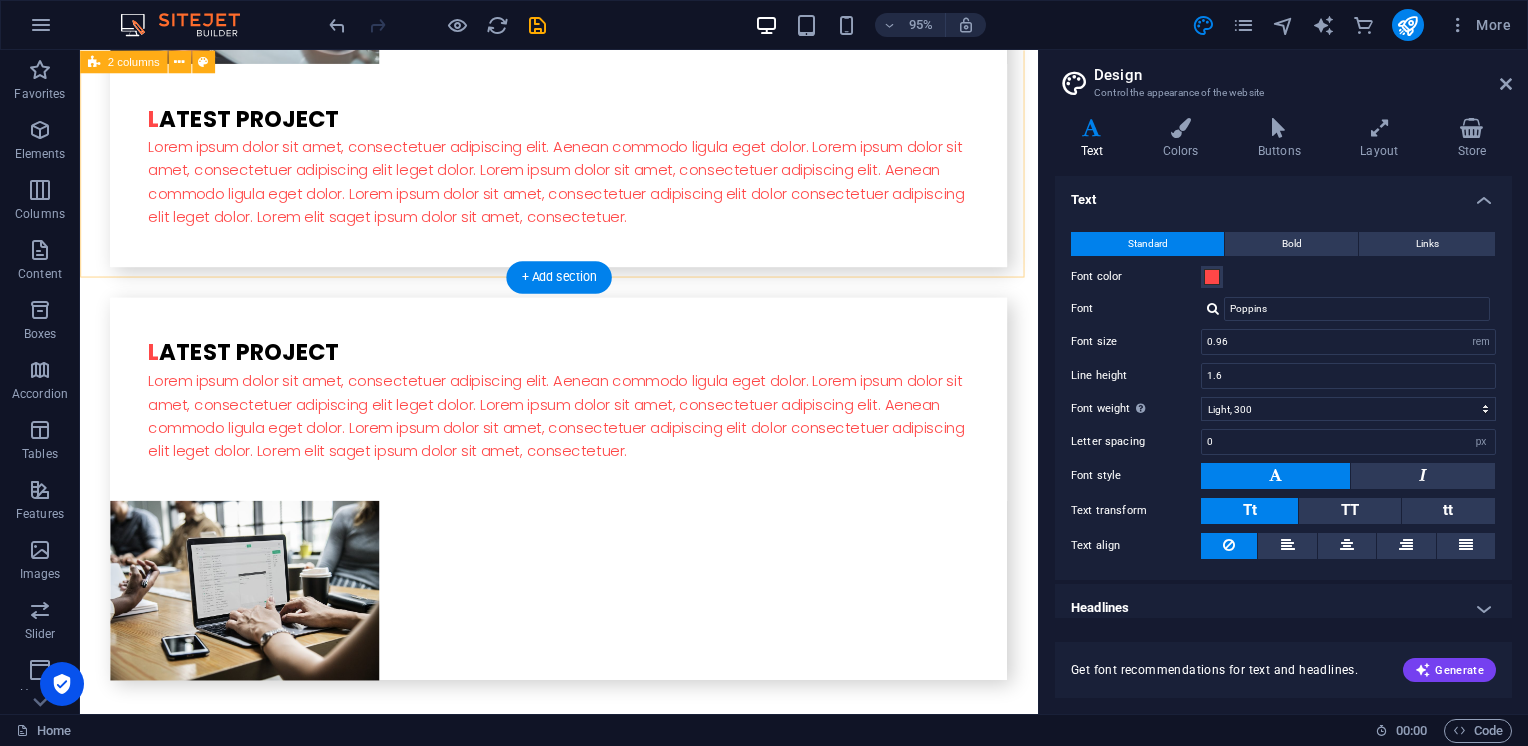 click at bounding box center [324, 4507] 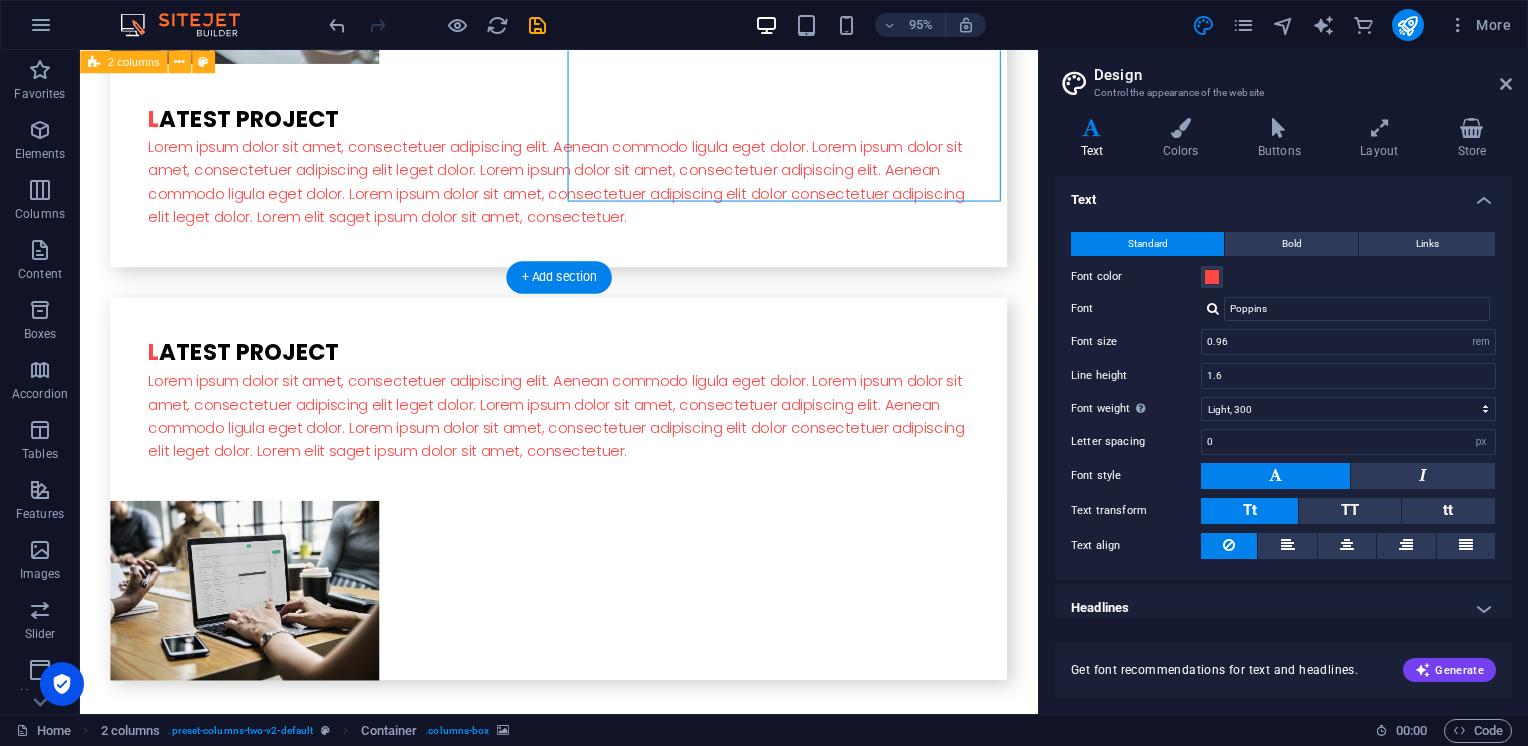 click at bounding box center [324, 4507] 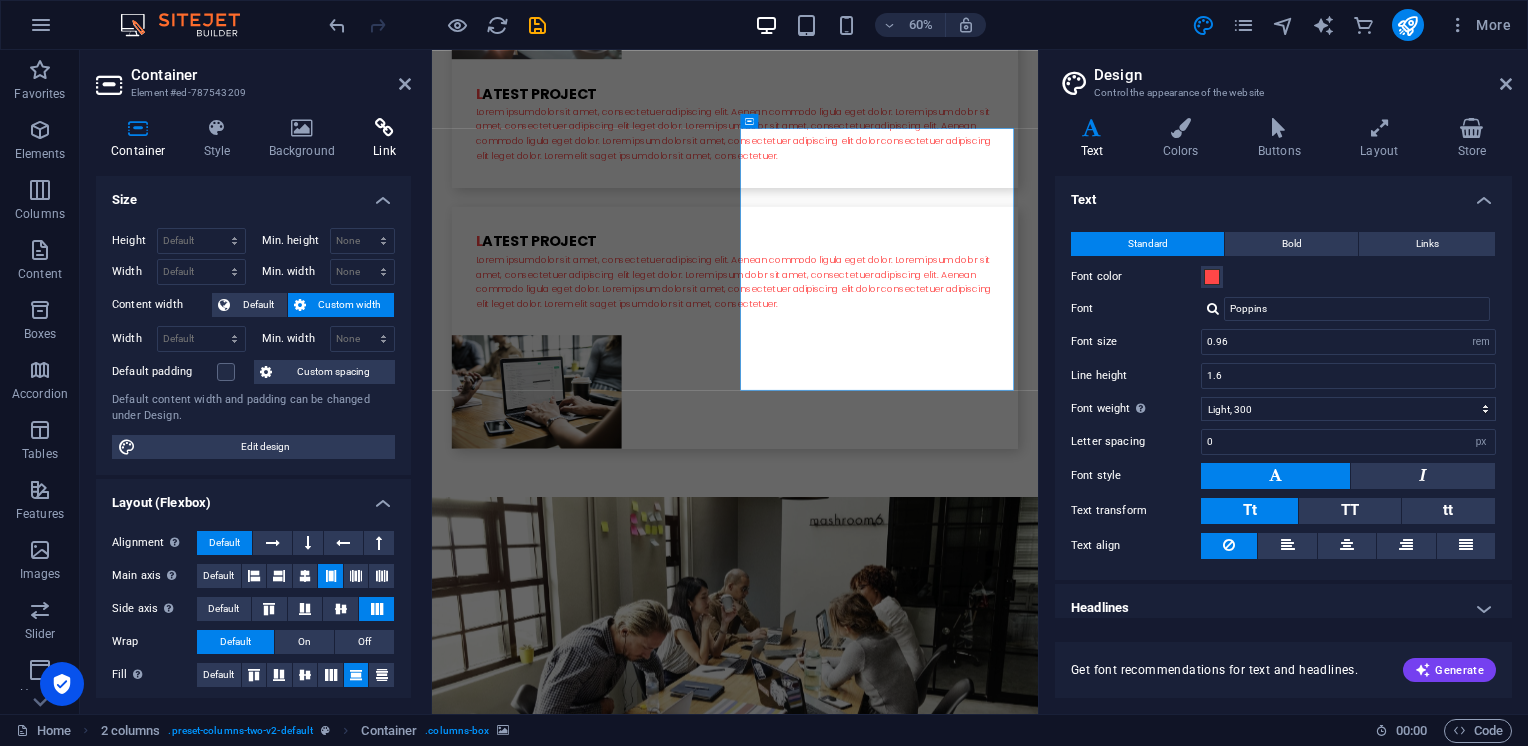 click at bounding box center [384, 128] 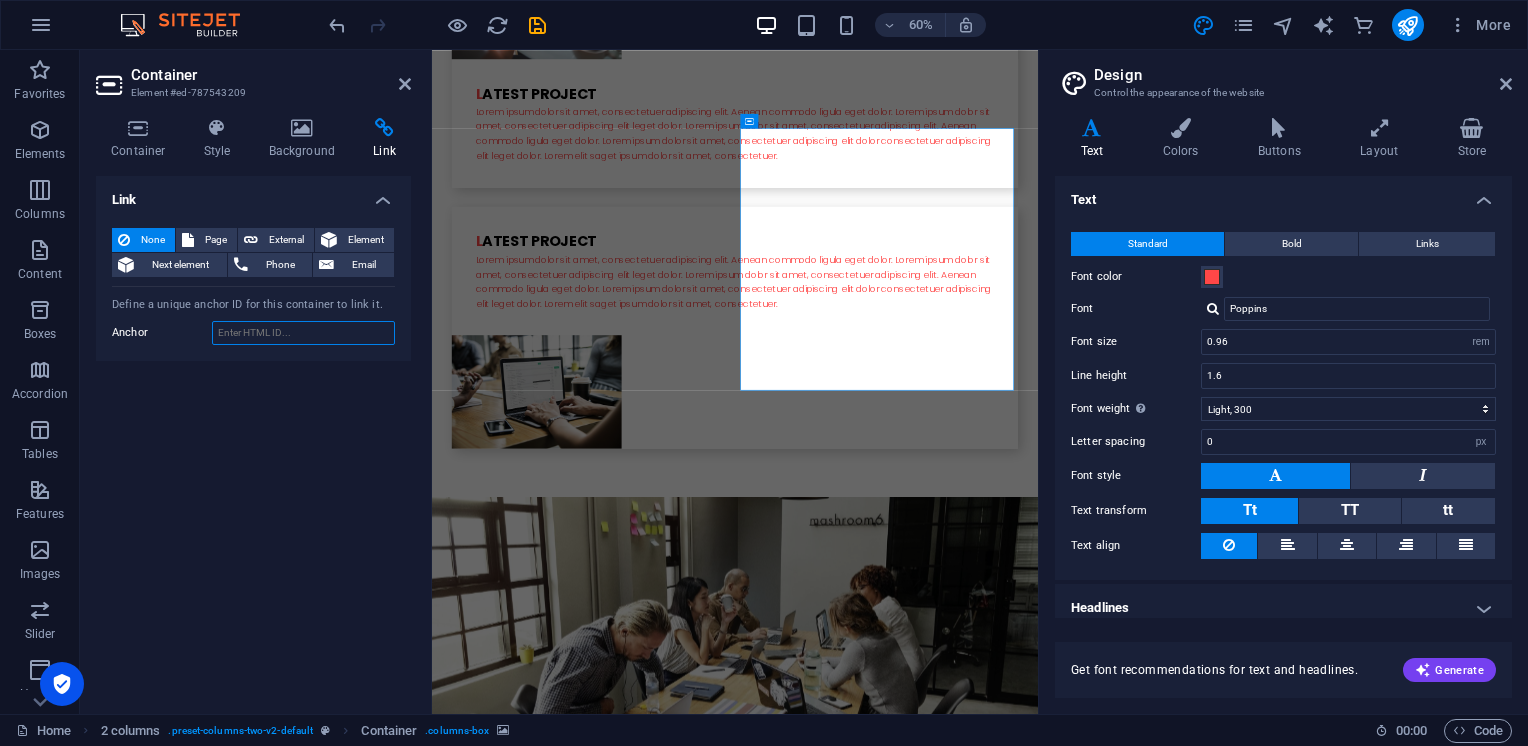 click on "Anchor" at bounding box center [303, 333] 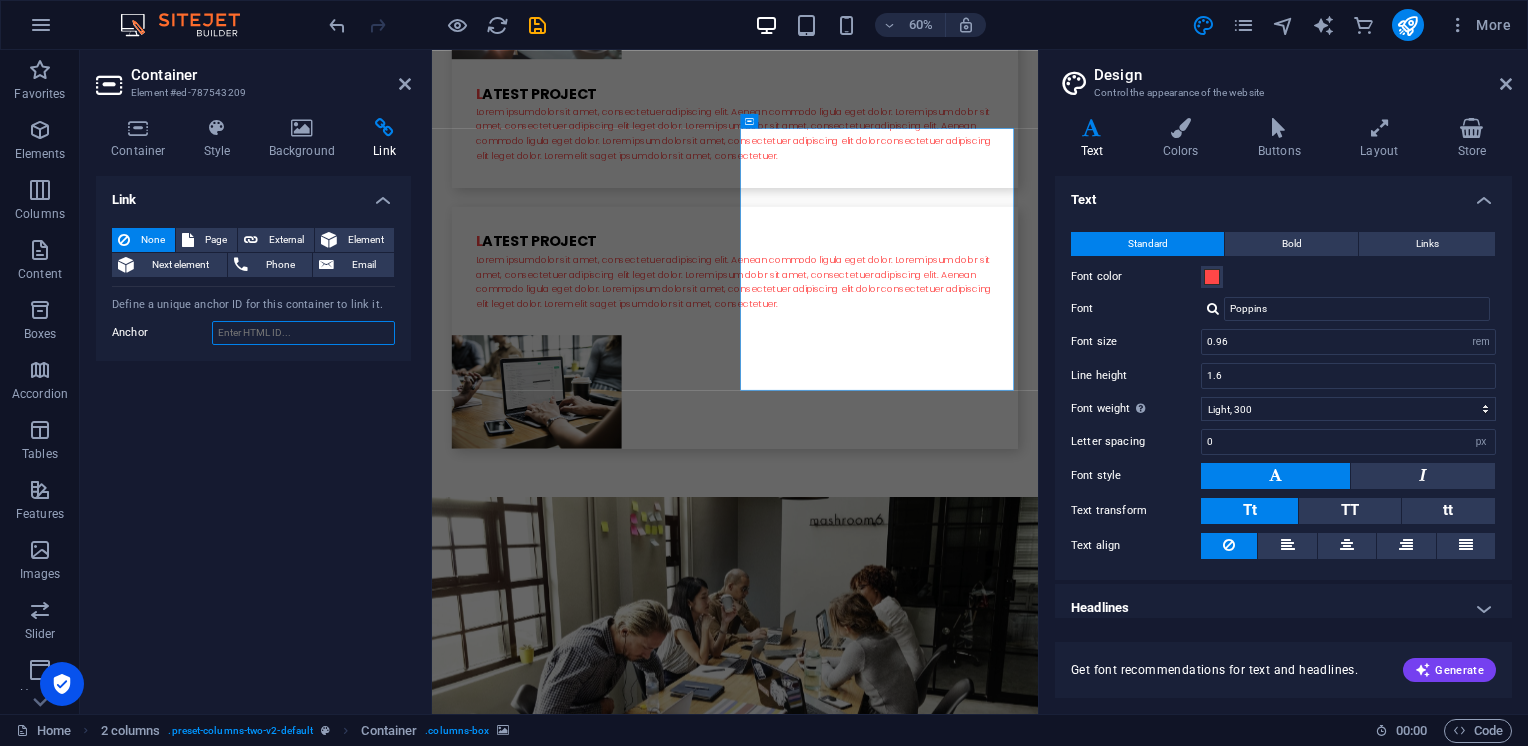 paste on "[URL][DOMAIN_NAME]" 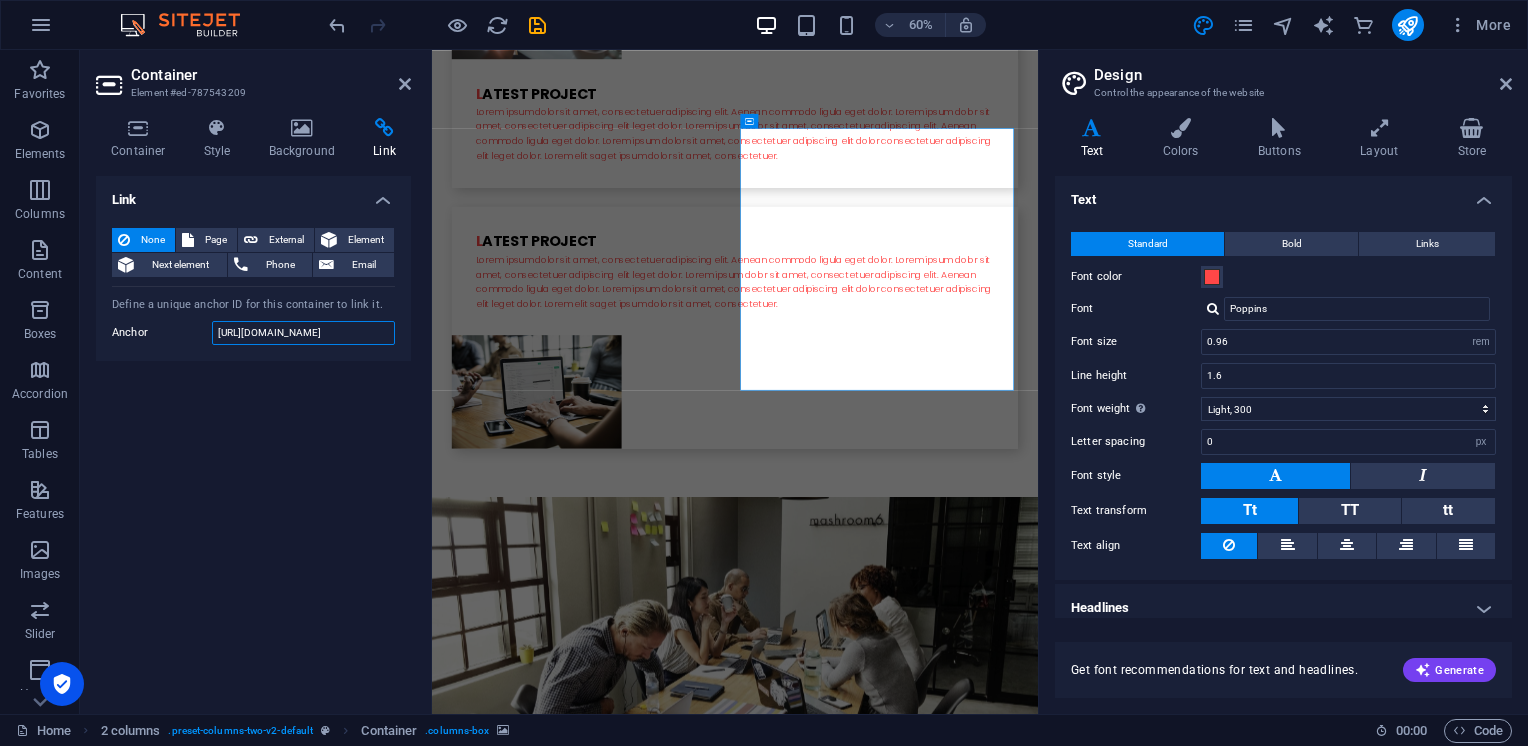 scroll, scrollTop: 0, scrollLeft: 36, axis: horizontal 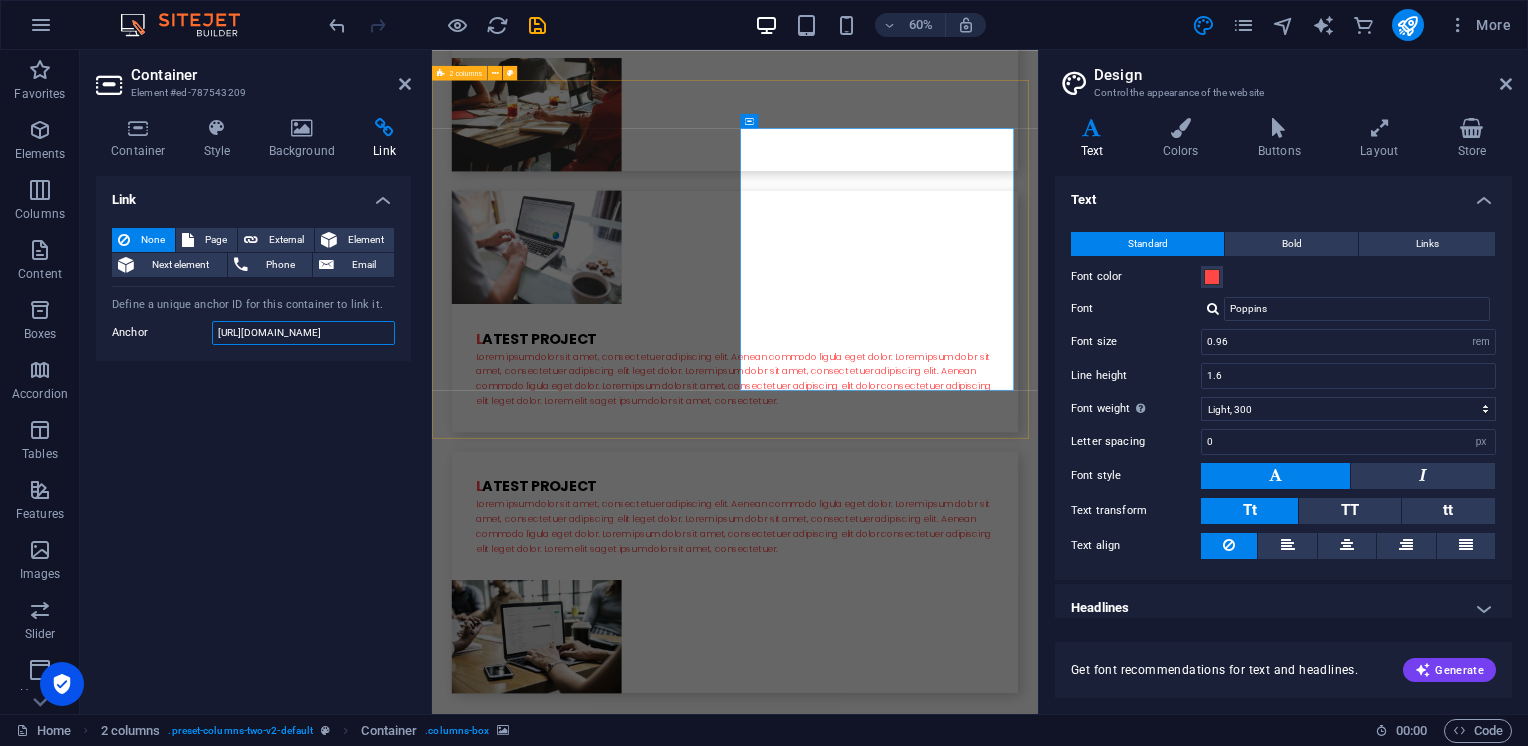 type on "[URL][DOMAIN_NAME]" 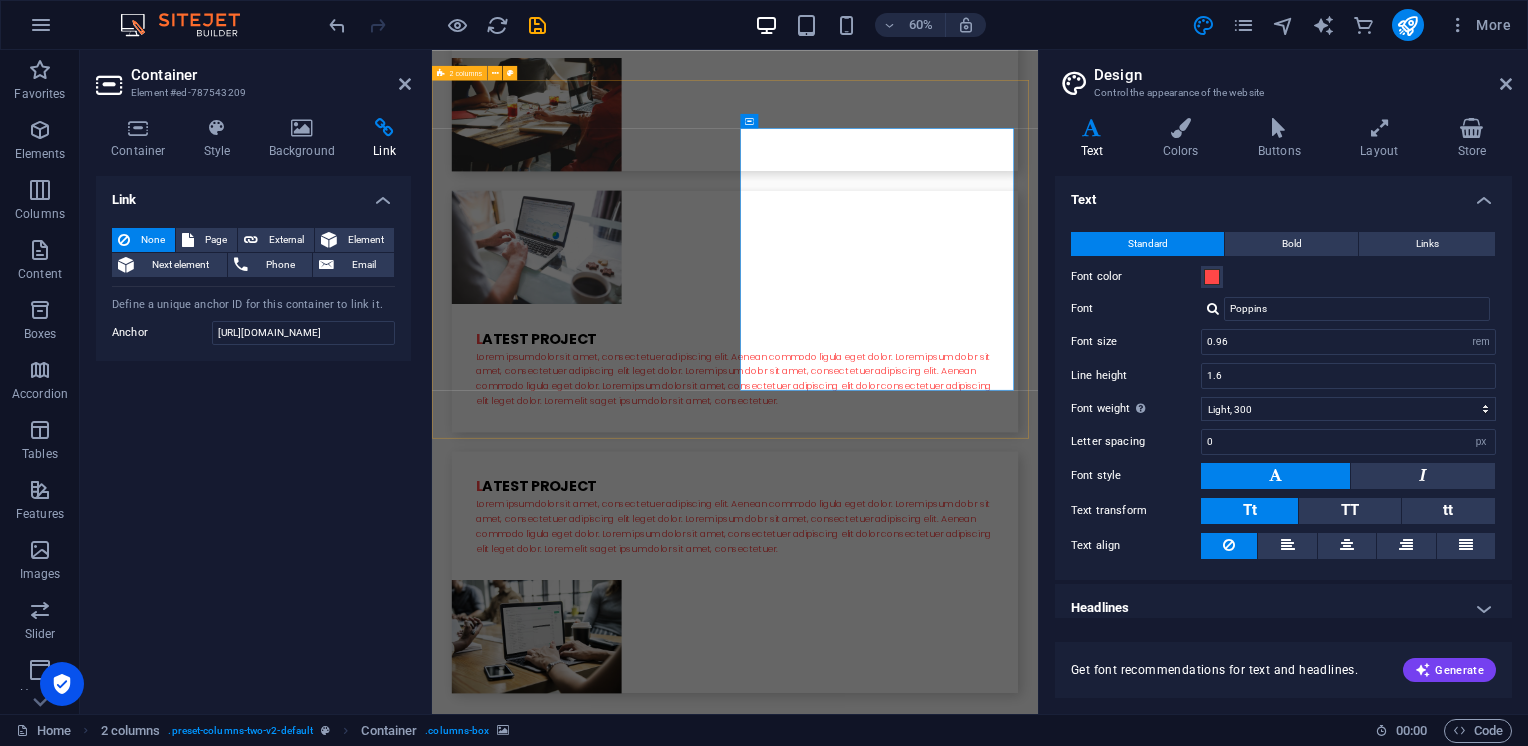 scroll, scrollTop: 0, scrollLeft: 0, axis: both 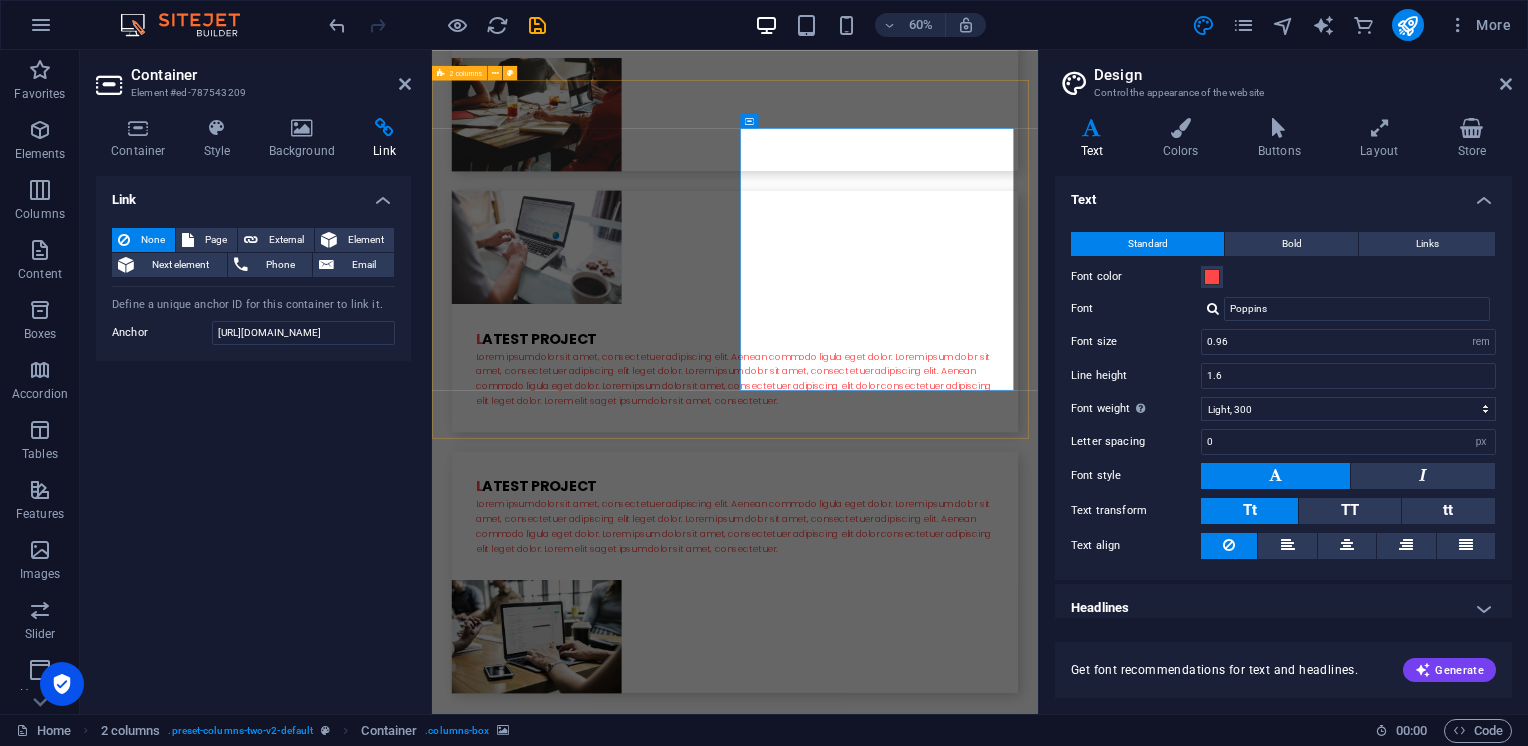 click on "I have read and understand the privacy policy. Nicht lesbar? Neu generieren Submit Drop content here or  Add elements  Paste clipboard" at bounding box center [937, 4755] 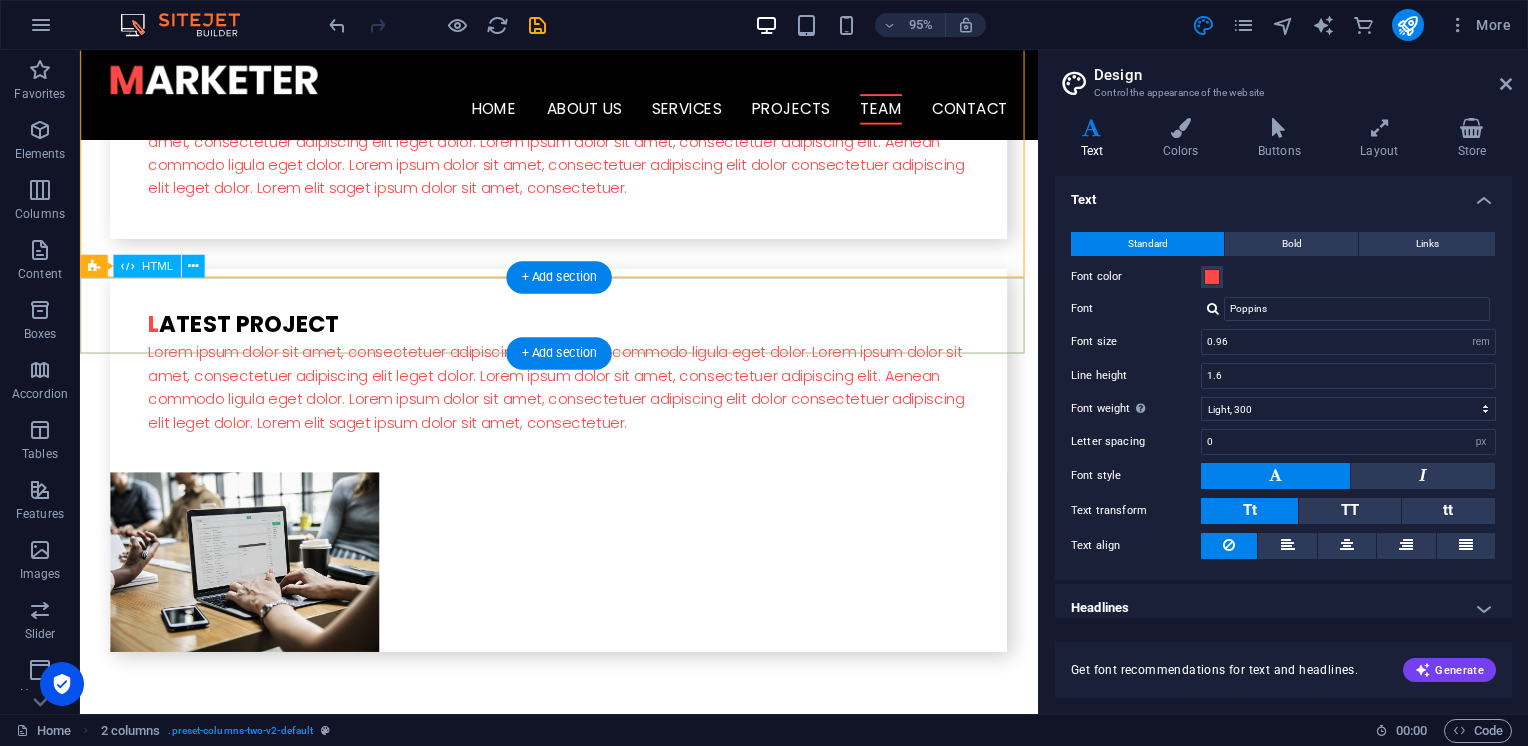 scroll, scrollTop: 3555, scrollLeft: 0, axis: vertical 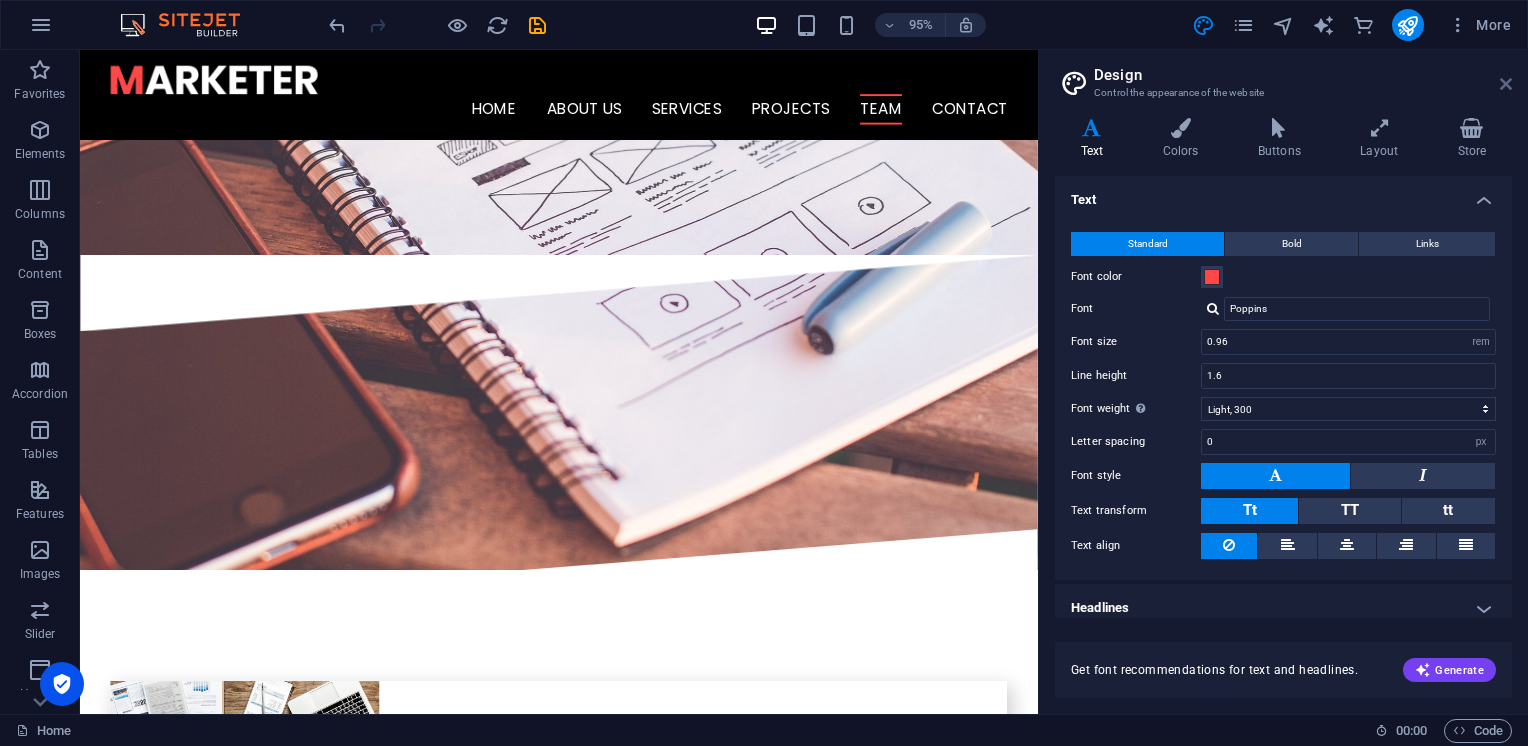 click at bounding box center (1506, 84) 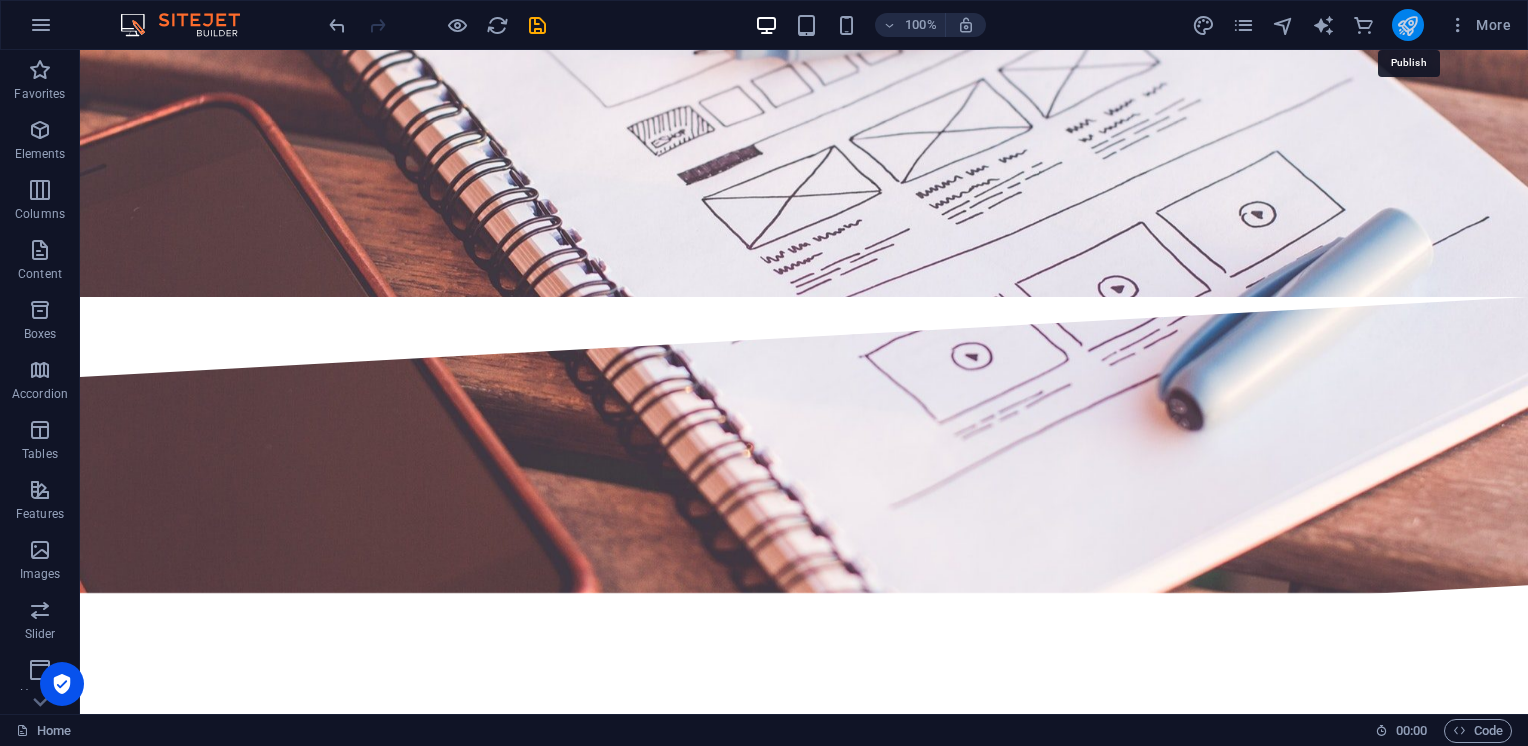 click at bounding box center [1407, 25] 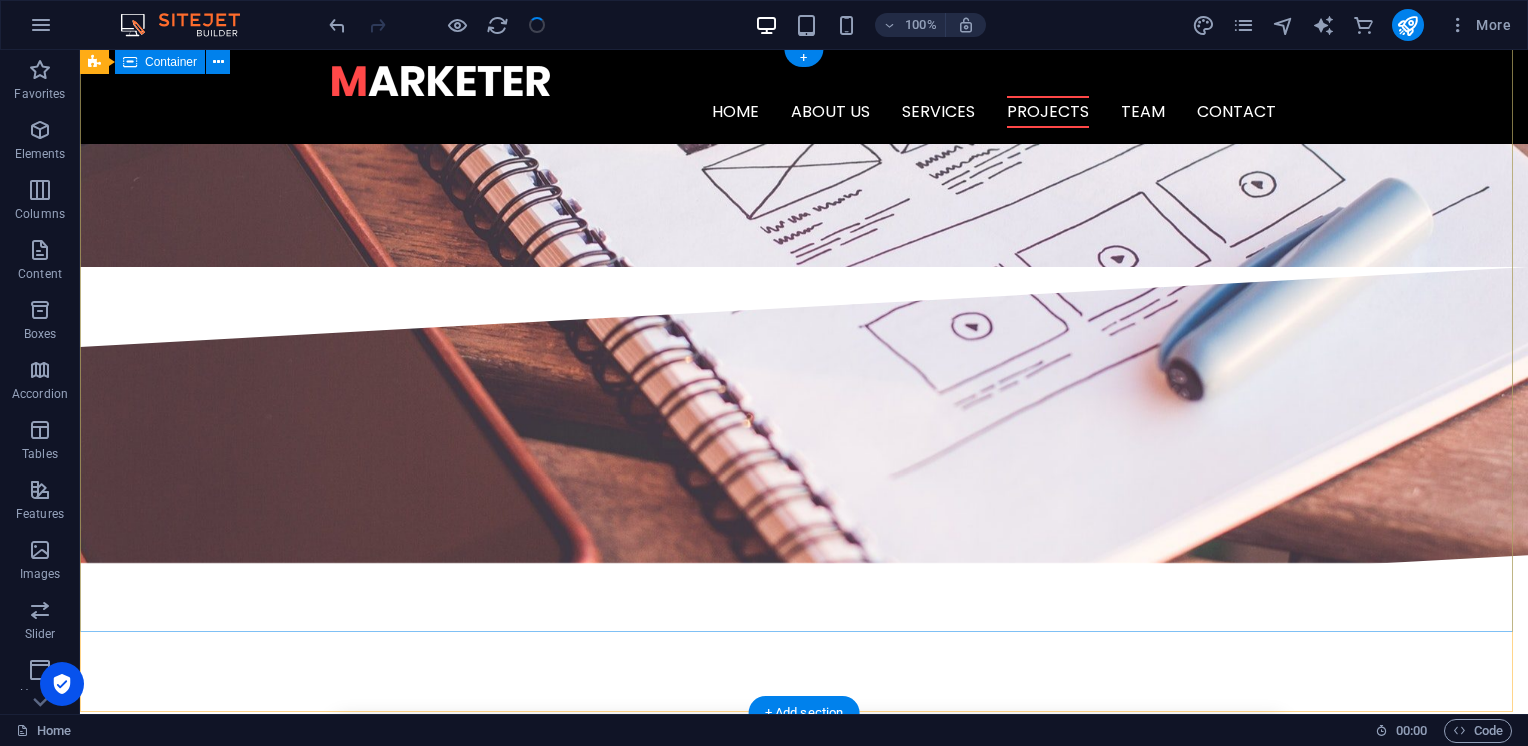 scroll, scrollTop: 0, scrollLeft: 0, axis: both 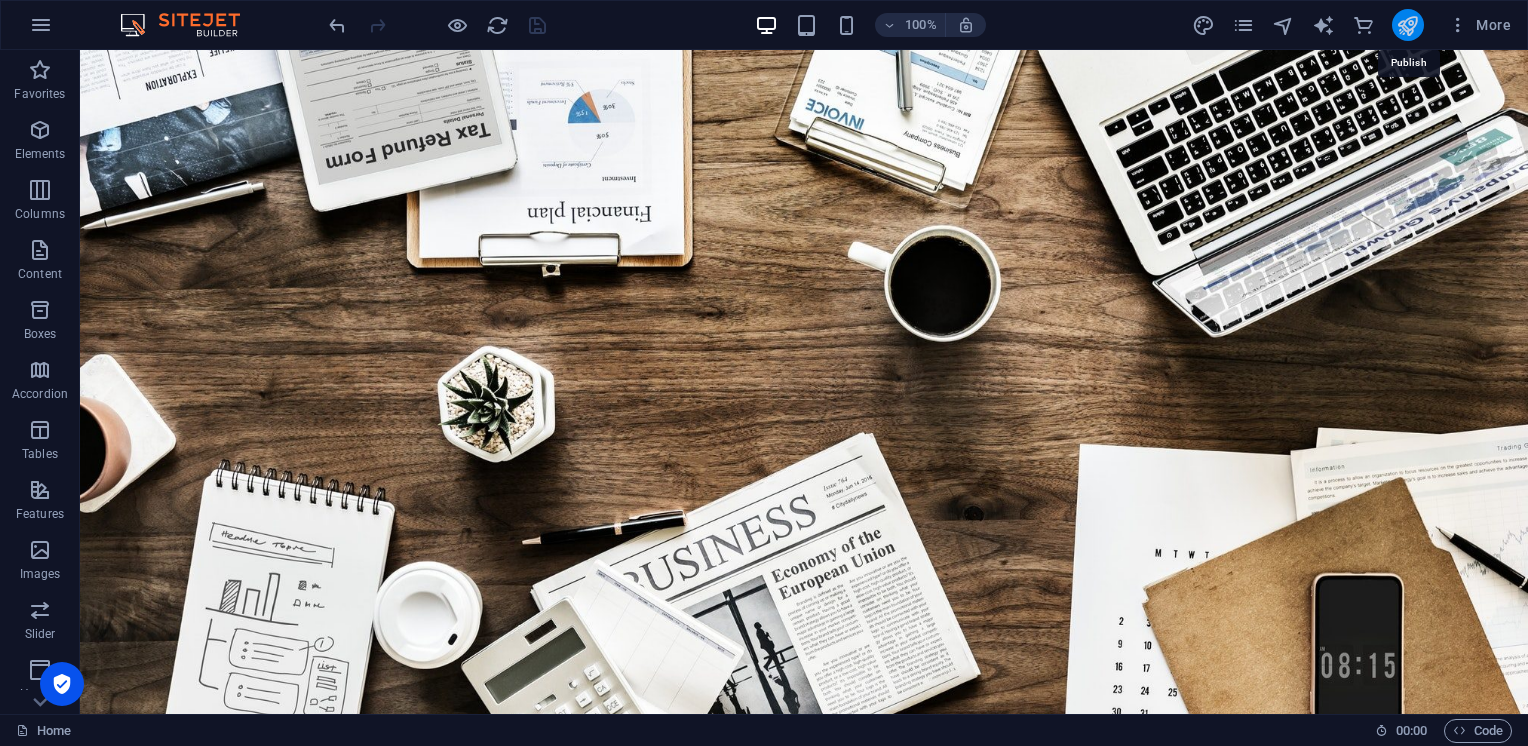 click at bounding box center [1407, 25] 